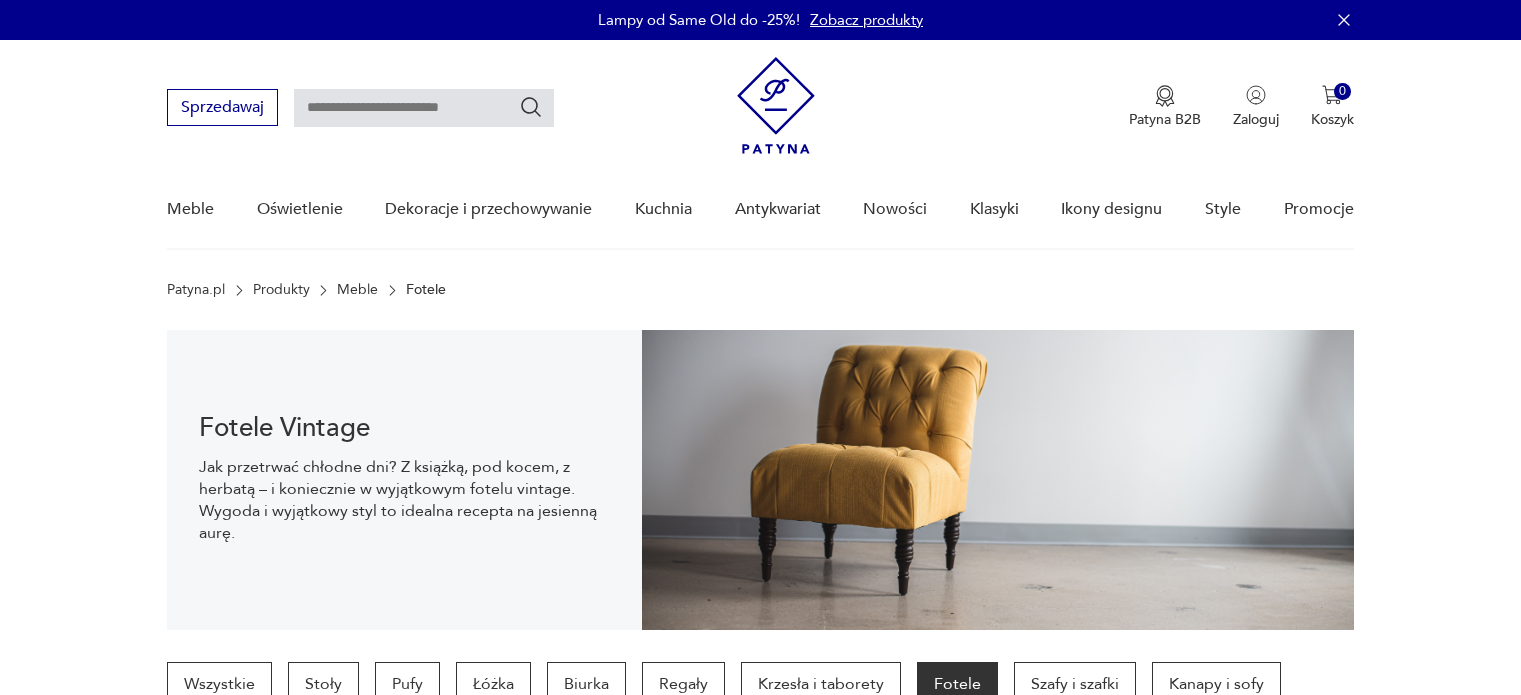 scroll, scrollTop: 29, scrollLeft: 0, axis: vertical 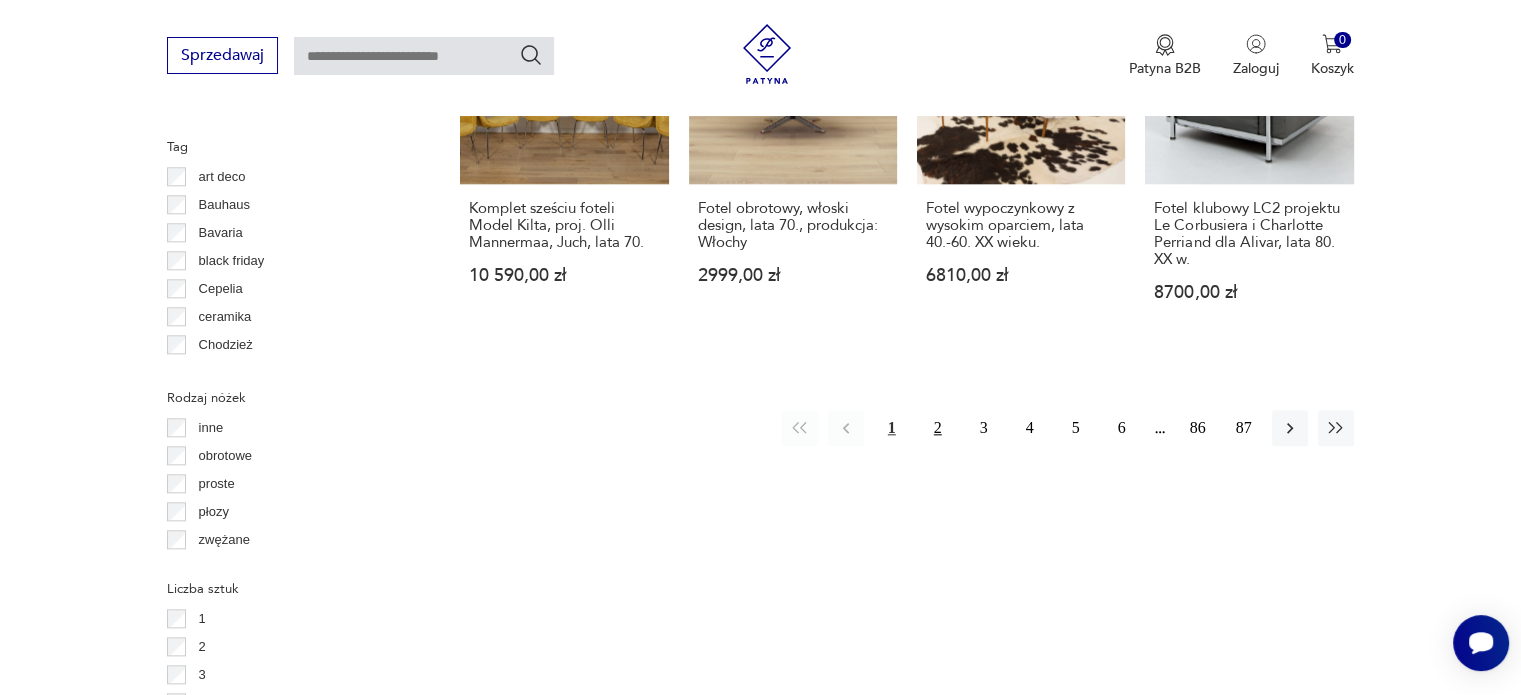 click on "2" at bounding box center (938, 428) 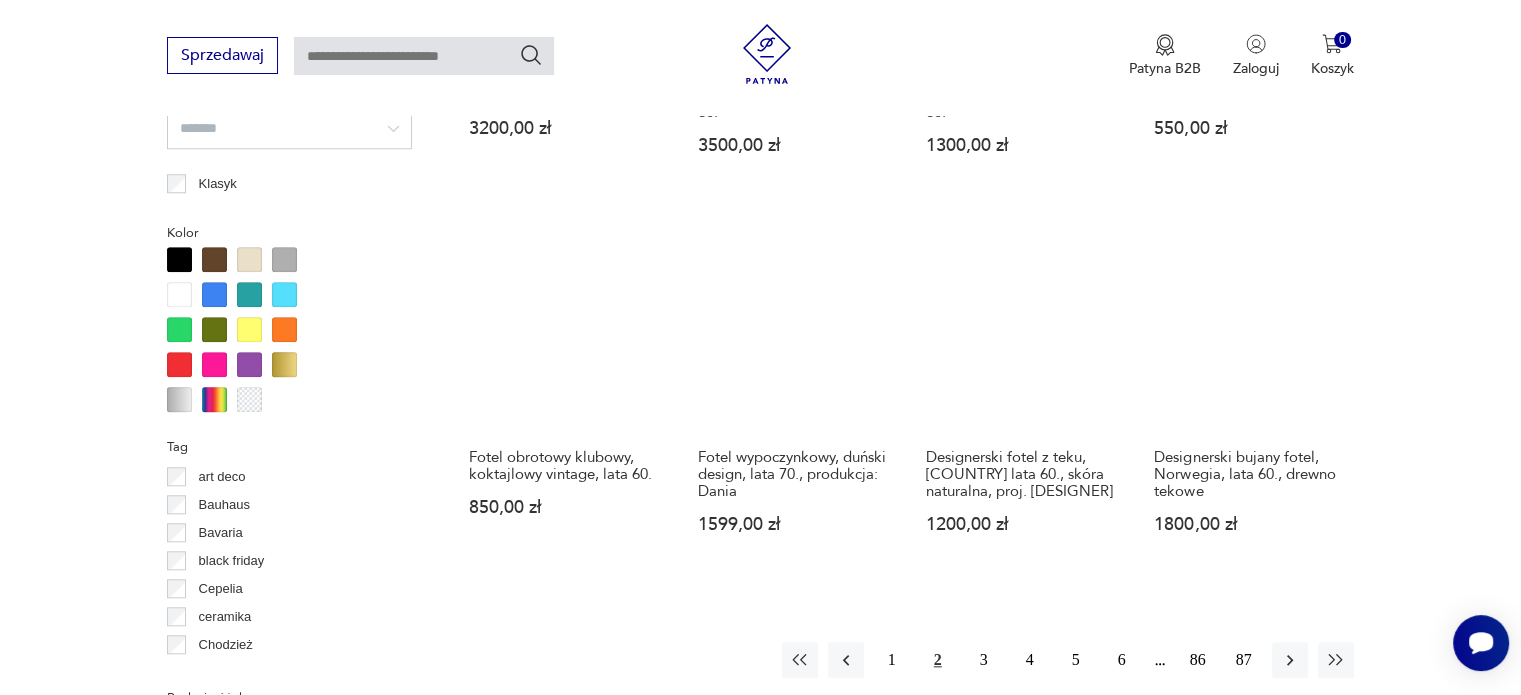 scroll, scrollTop: 2030, scrollLeft: 0, axis: vertical 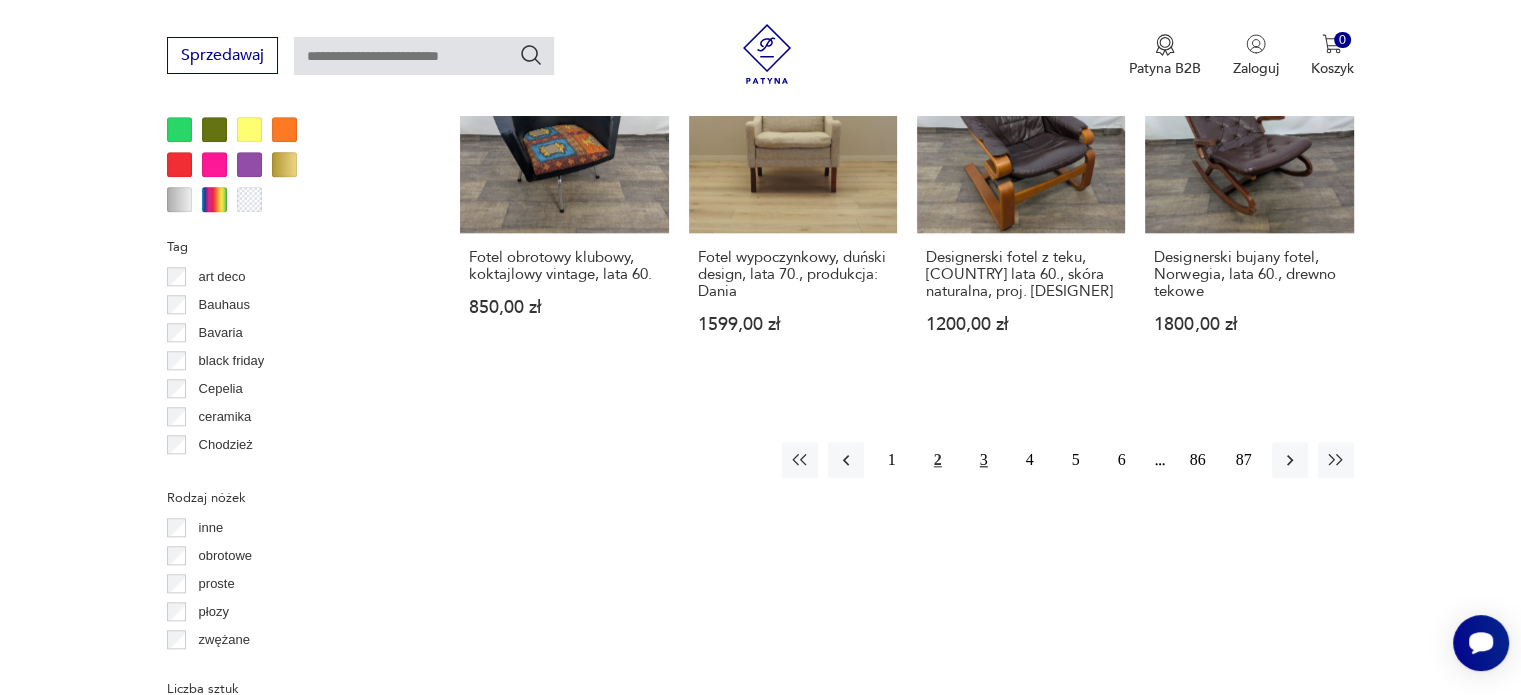 click on "3" at bounding box center [984, 460] 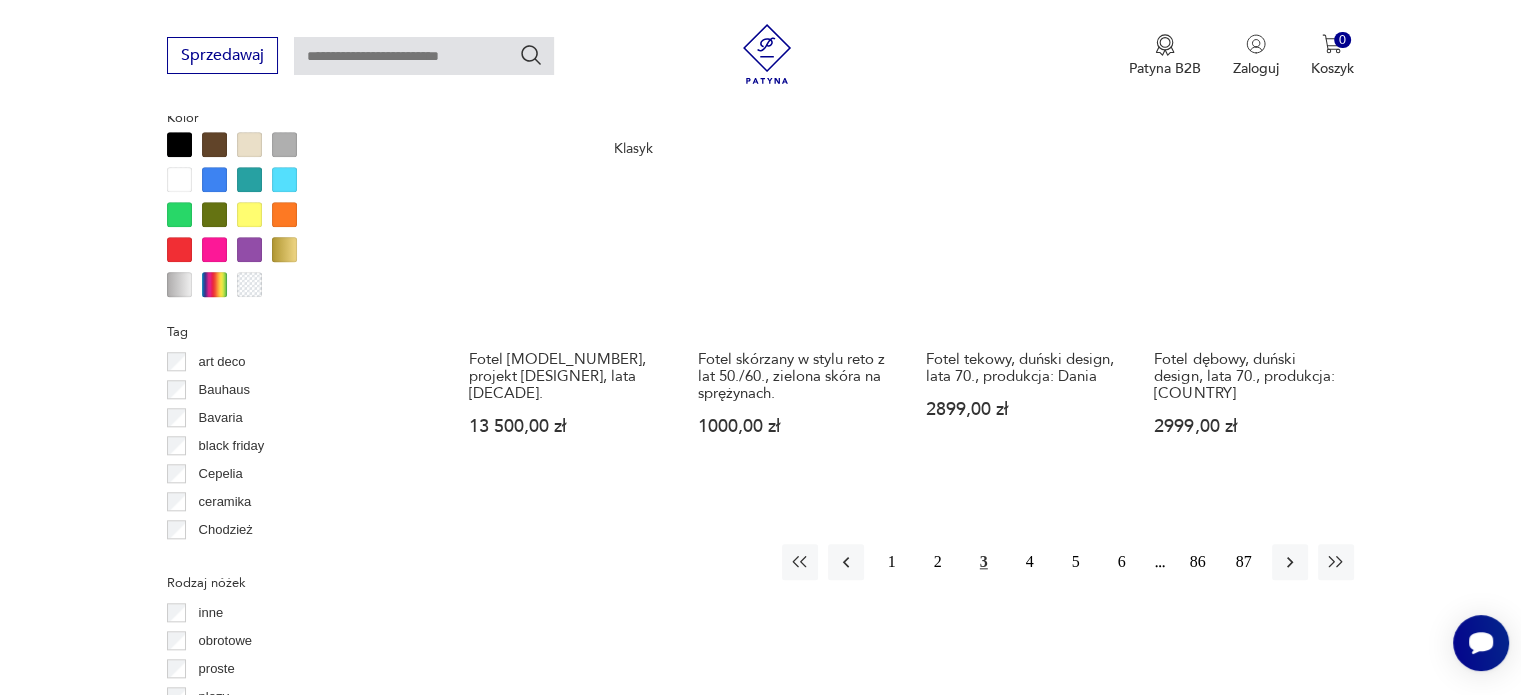 scroll, scrollTop: 2130, scrollLeft: 0, axis: vertical 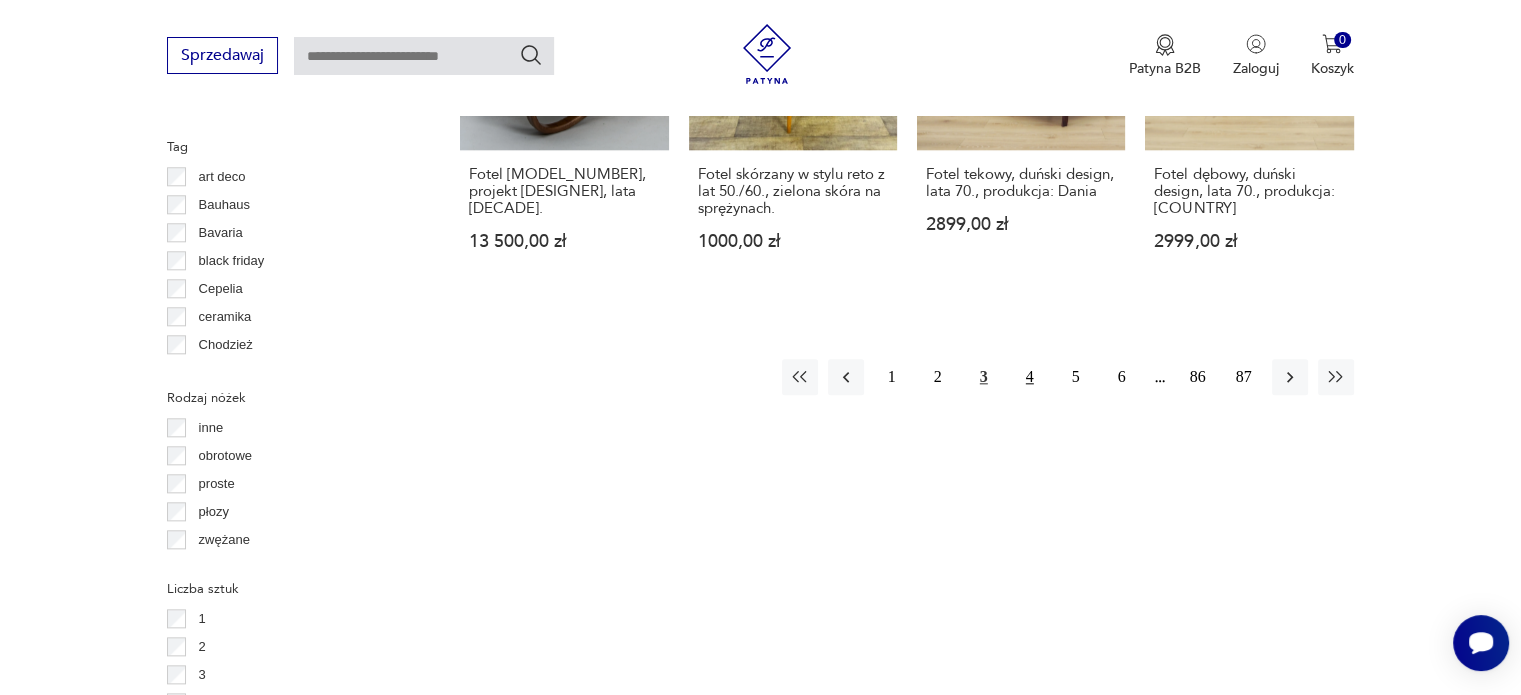 click on "4" at bounding box center [1030, 377] 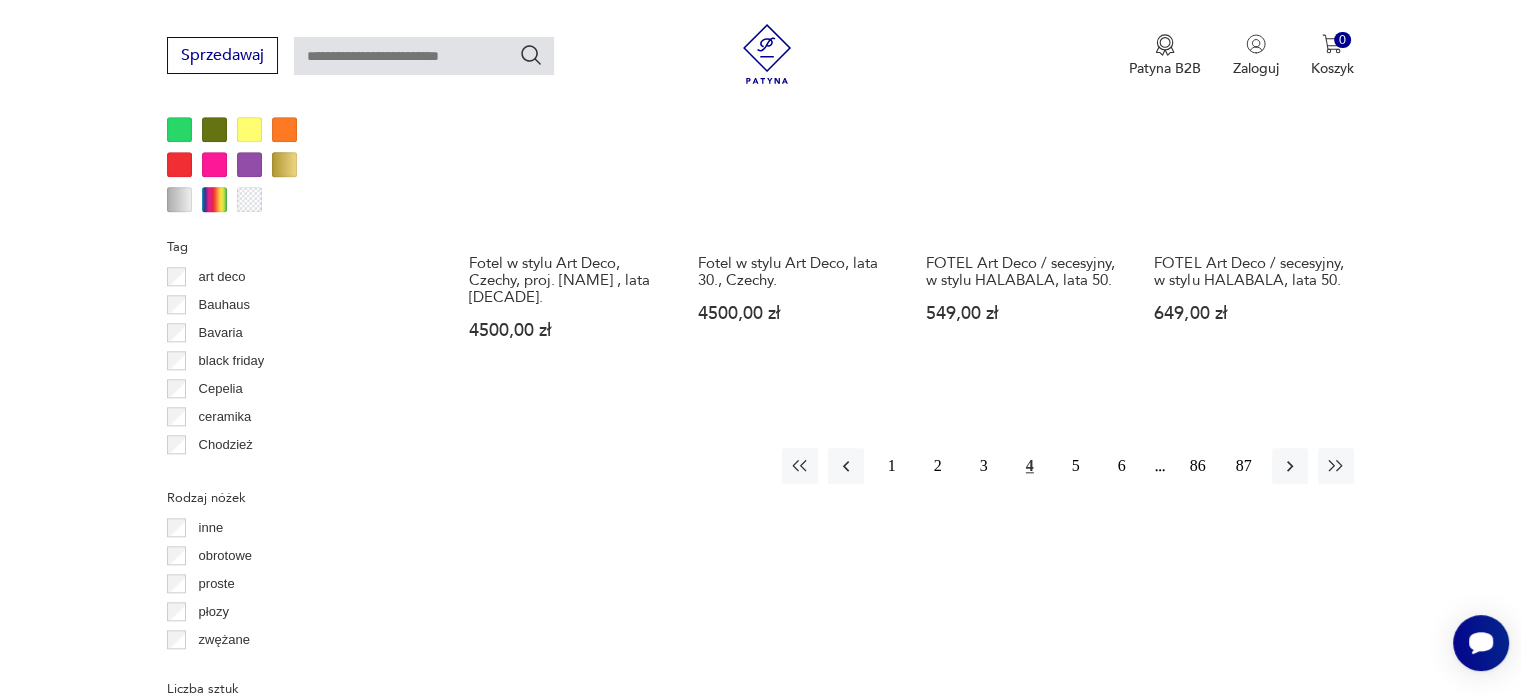 scroll, scrollTop: 2130, scrollLeft: 0, axis: vertical 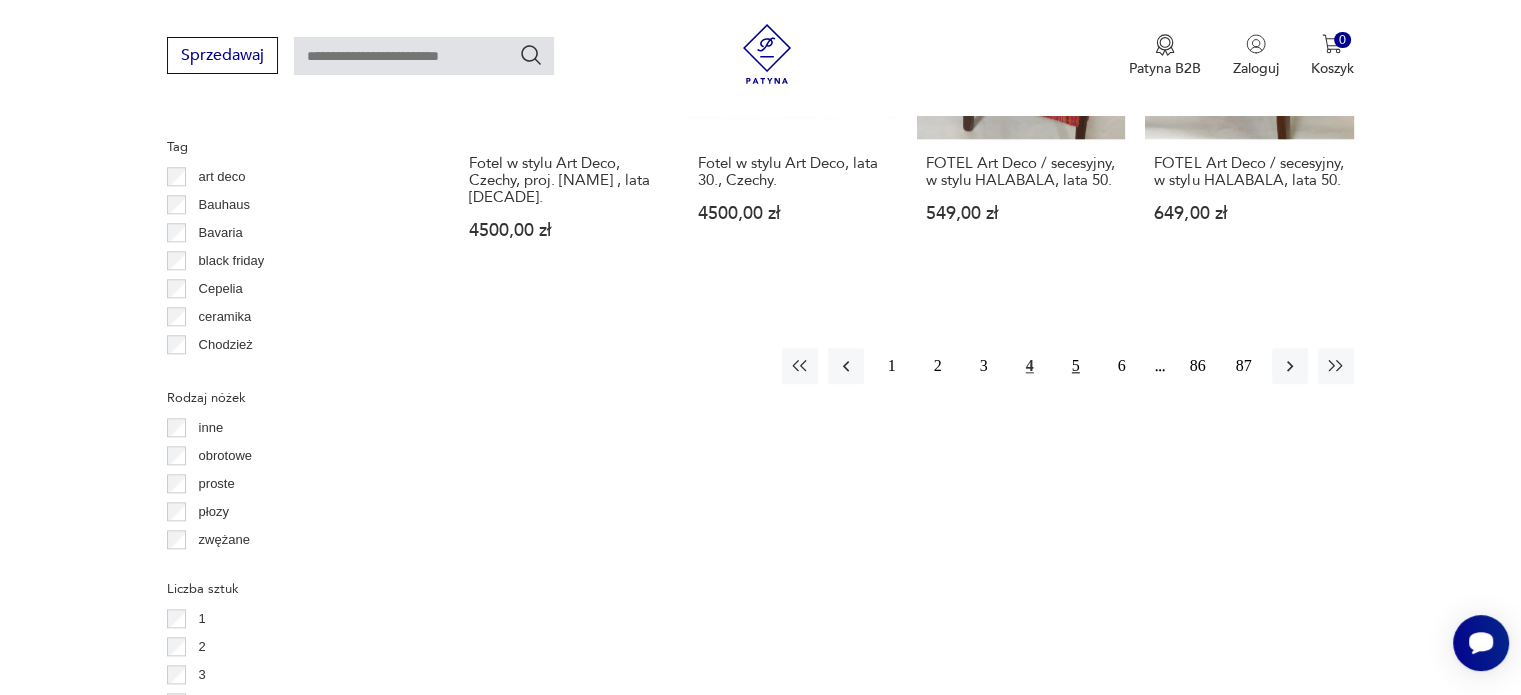 click on "5" at bounding box center [1076, 366] 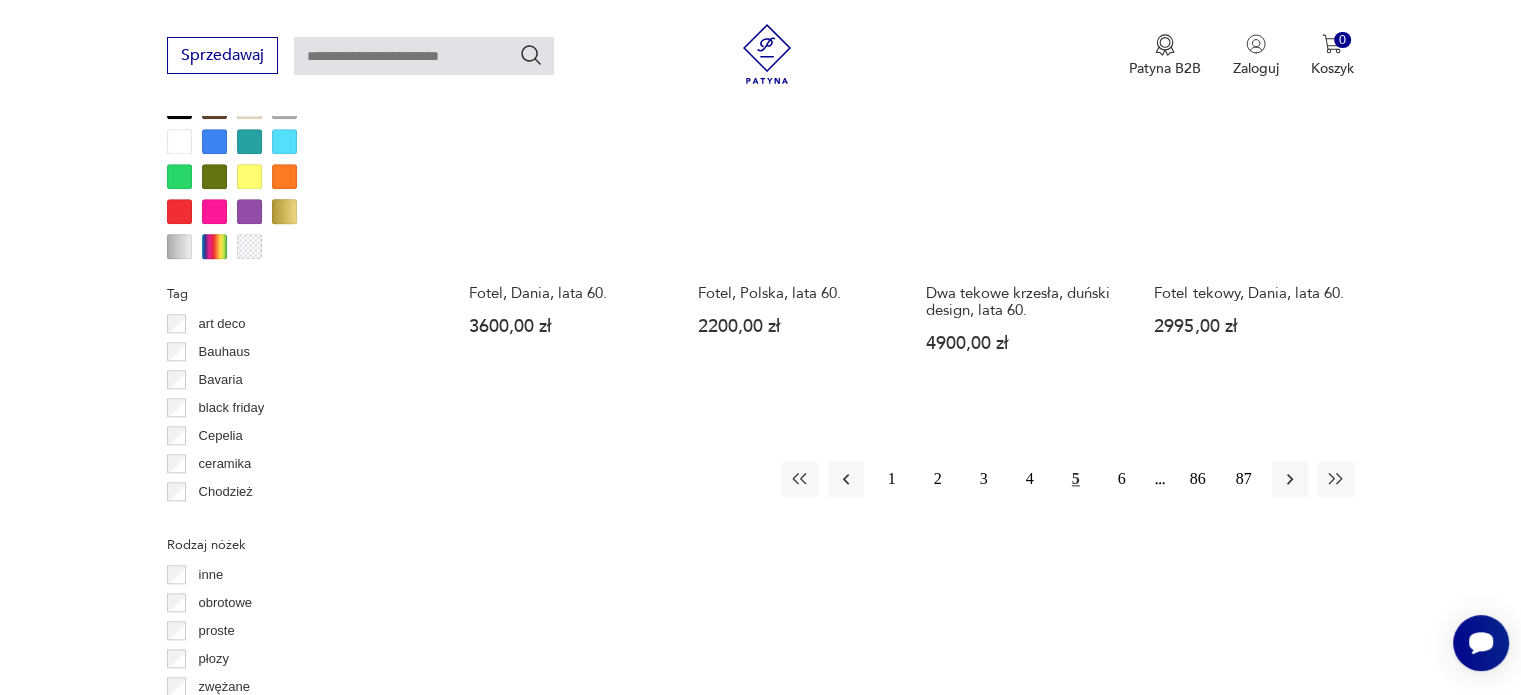 scroll, scrollTop: 2030, scrollLeft: 0, axis: vertical 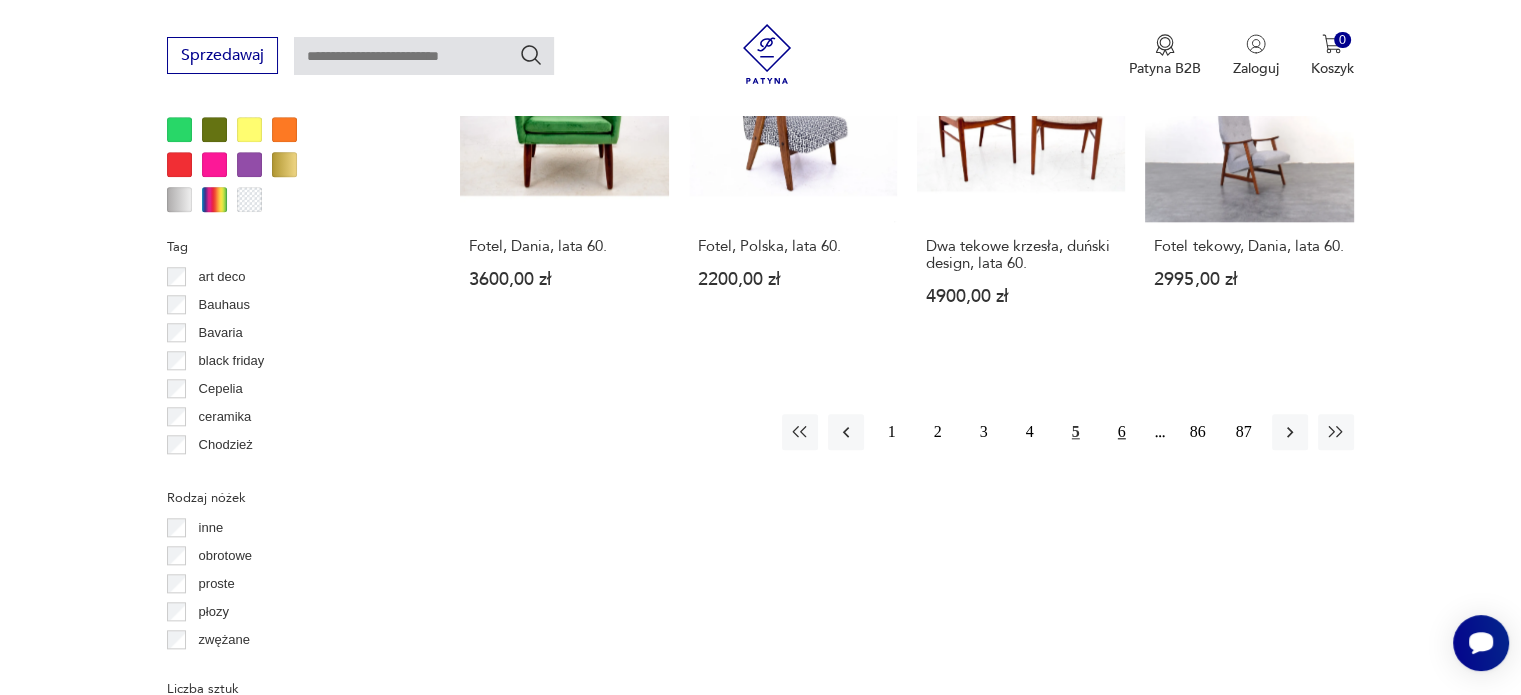 click on "6" at bounding box center [1122, 432] 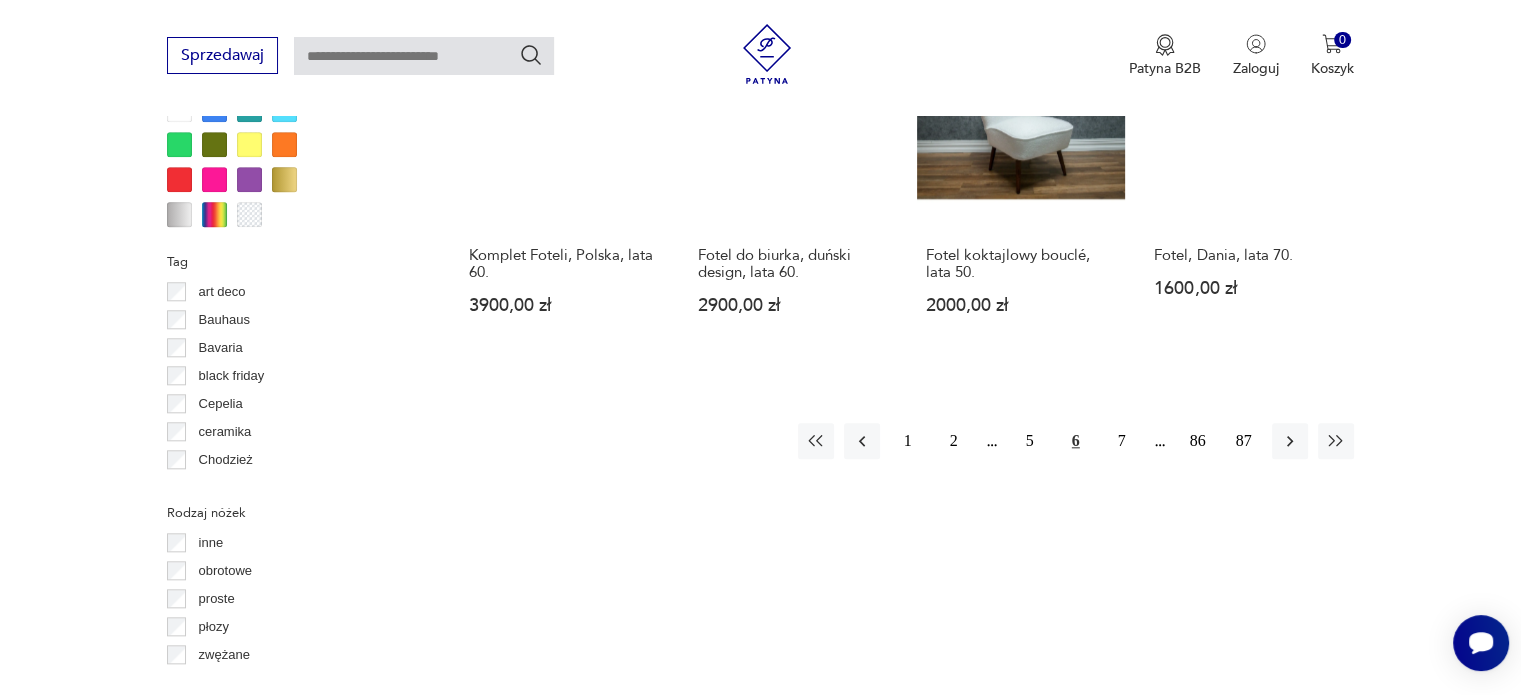 scroll, scrollTop: 2130, scrollLeft: 0, axis: vertical 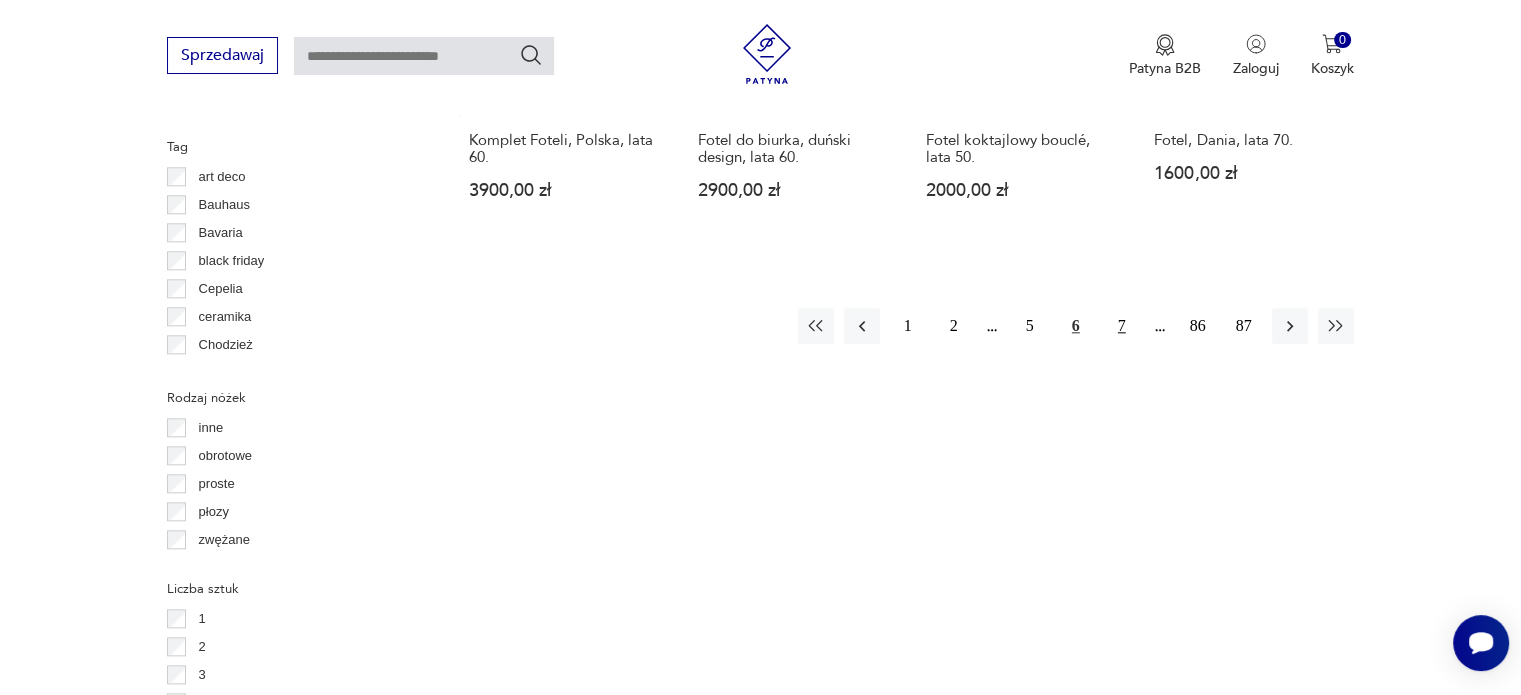 click on "7" at bounding box center [1122, 326] 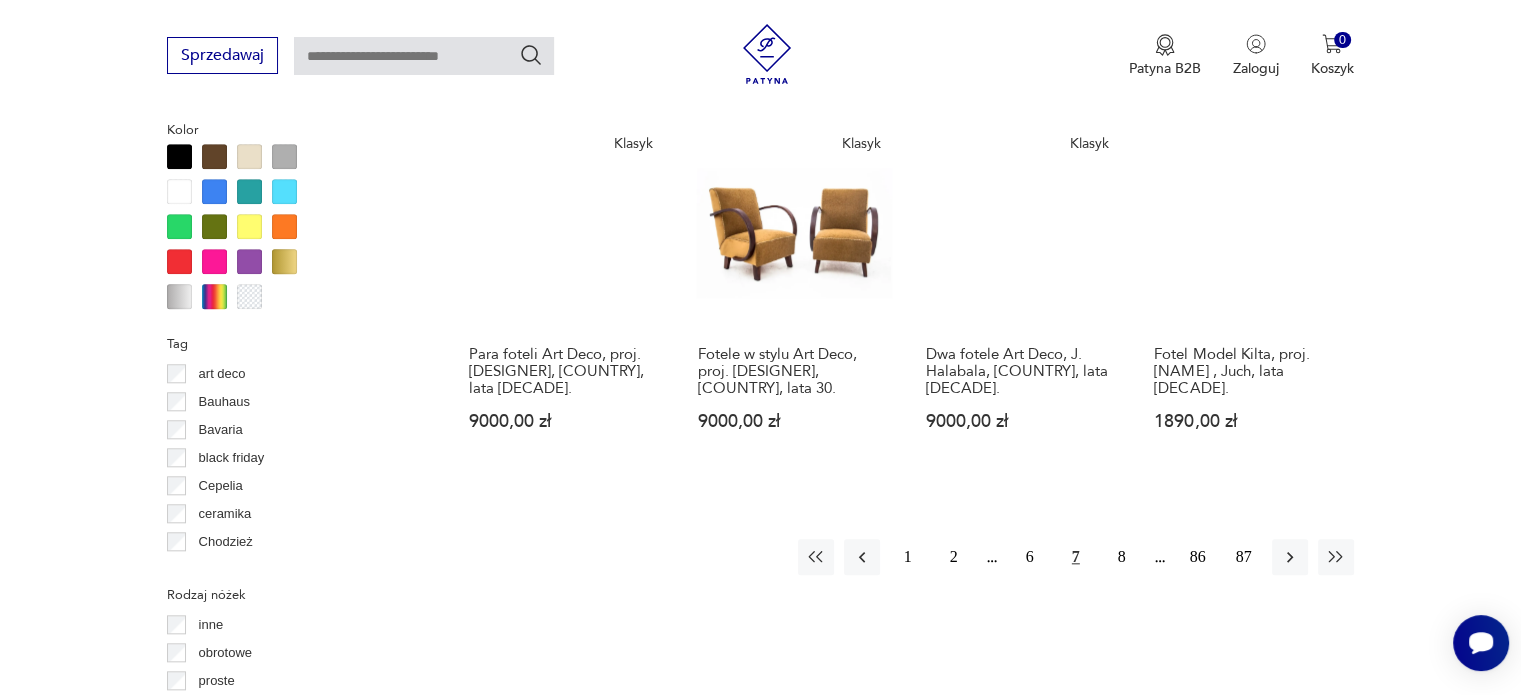 scroll, scrollTop: 2030, scrollLeft: 0, axis: vertical 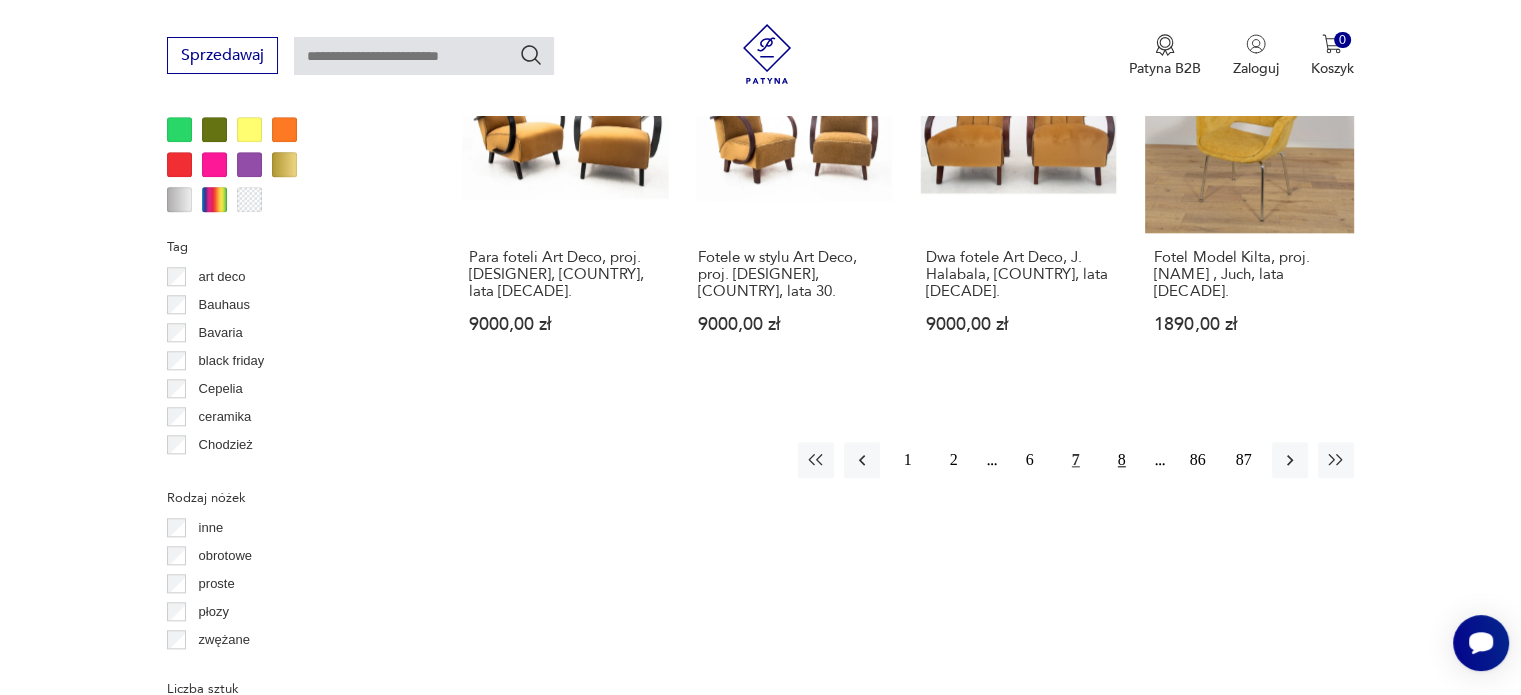 click on "8" at bounding box center [1122, 460] 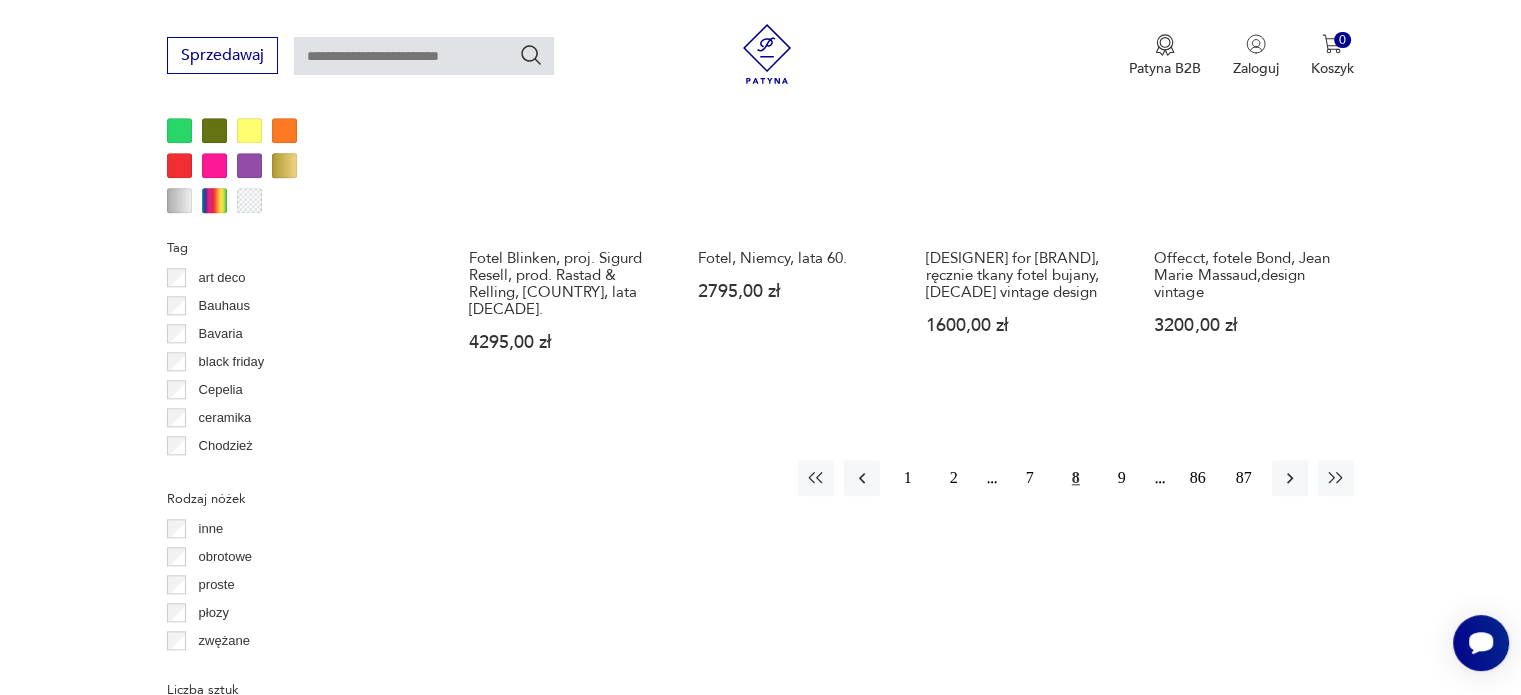 scroll, scrollTop: 2030, scrollLeft: 0, axis: vertical 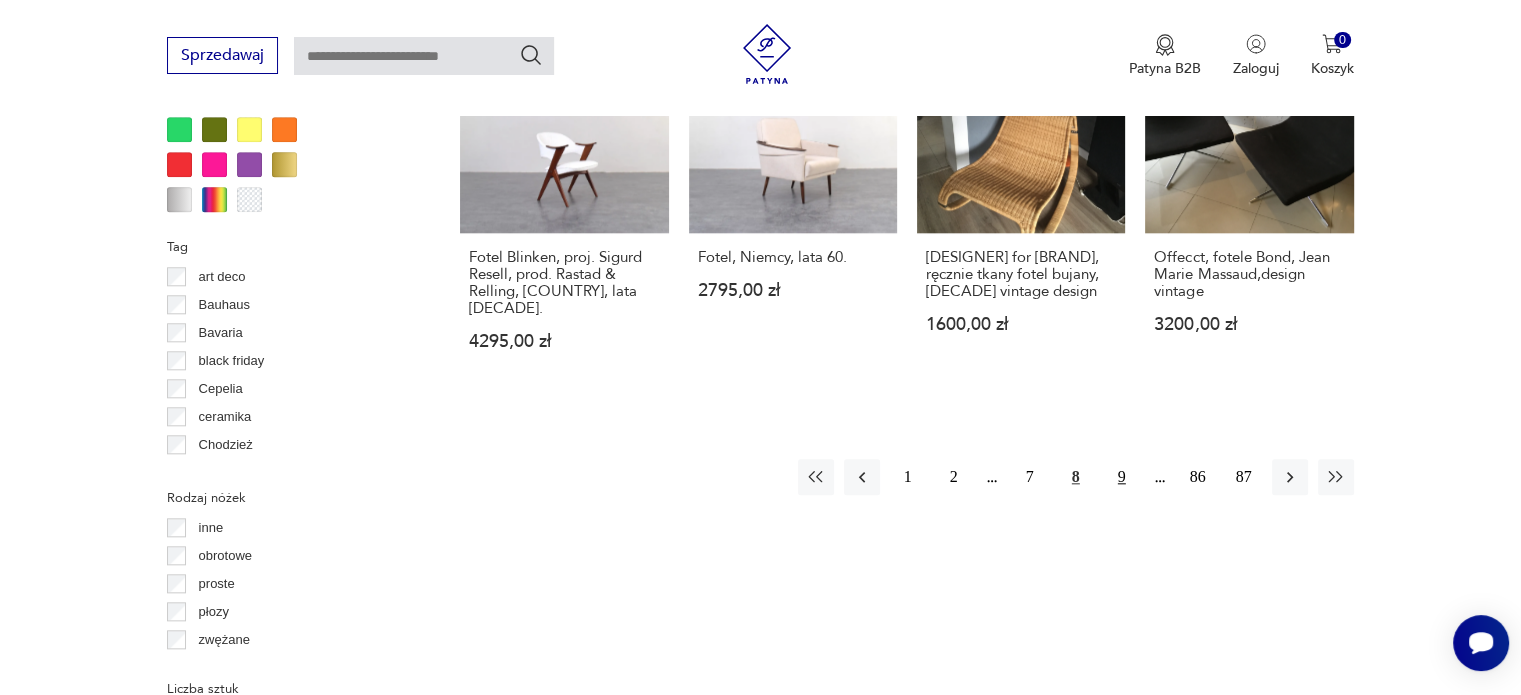 click on "9" at bounding box center [1122, 477] 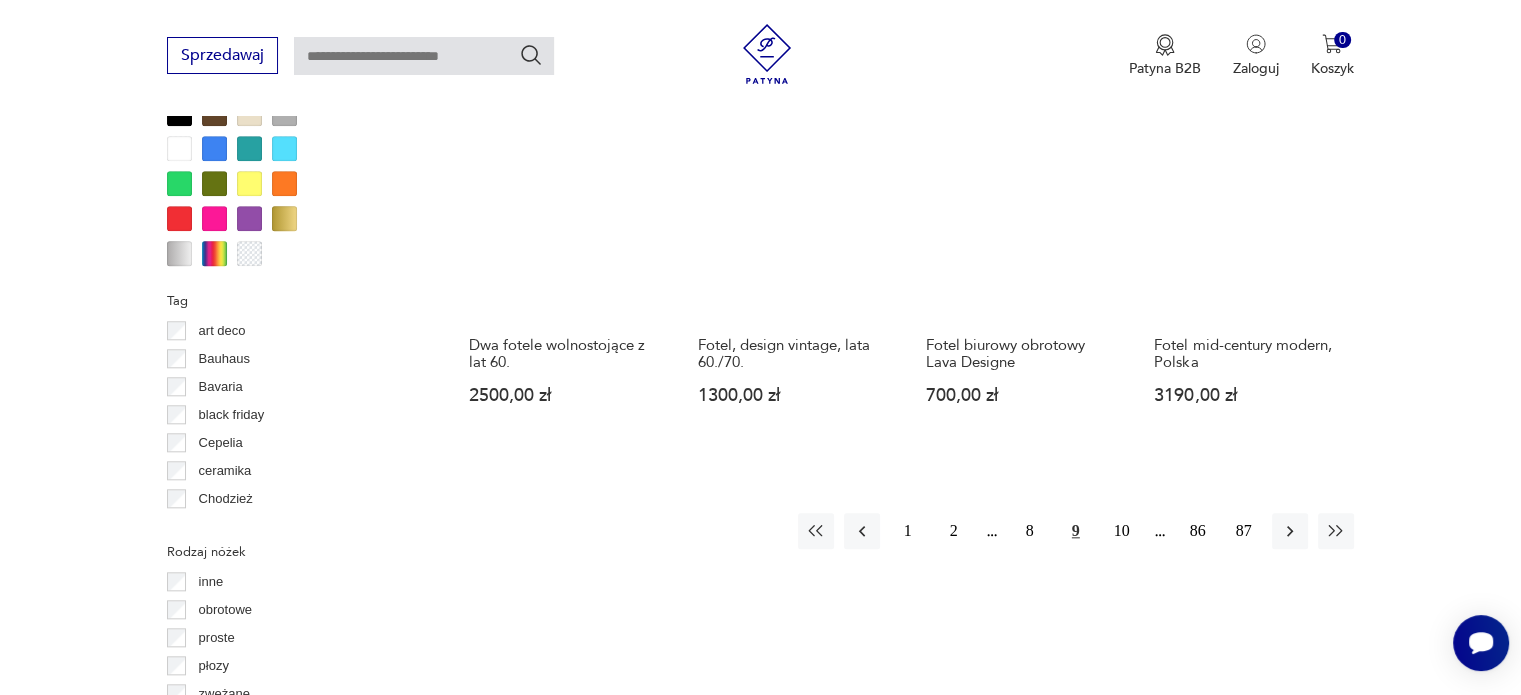 scroll, scrollTop: 2130, scrollLeft: 0, axis: vertical 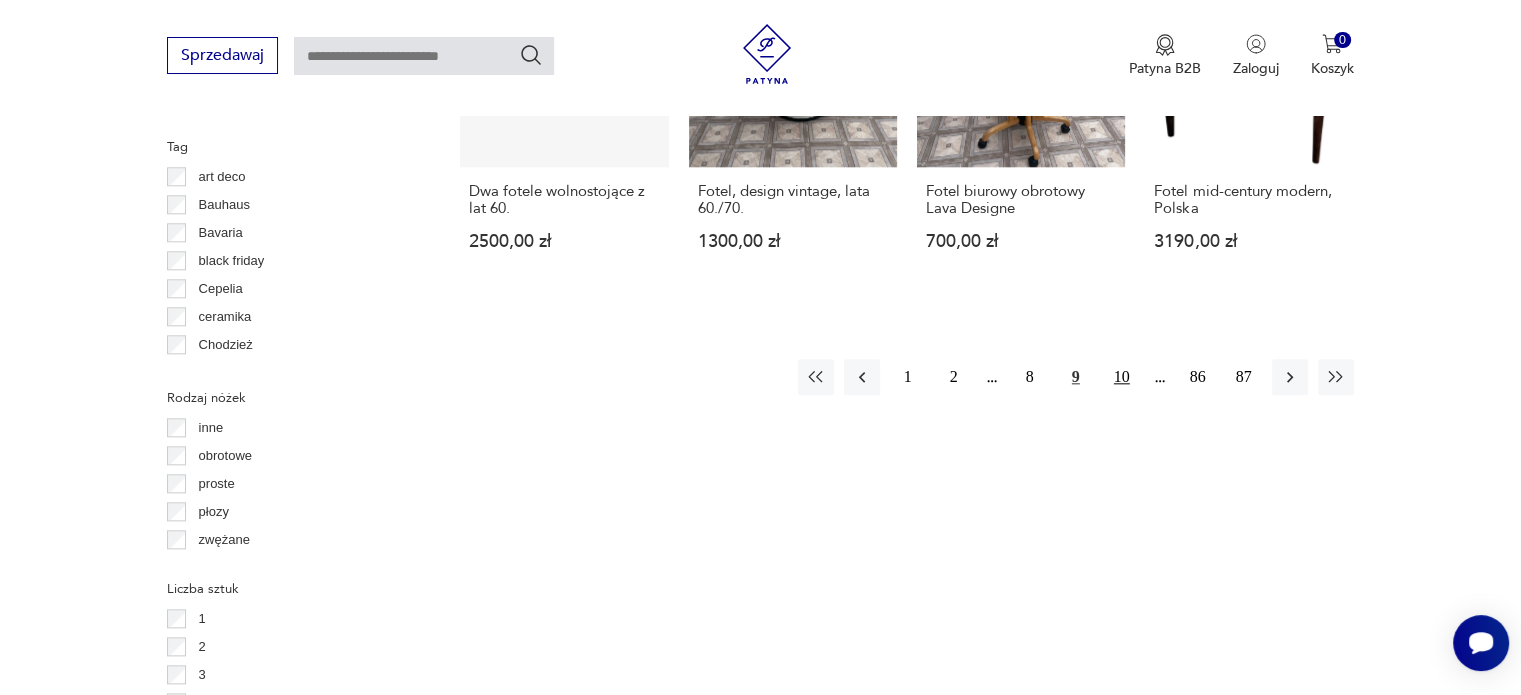 click on "10" at bounding box center [1122, 377] 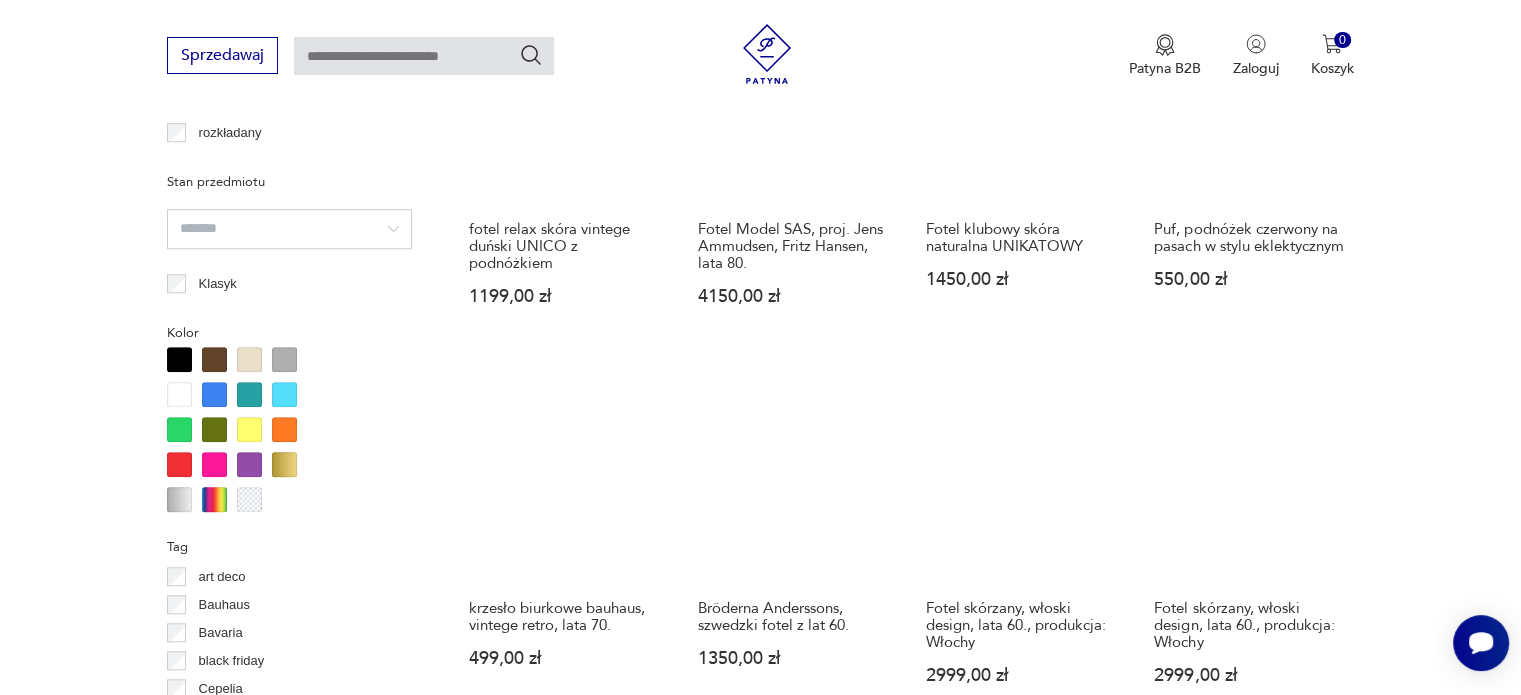 scroll, scrollTop: 1930, scrollLeft: 0, axis: vertical 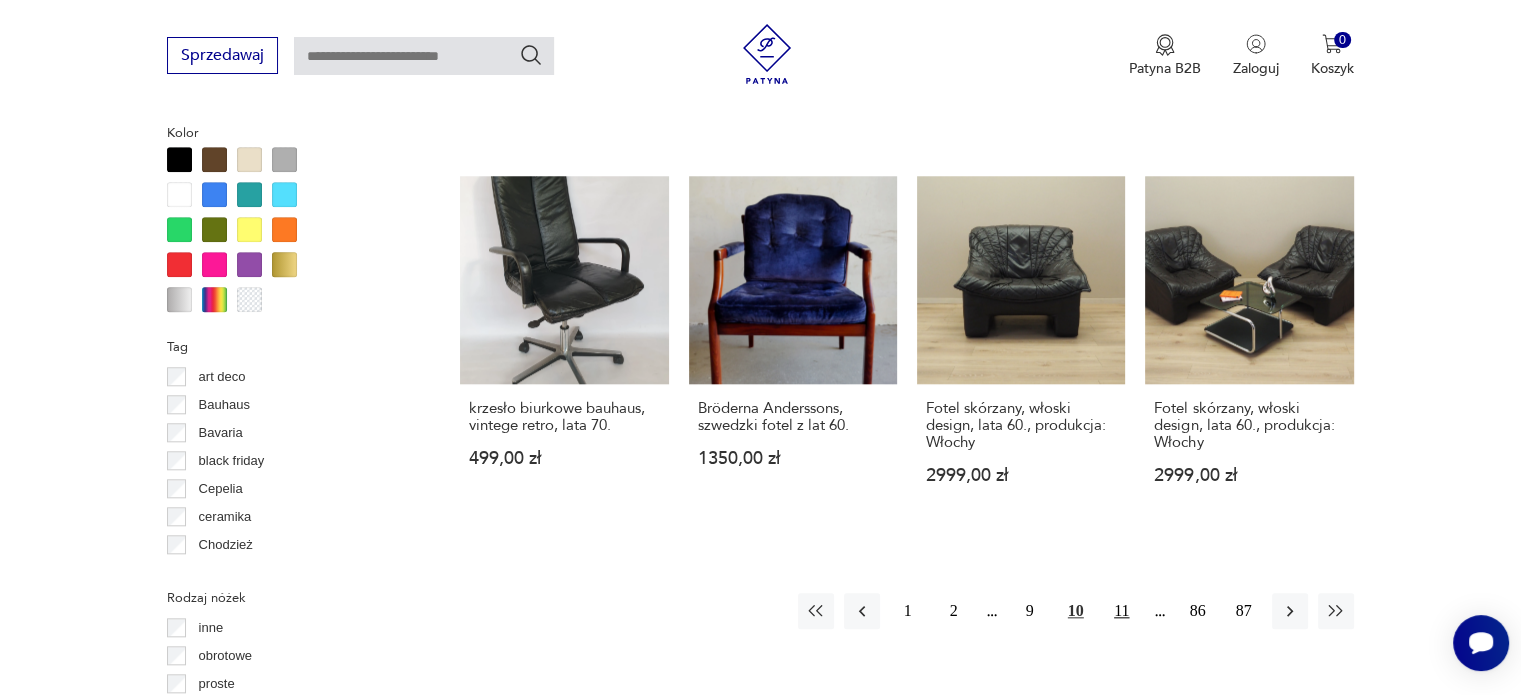 click on "11" at bounding box center (1122, 611) 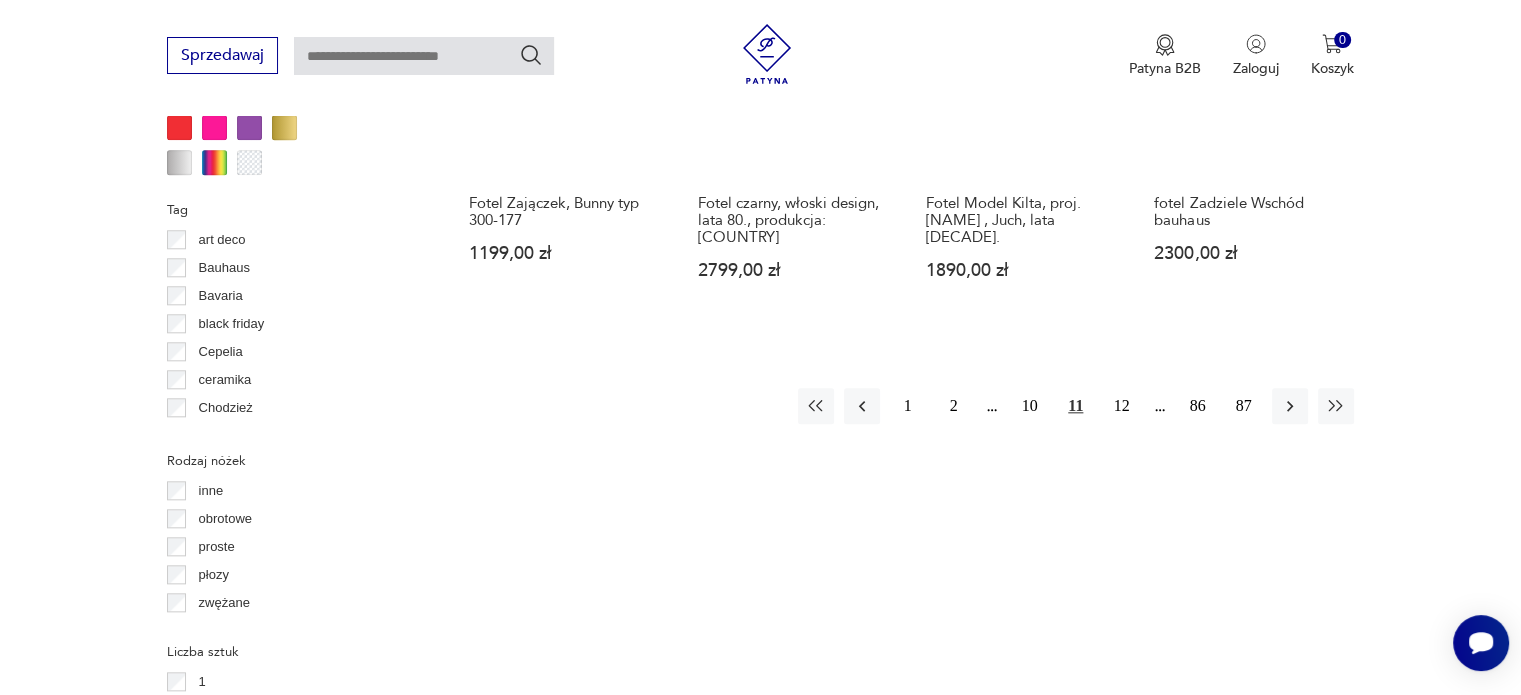 scroll, scrollTop: 2130, scrollLeft: 0, axis: vertical 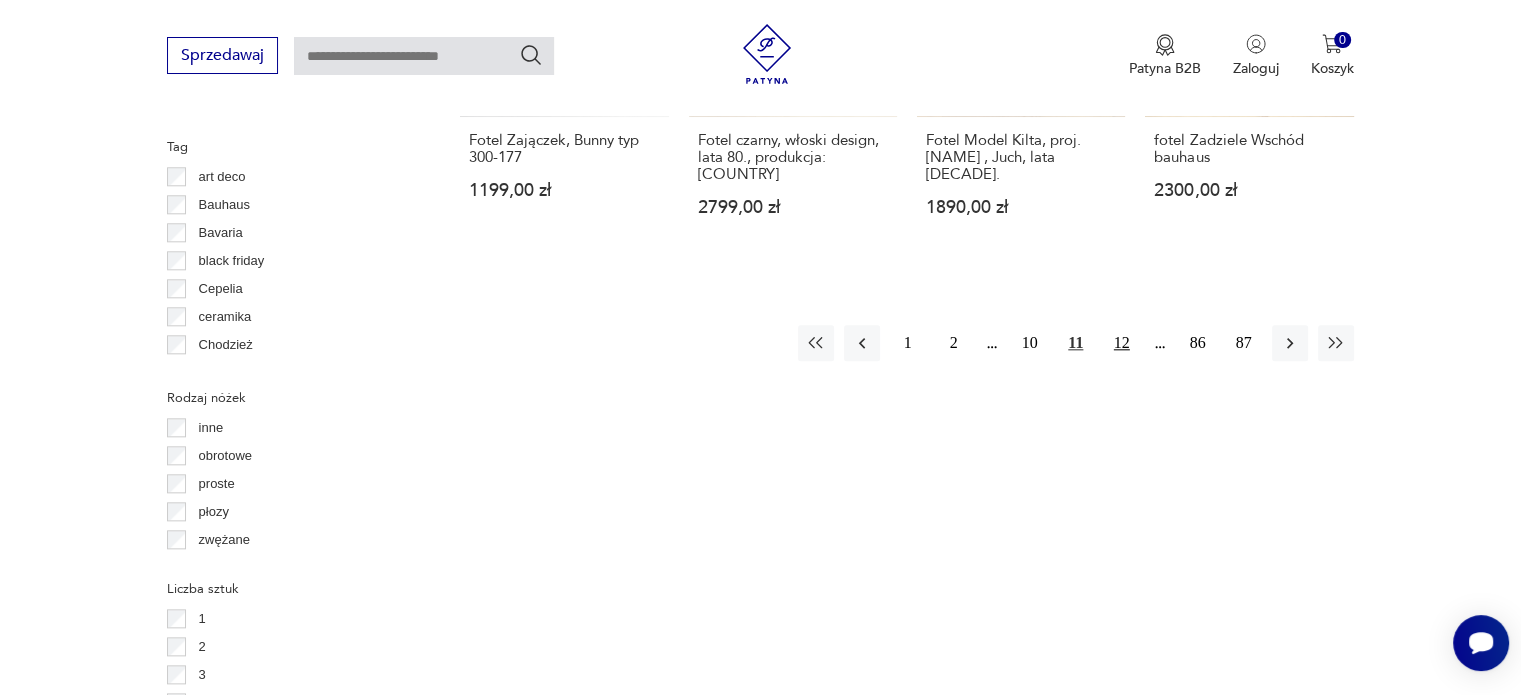 click on "12" at bounding box center (1122, 343) 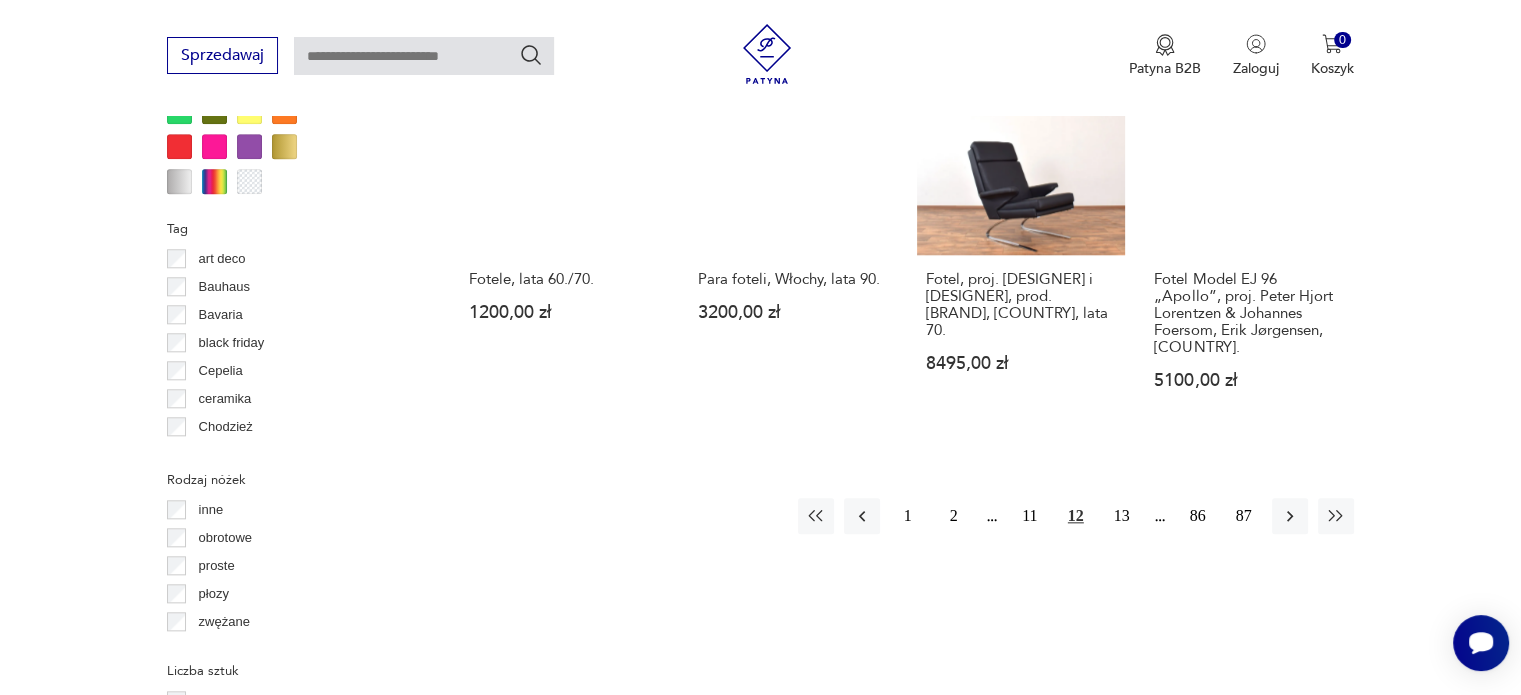 scroll, scrollTop: 2130, scrollLeft: 0, axis: vertical 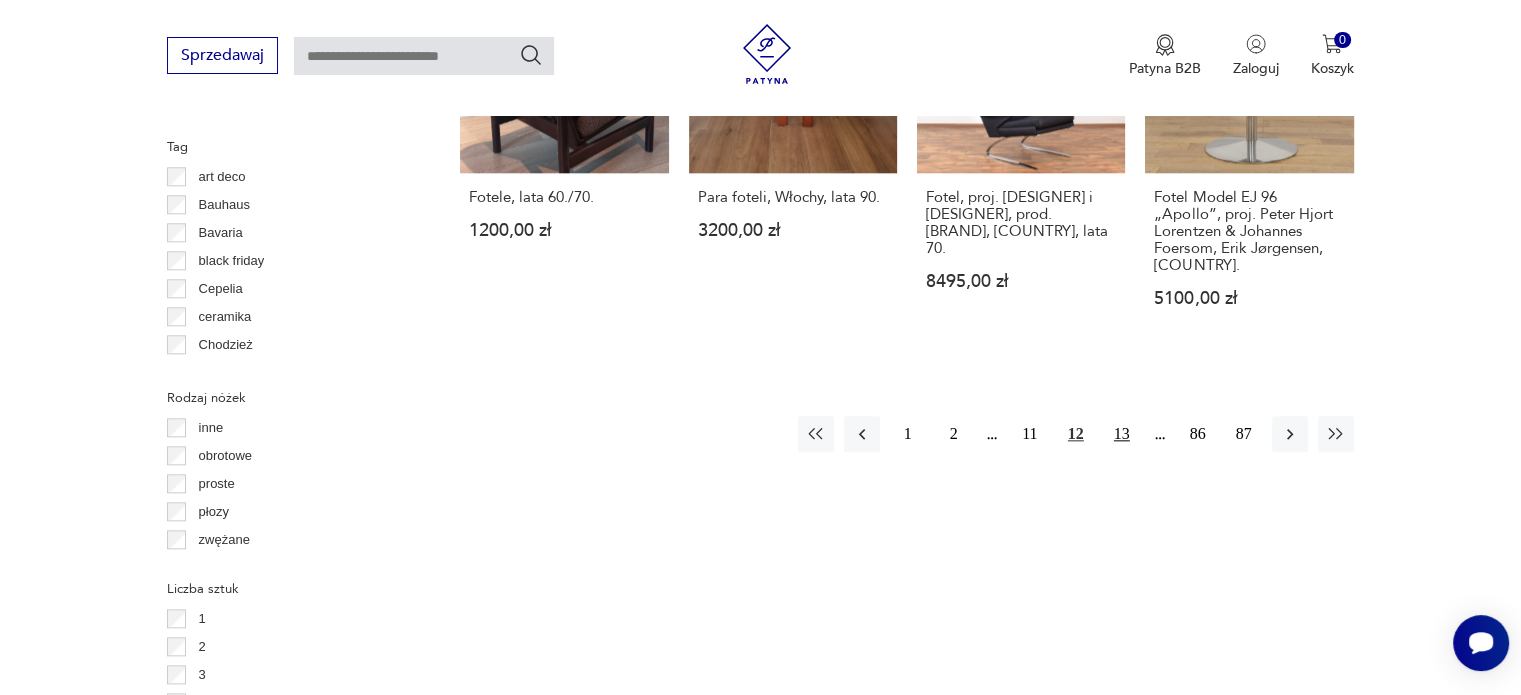 click on "13" at bounding box center [1122, 434] 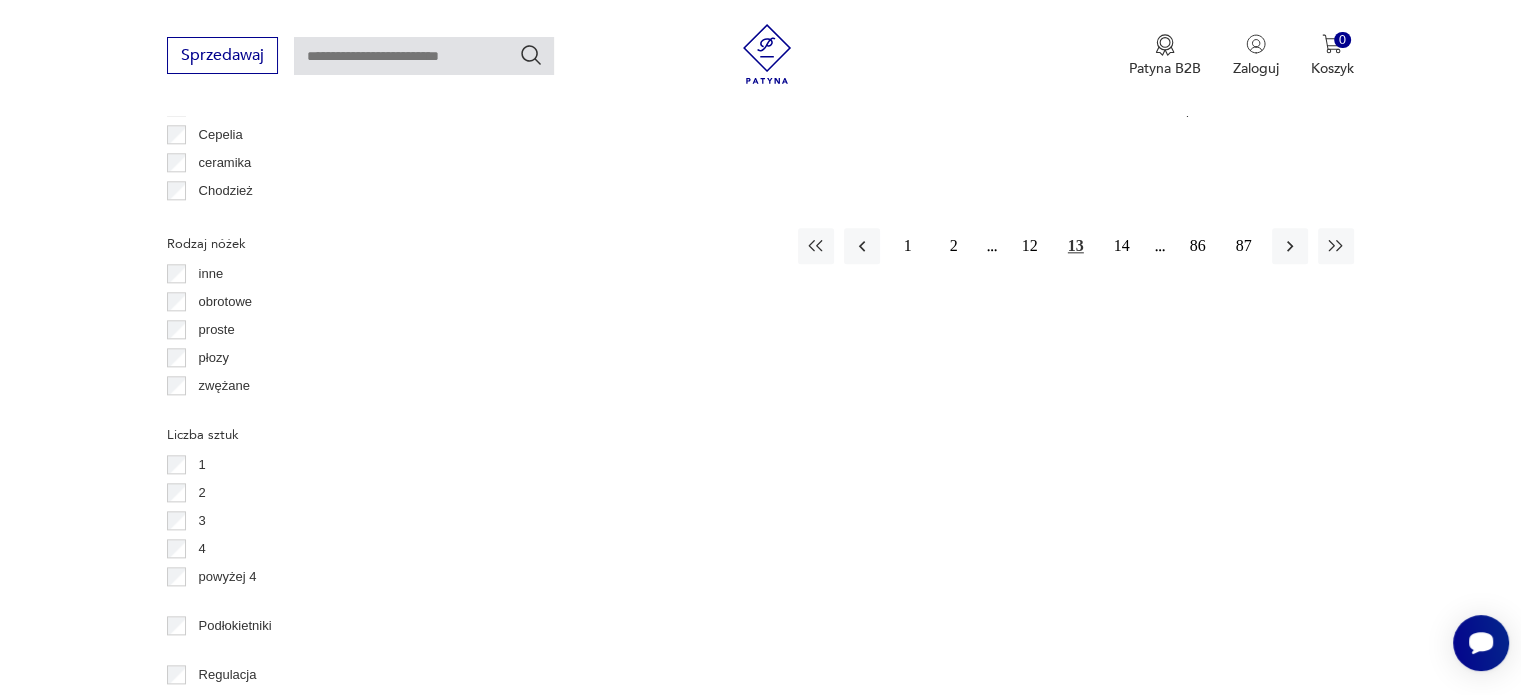 scroll, scrollTop: 2330, scrollLeft: 0, axis: vertical 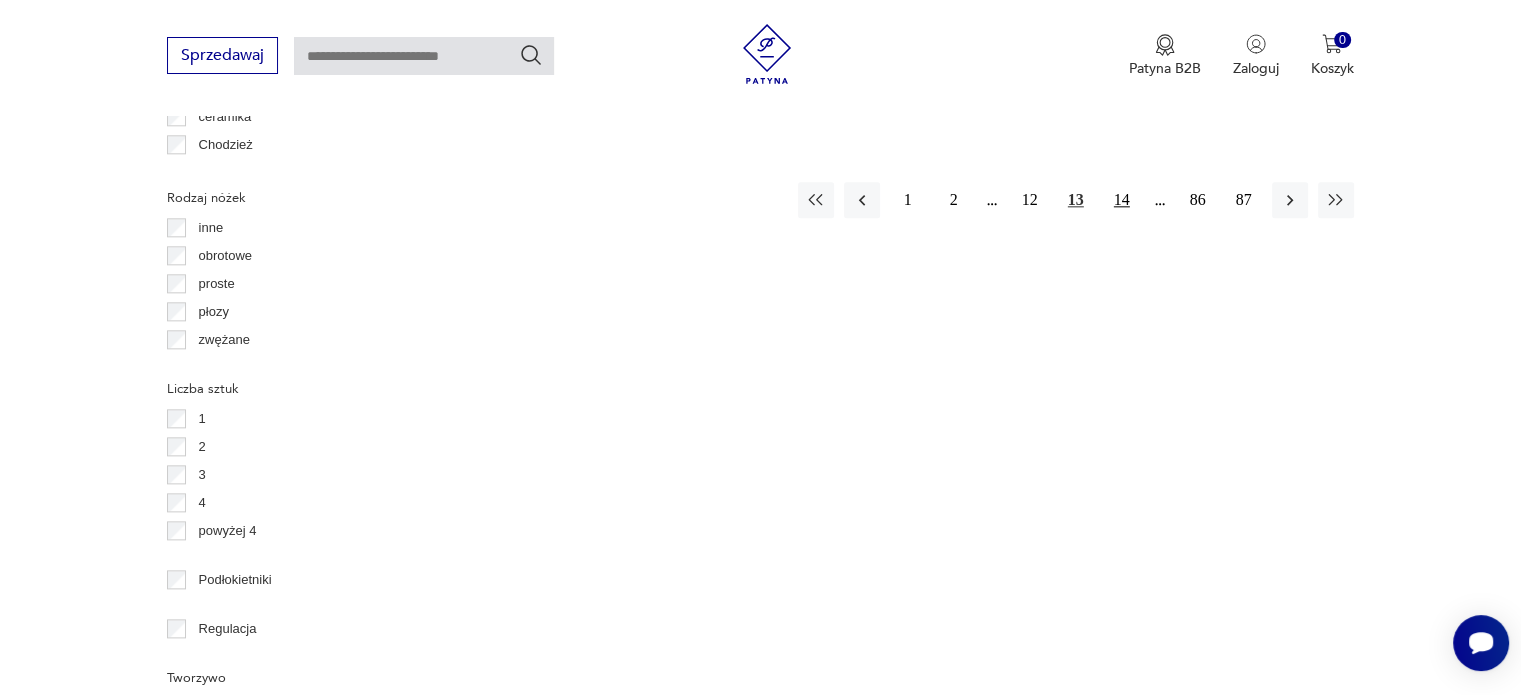 click on "14" at bounding box center [1122, 200] 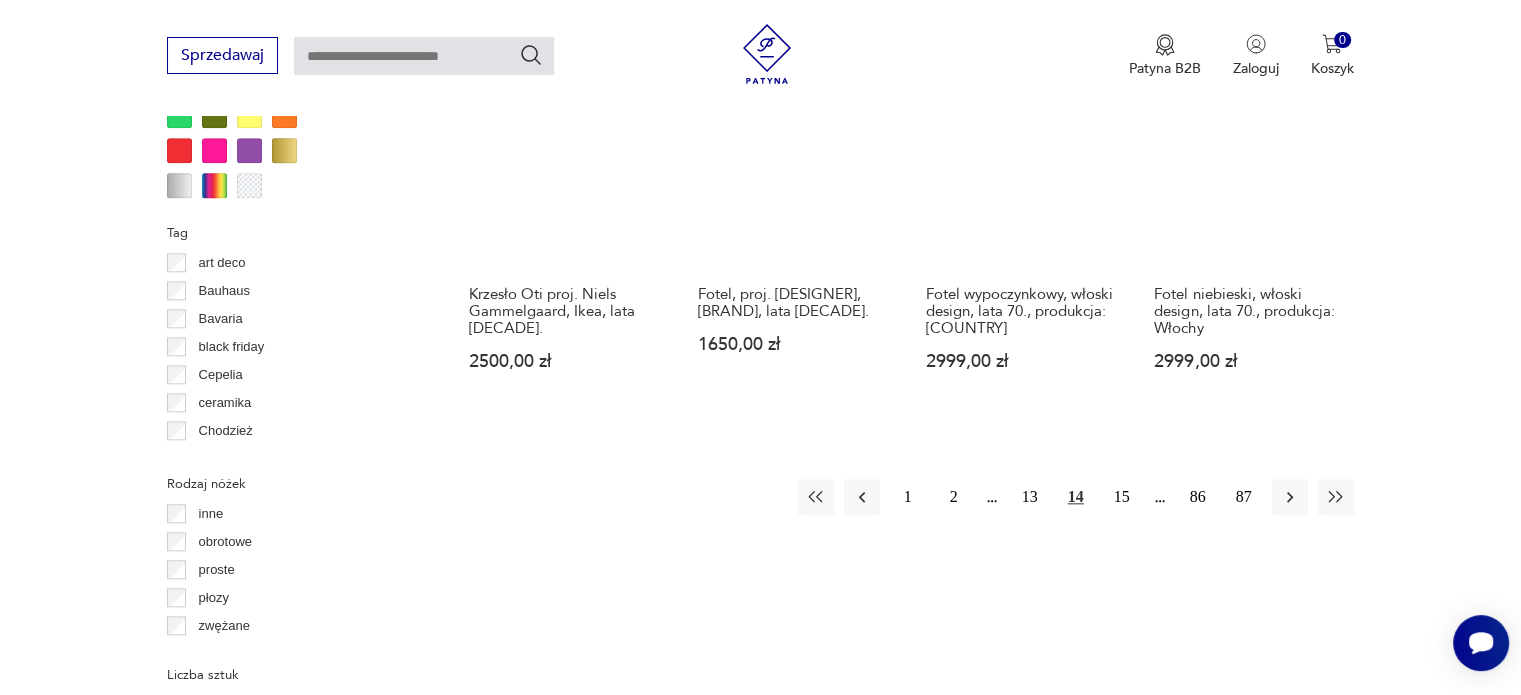 scroll, scrollTop: 2130, scrollLeft: 0, axis: vertical 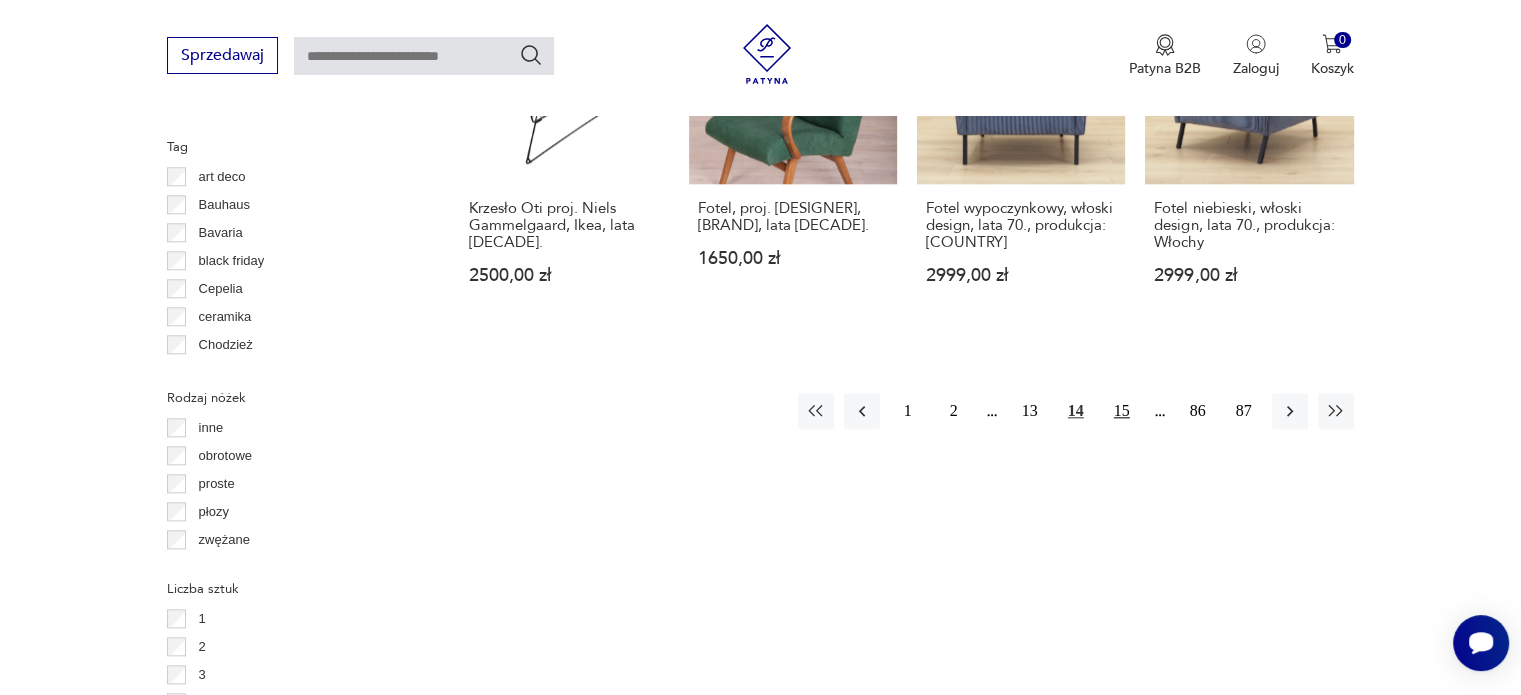 click on "15" at bounding box center [1122, 411] 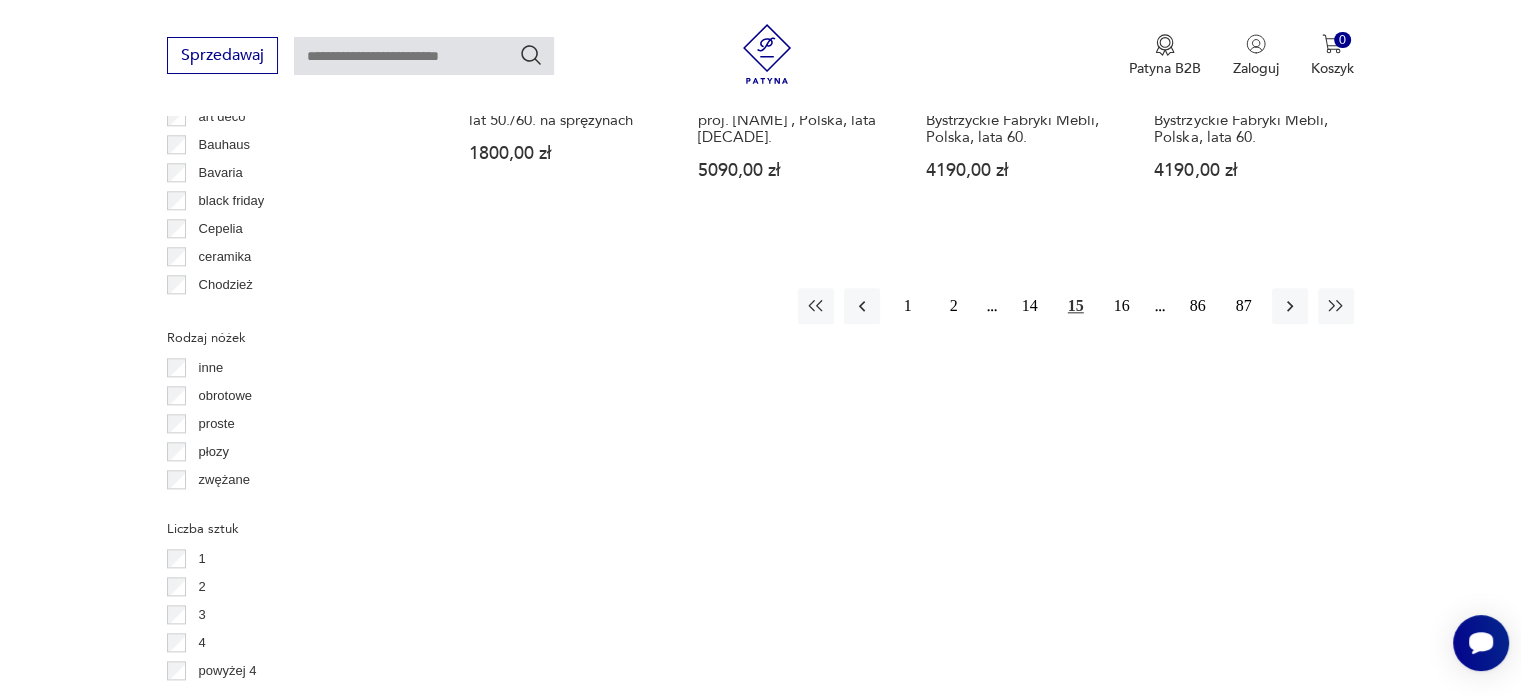 scroll, scrollTop: 2230, scrollLeft: 0, axis: vertical 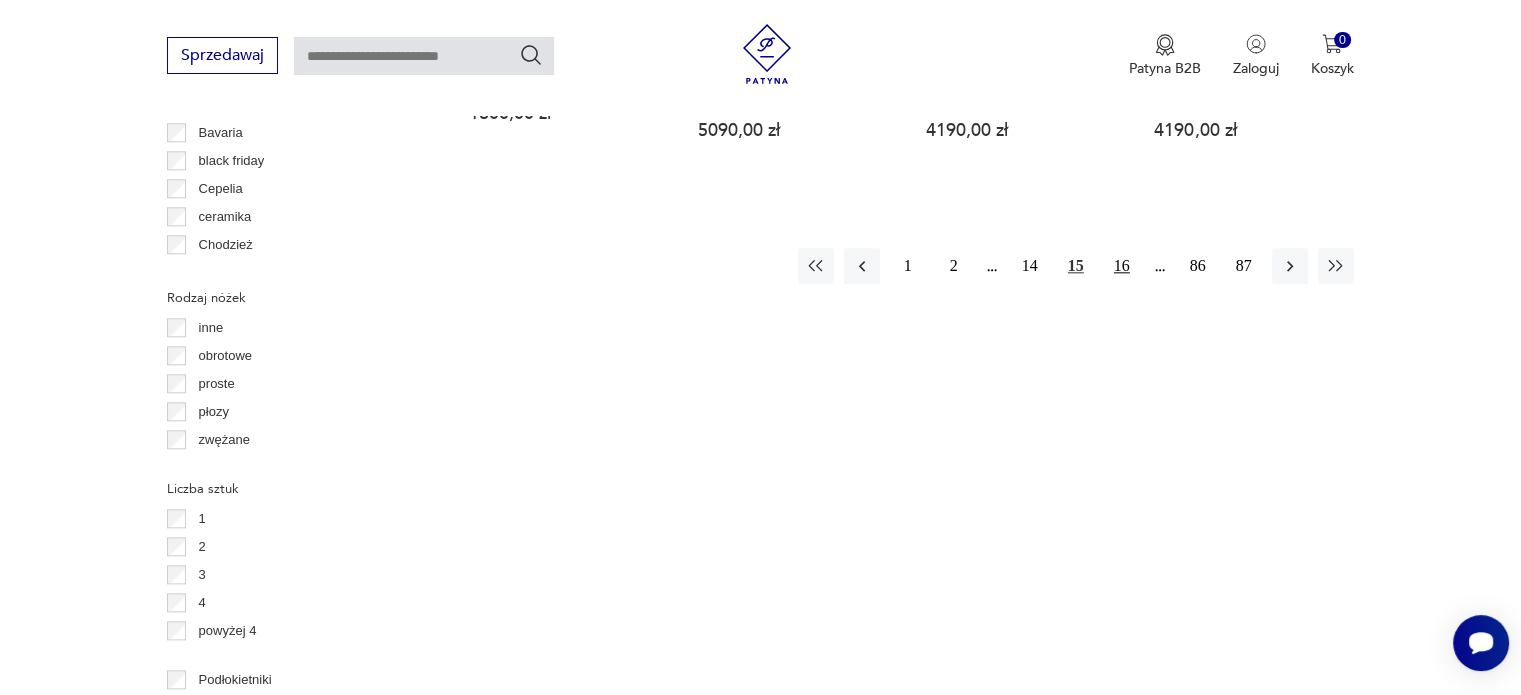 click on "16" at bounding box center [1122, 266] 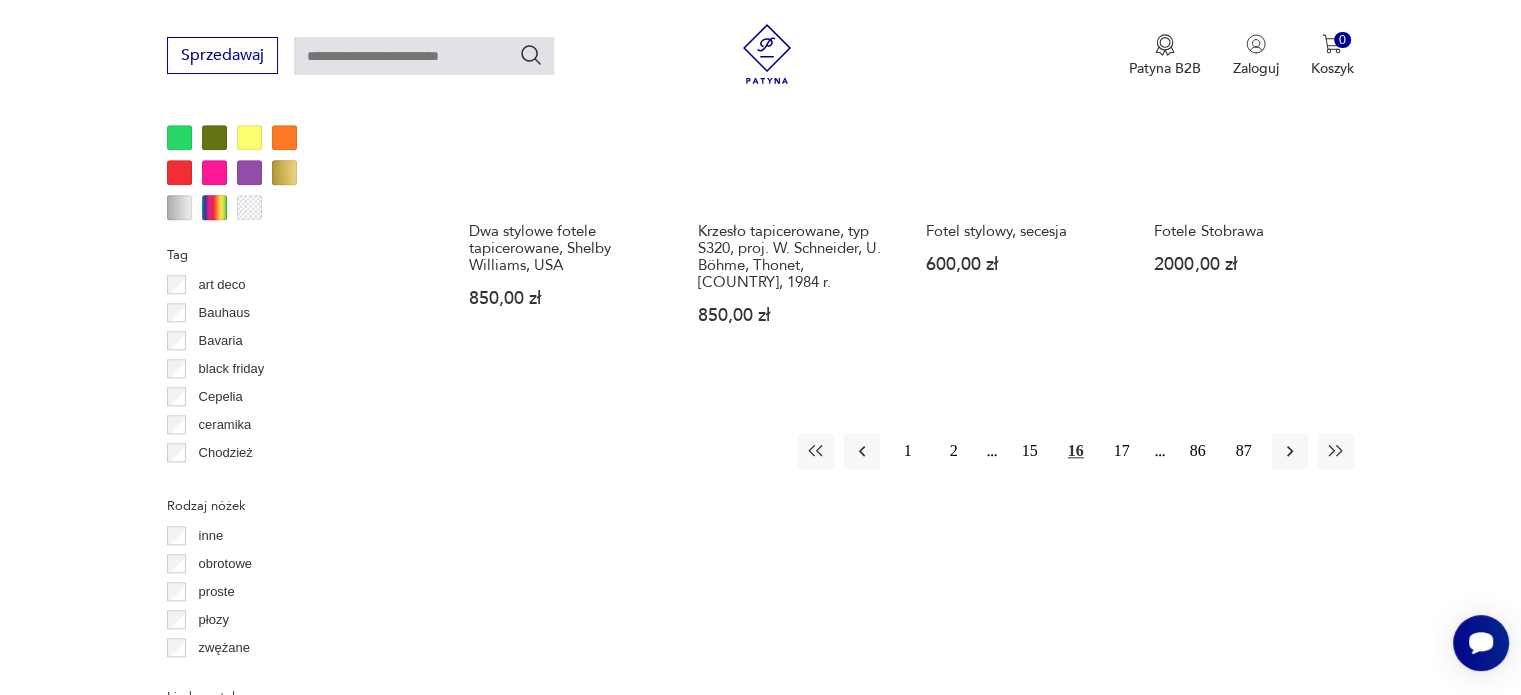 scroll, scrollTop: 2030, scrollLeft: 0, axis: vertical 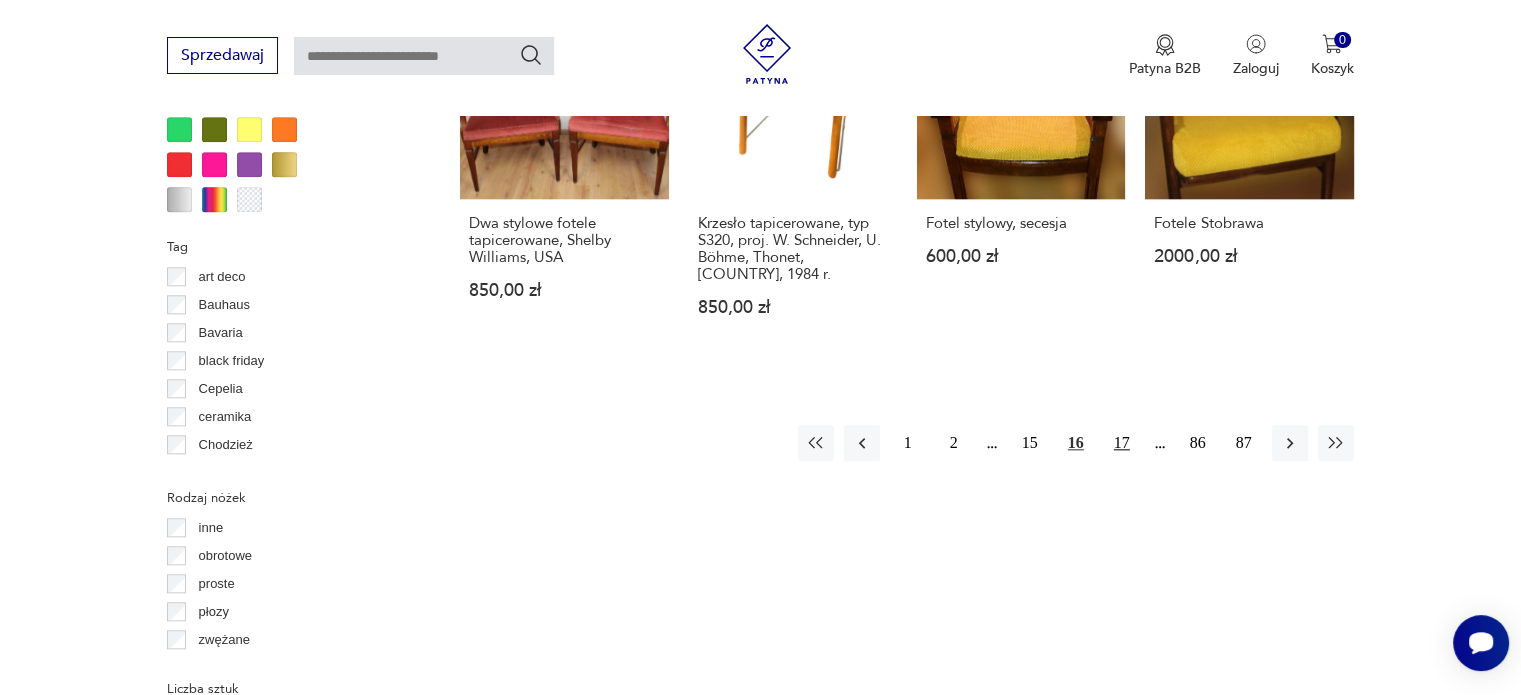 click on "17" at bounding box center [1122, 443] 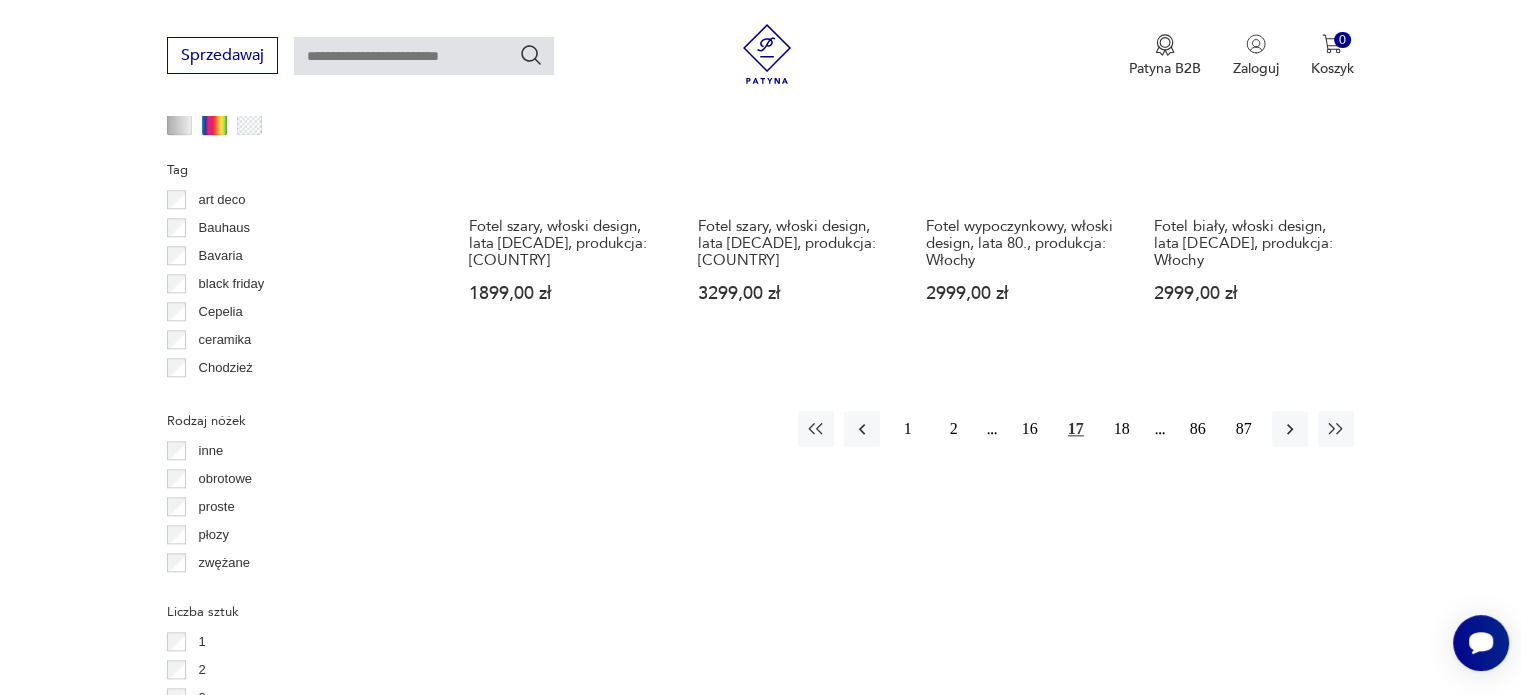 scroll, scrollTop: 2230, scrollLeft: 0, axis: vertical 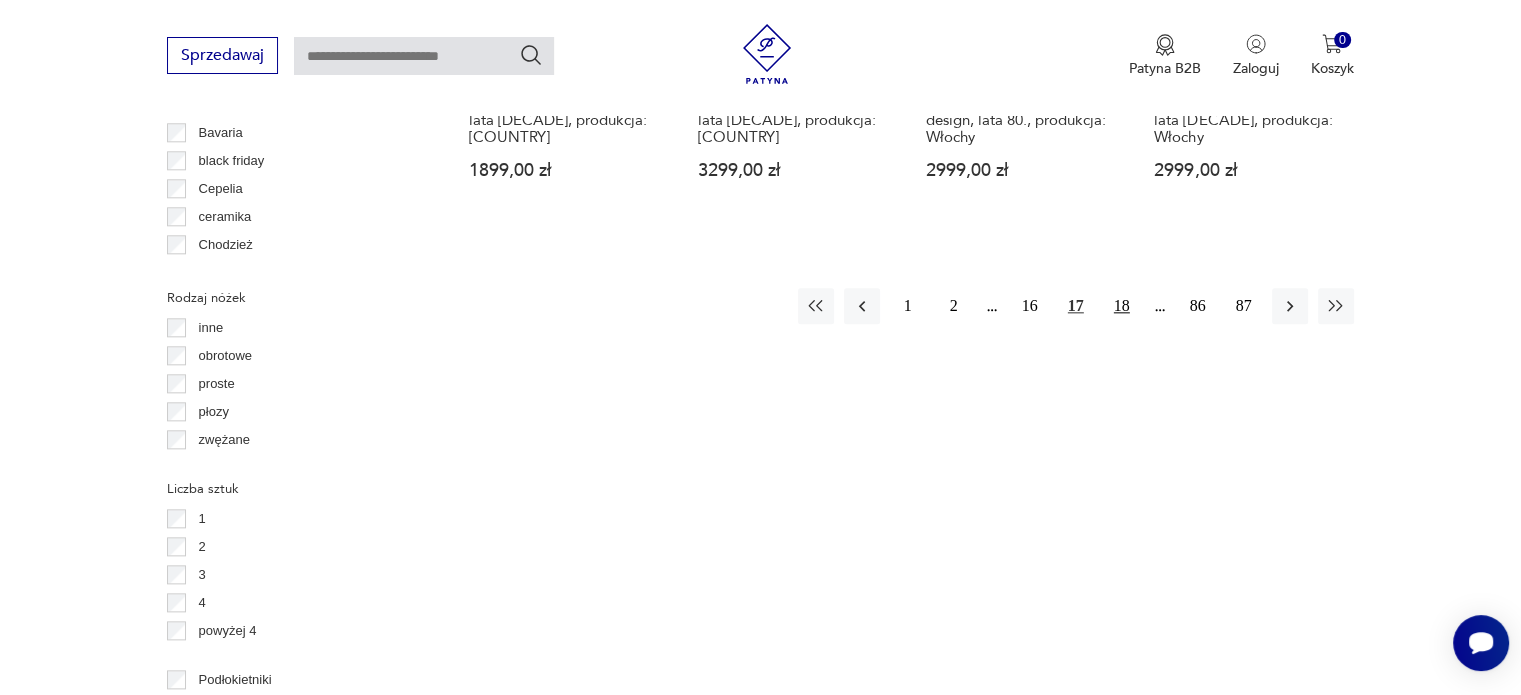 click on "18" at bounding box center [1122, 306] 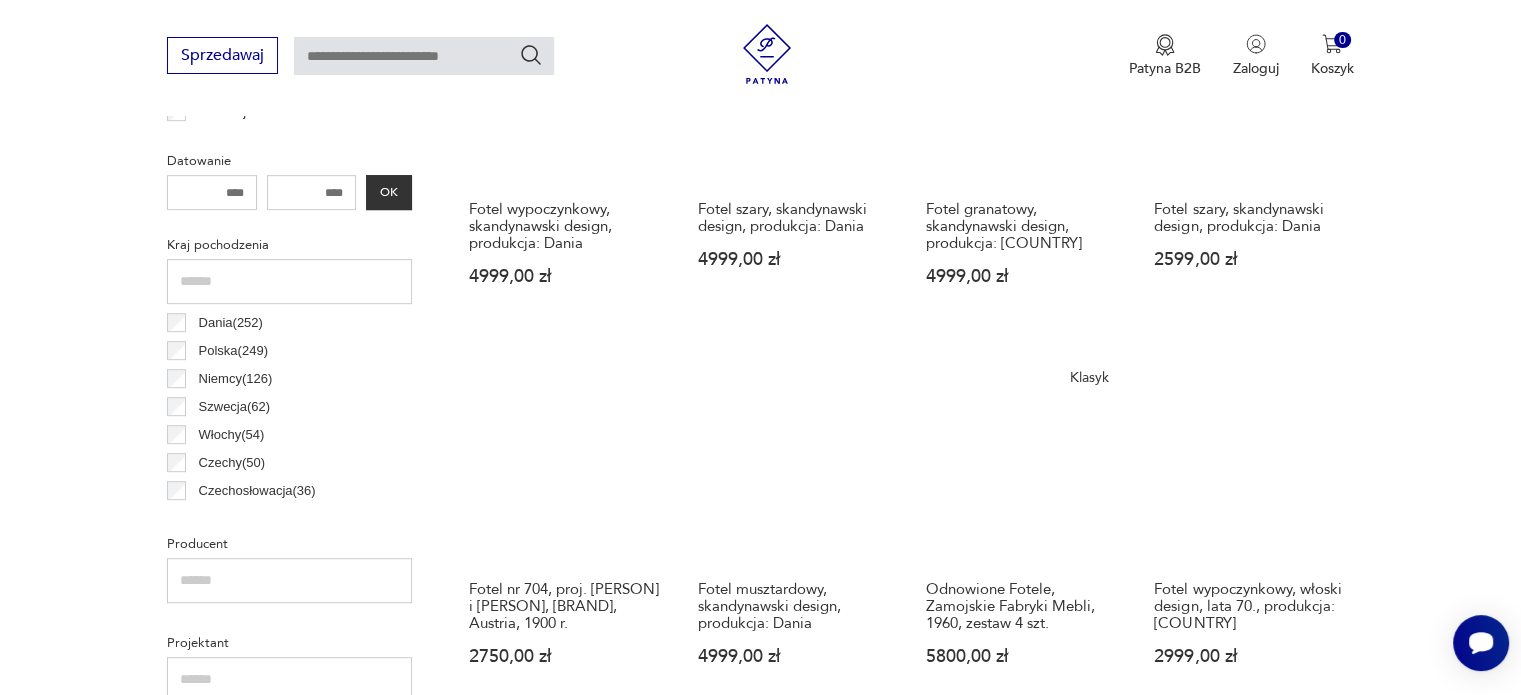 scroll, scrollTop: 930, scrollLeft: 0, axis: vertical 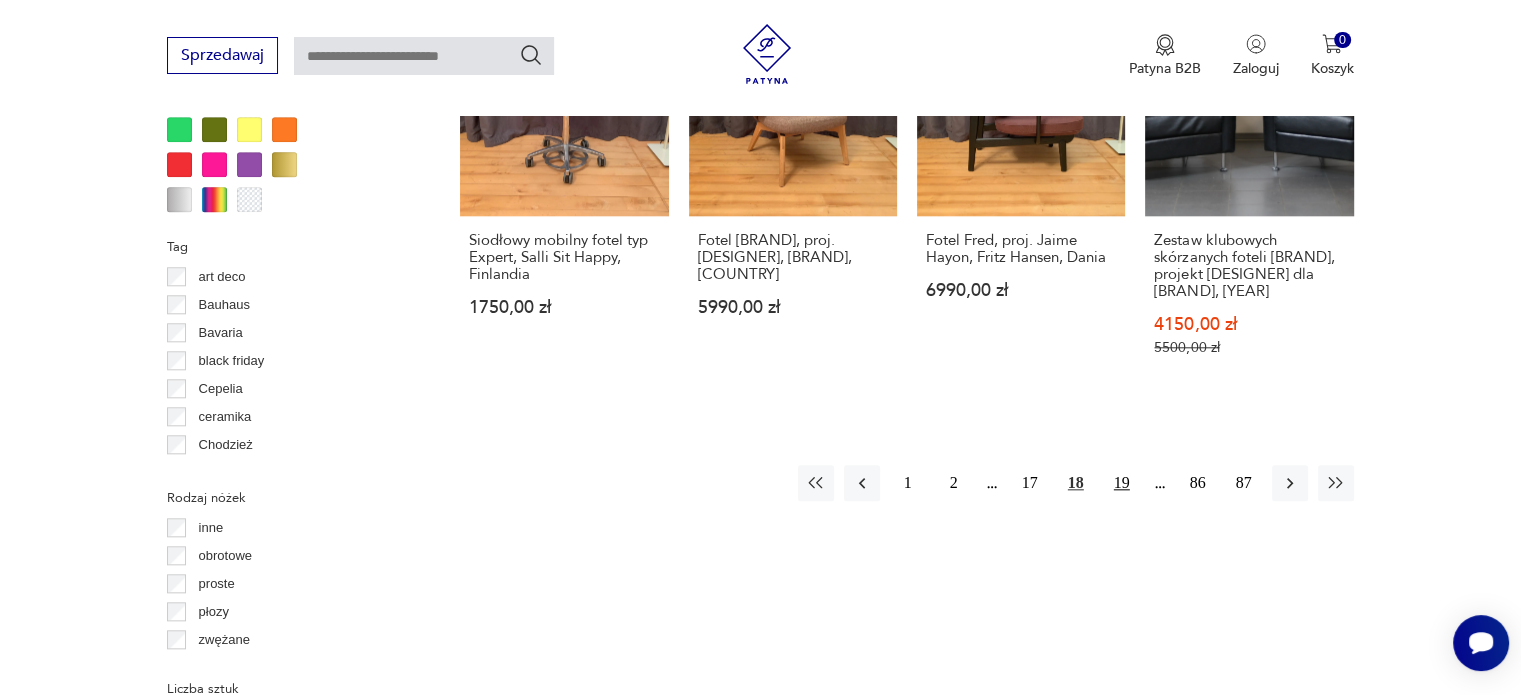 click on "19" at bounding box center [1122, 483] 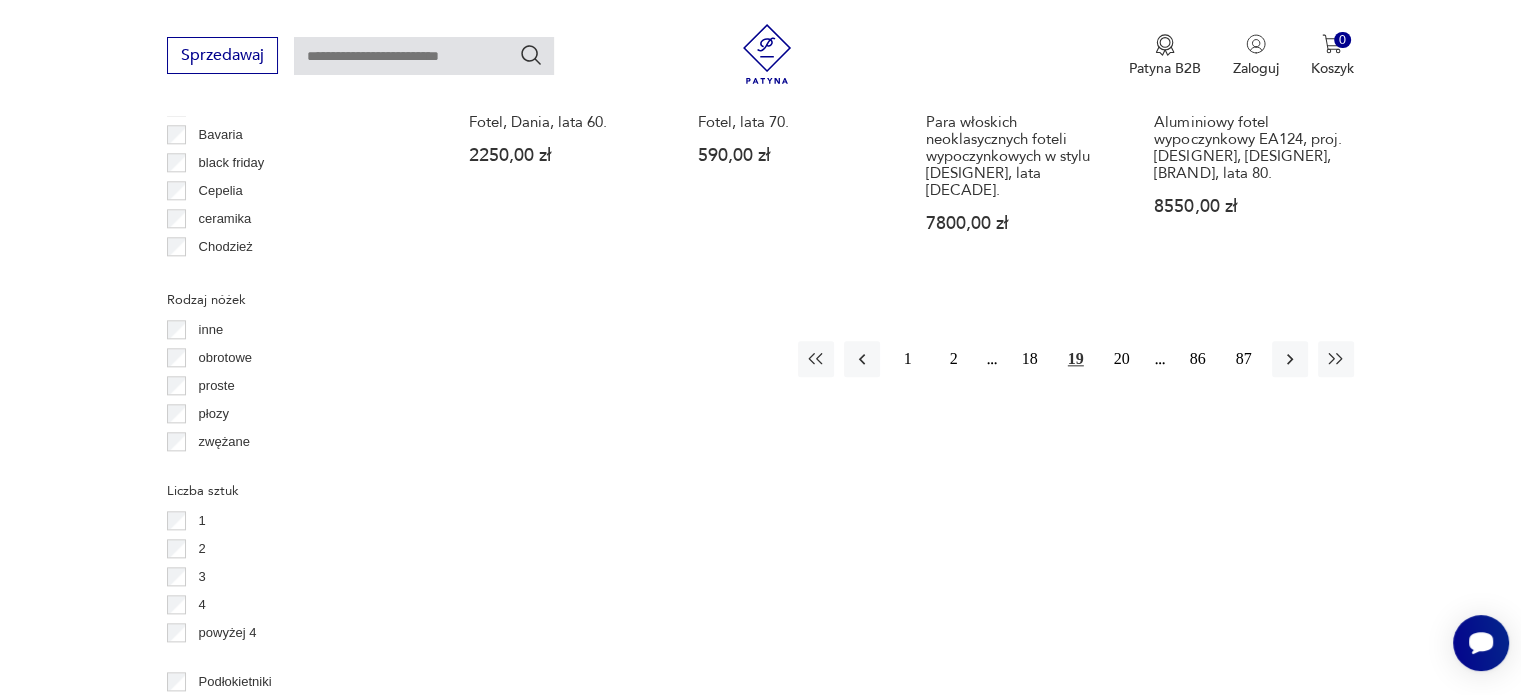 scroll, scrollTop: 2230, scrollLeft: 0, axis: vertical 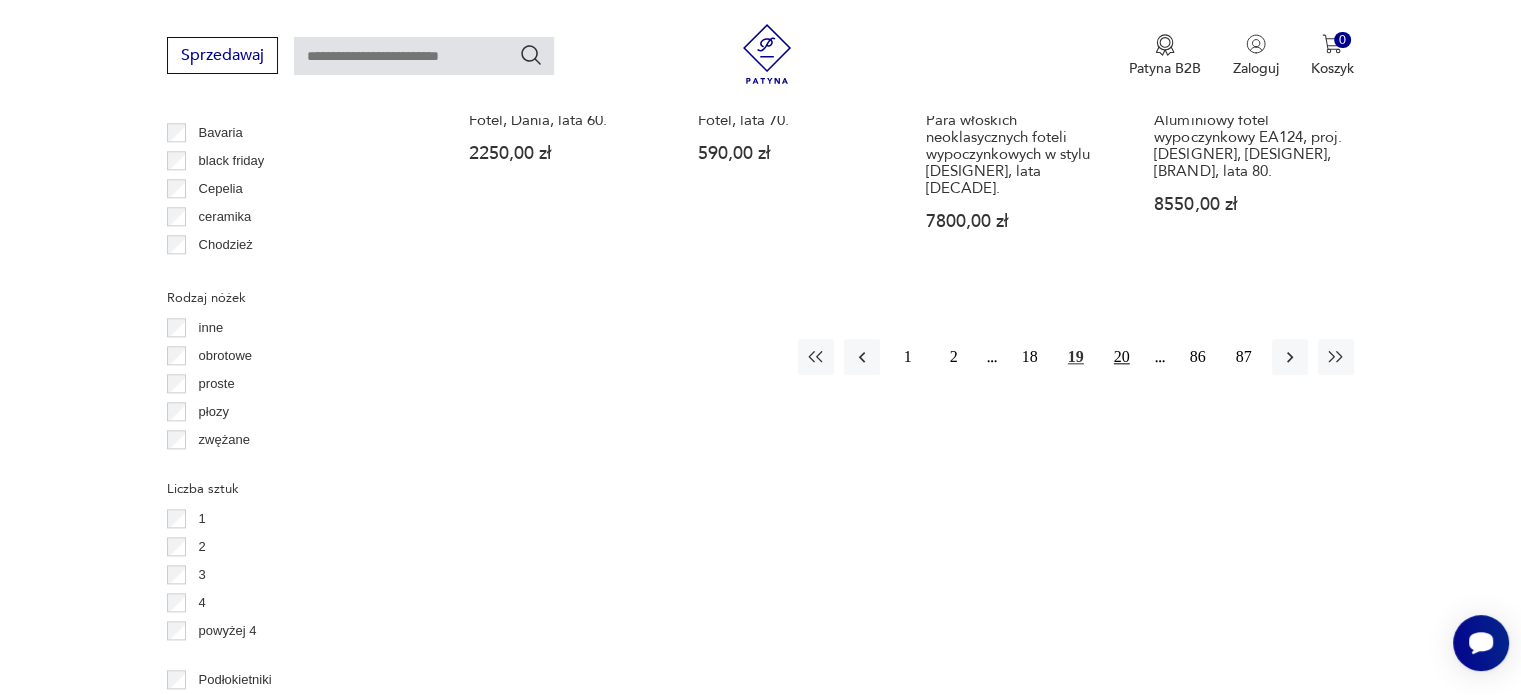 click on "20" at bounding box center [1122, 357] 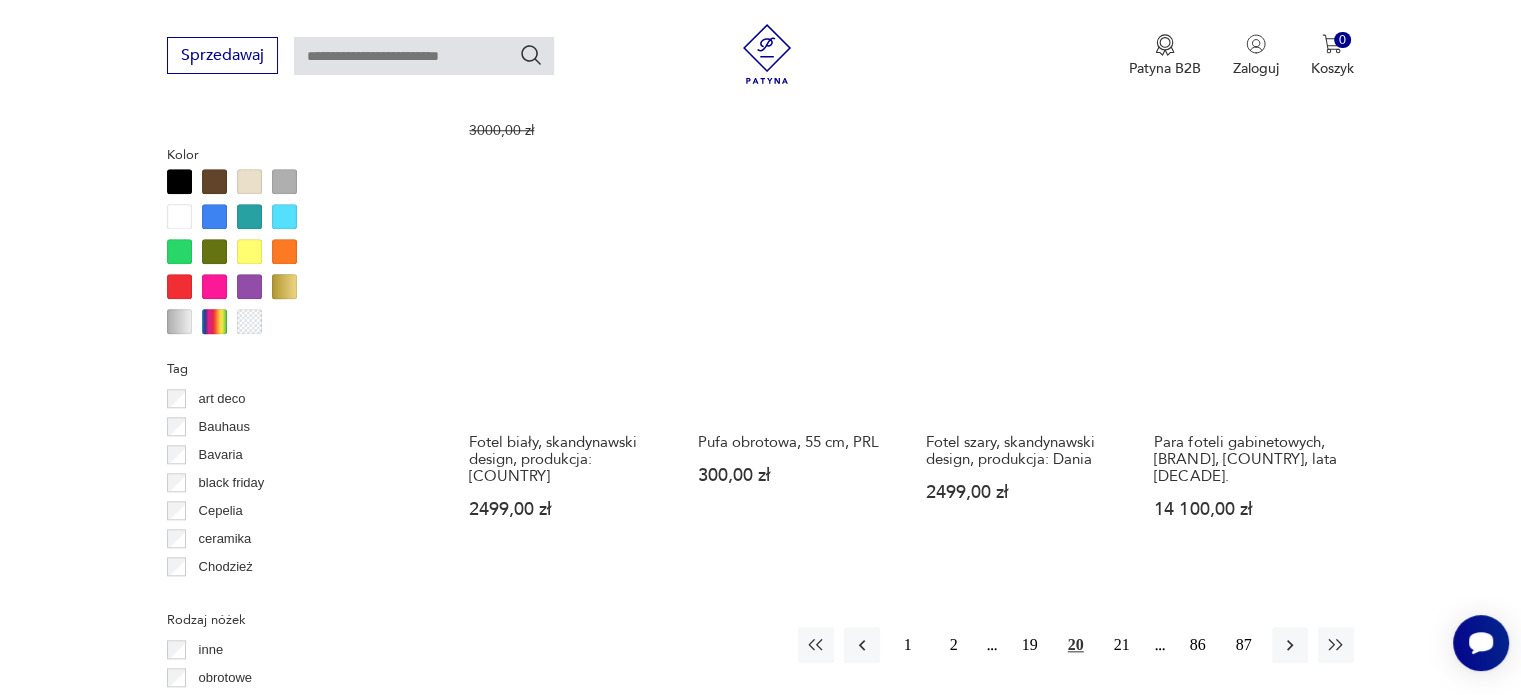 scroll, scrollTop: 2030, scrollLeft: 0, axis: vertical 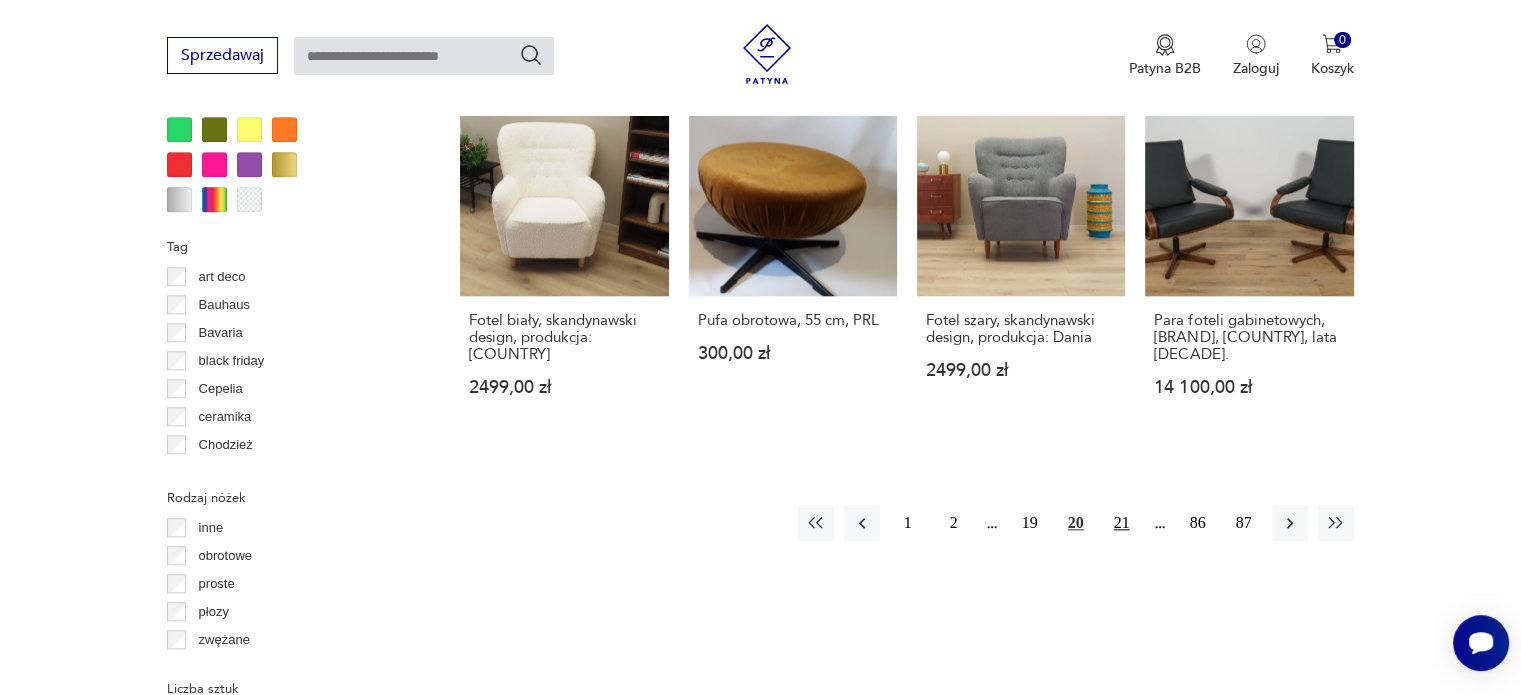 click on "21" at bounding box center (1122, 523) 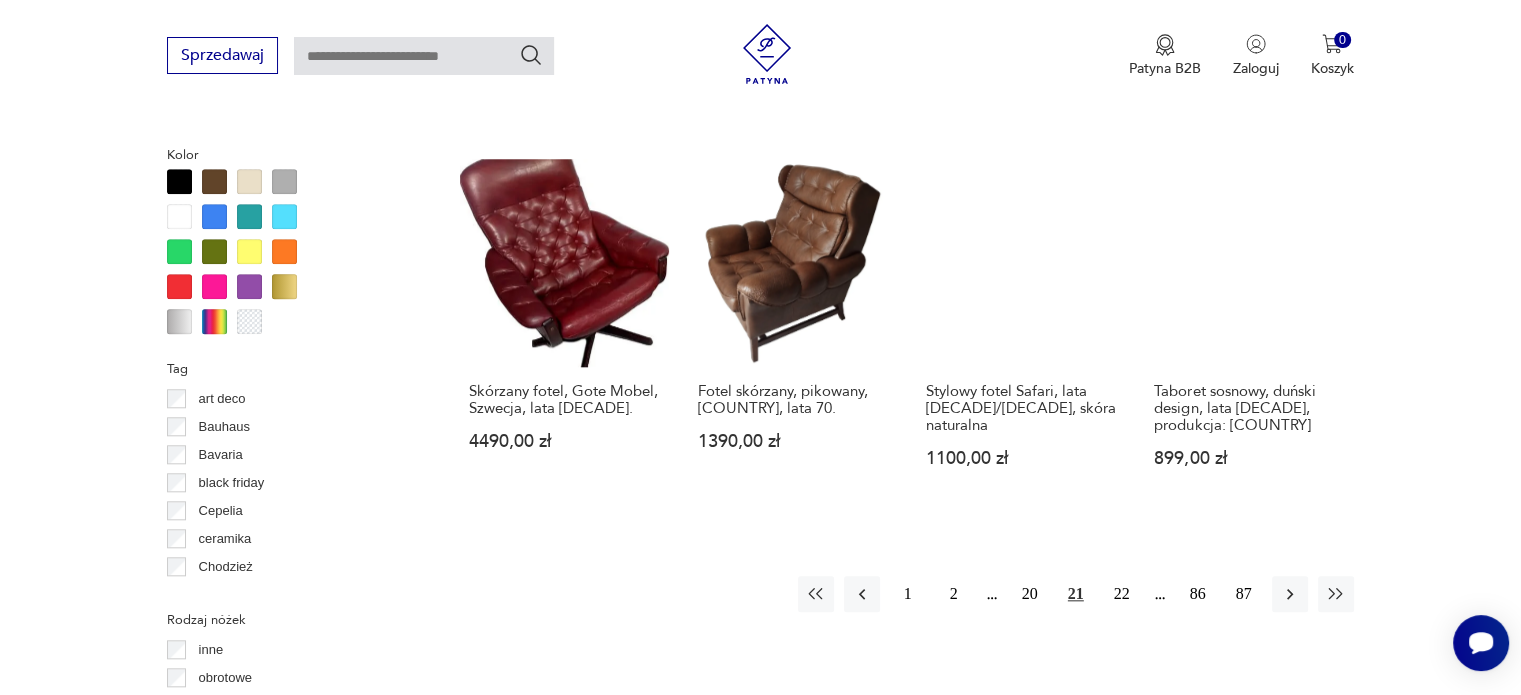 scroll, scrollTop: 2130, scrollLeft: 0, axis: vertical 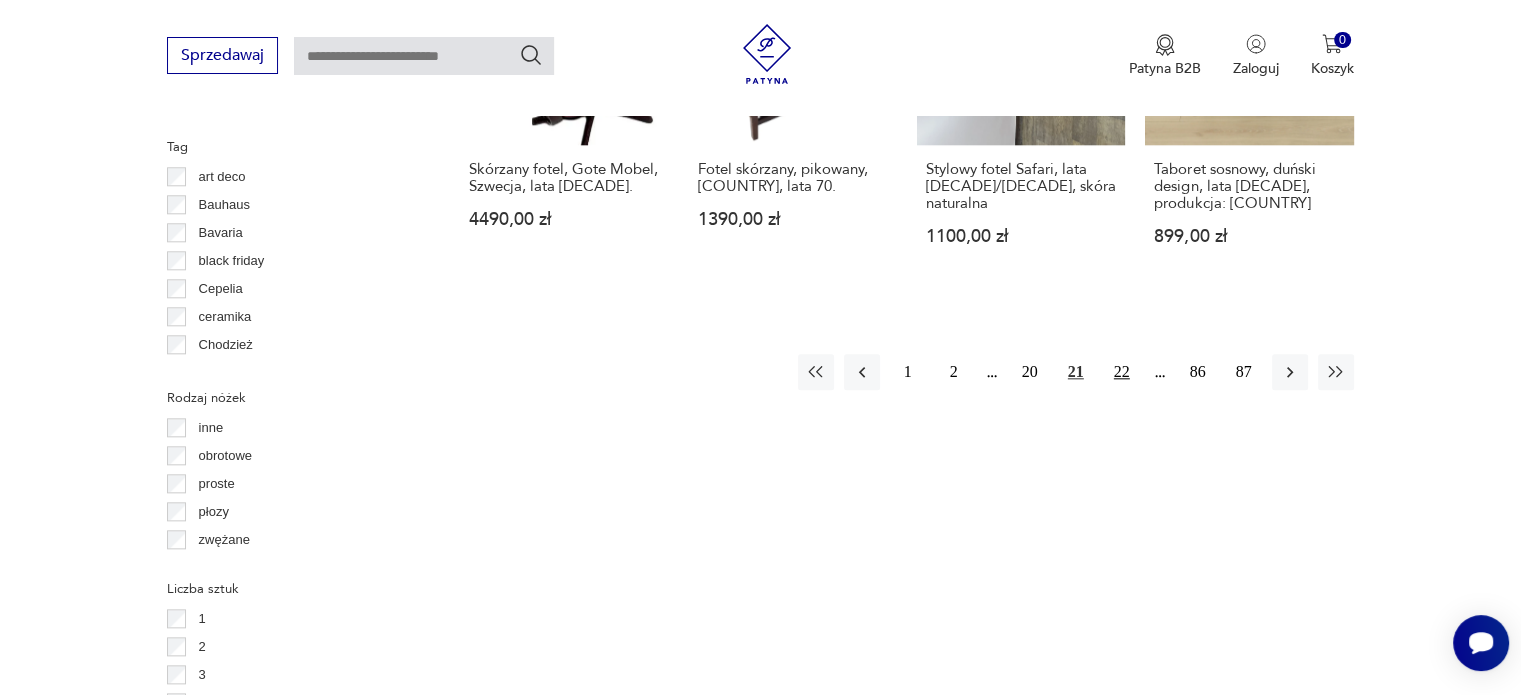 click on "22" at bounding box center [1122, 372] 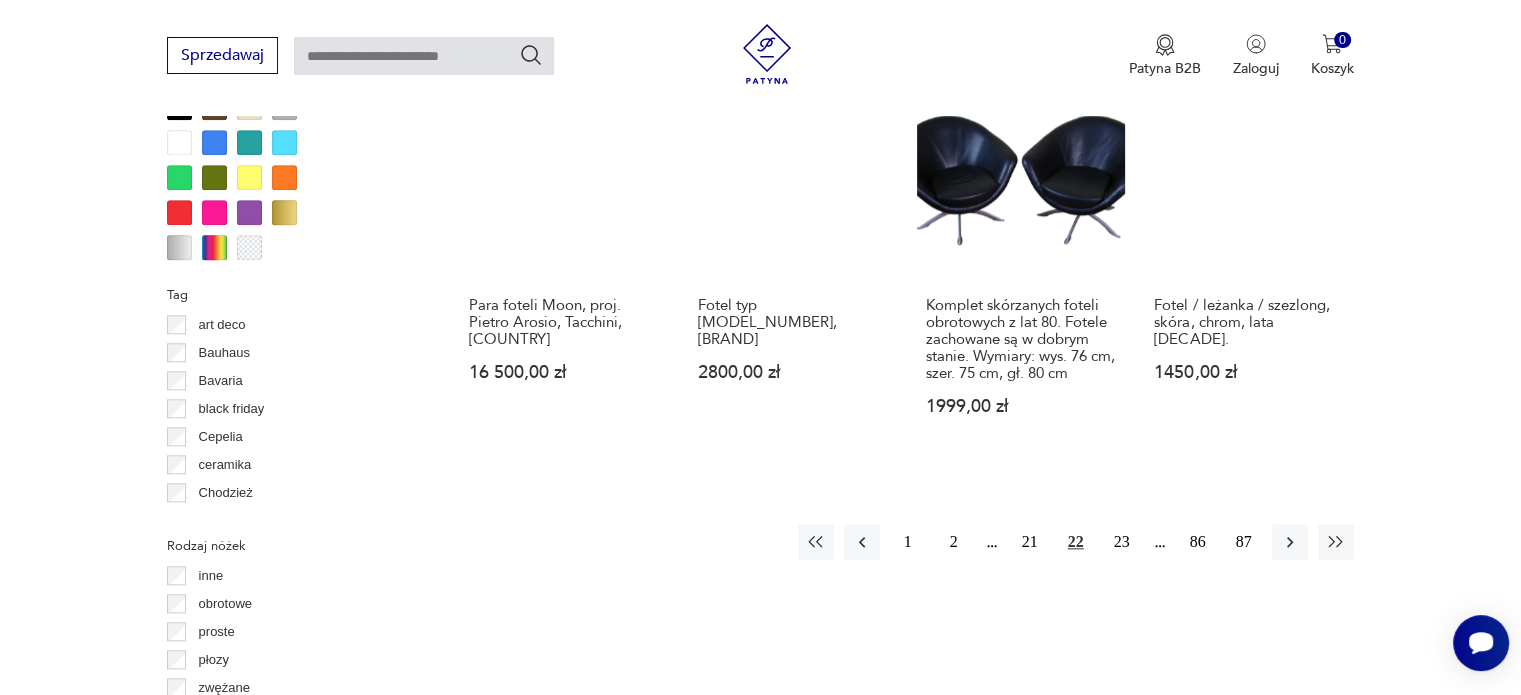 scroll, scrollTop: 2130, scrollLeft: 0, axis: vertical 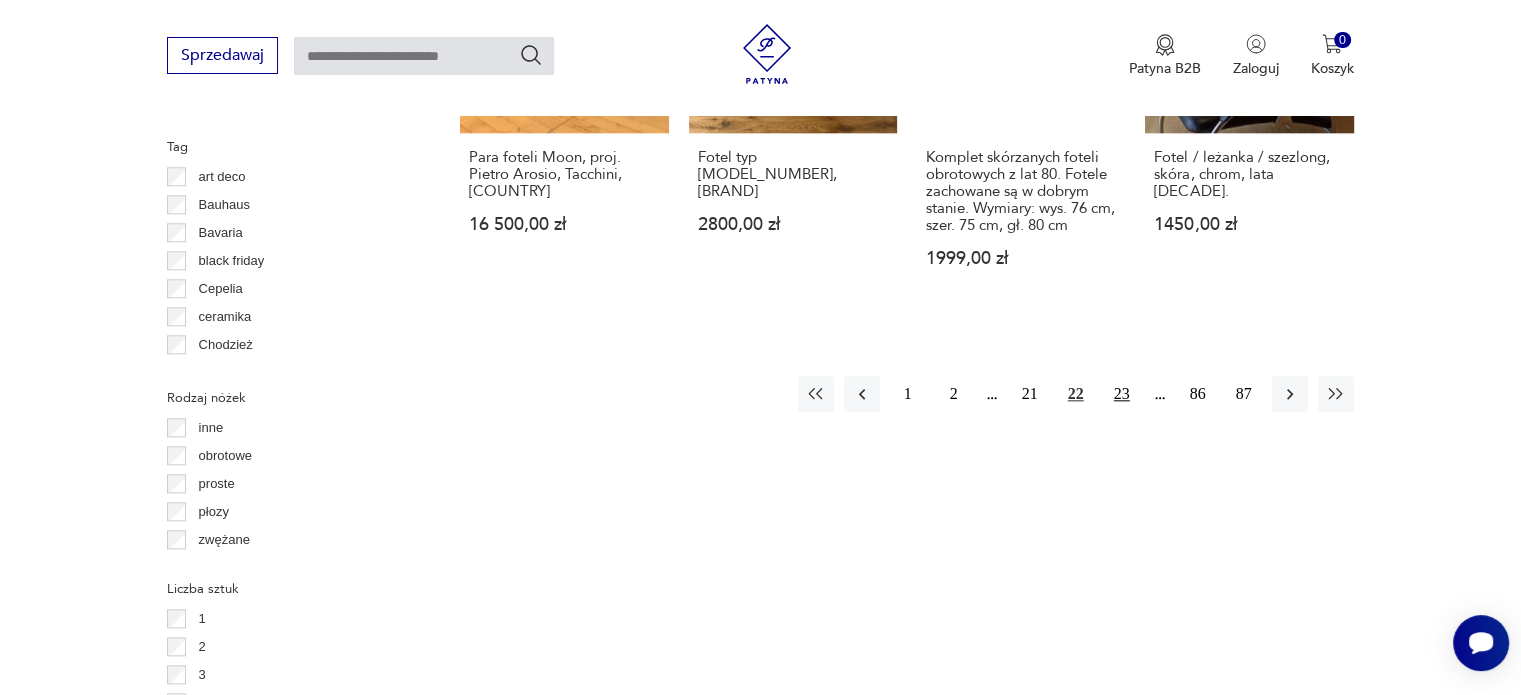 drag, startPoint x: 1122, startPoint y: 378, endPoint x: 1129, endPoint y: 386, distance: 10.630146 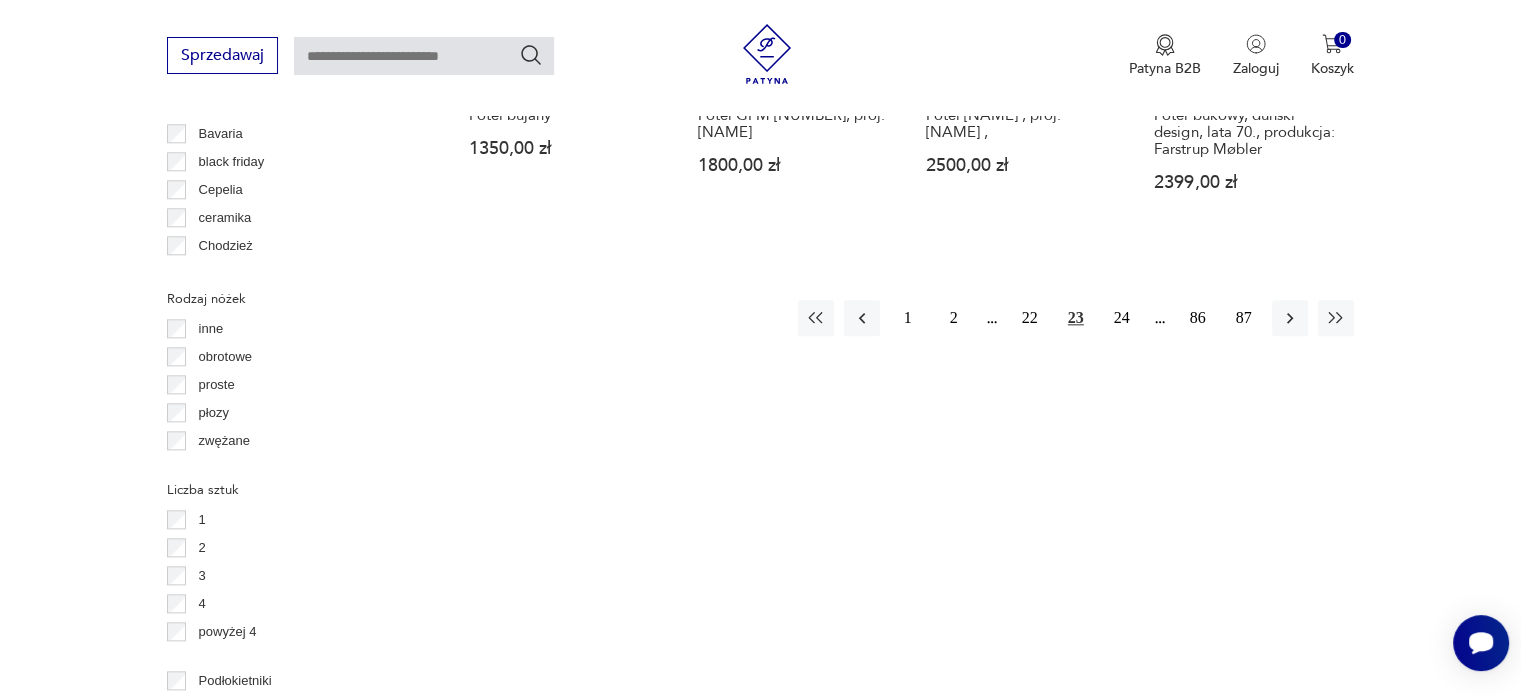 scroll, scrollTop: 2230, scrollLeft: 0, axis: vertical 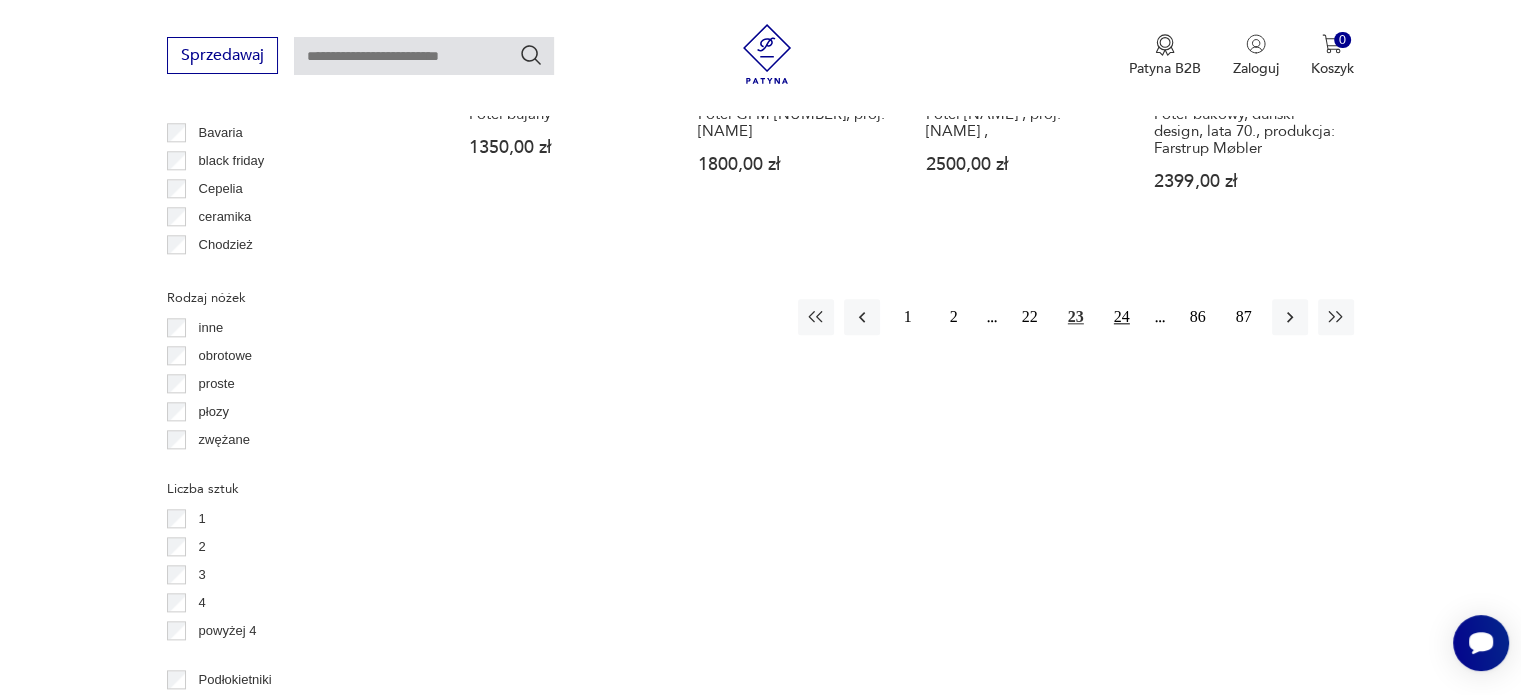 click on "24" at bounding box center [1122, 317] 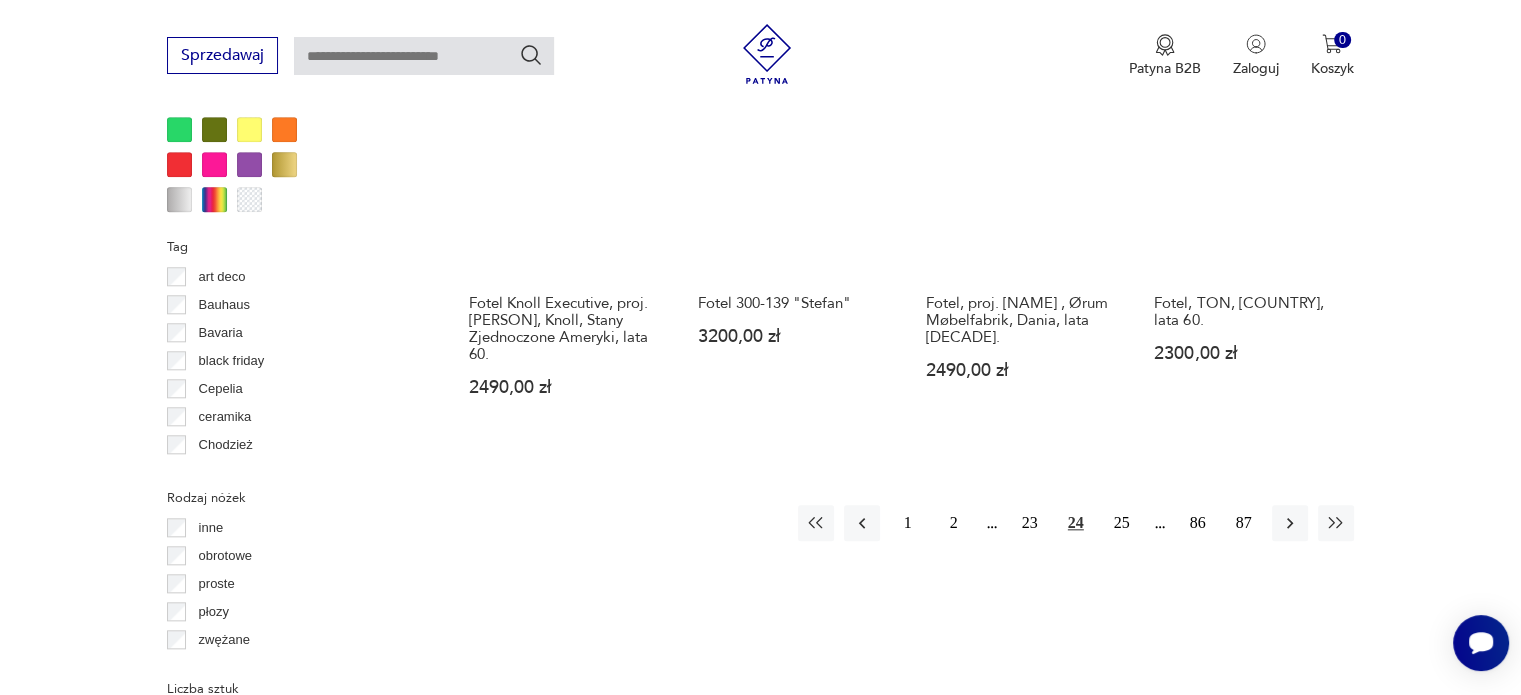 scroll, scrollTop: 2330, scrollLeft: 0, axis: vertical 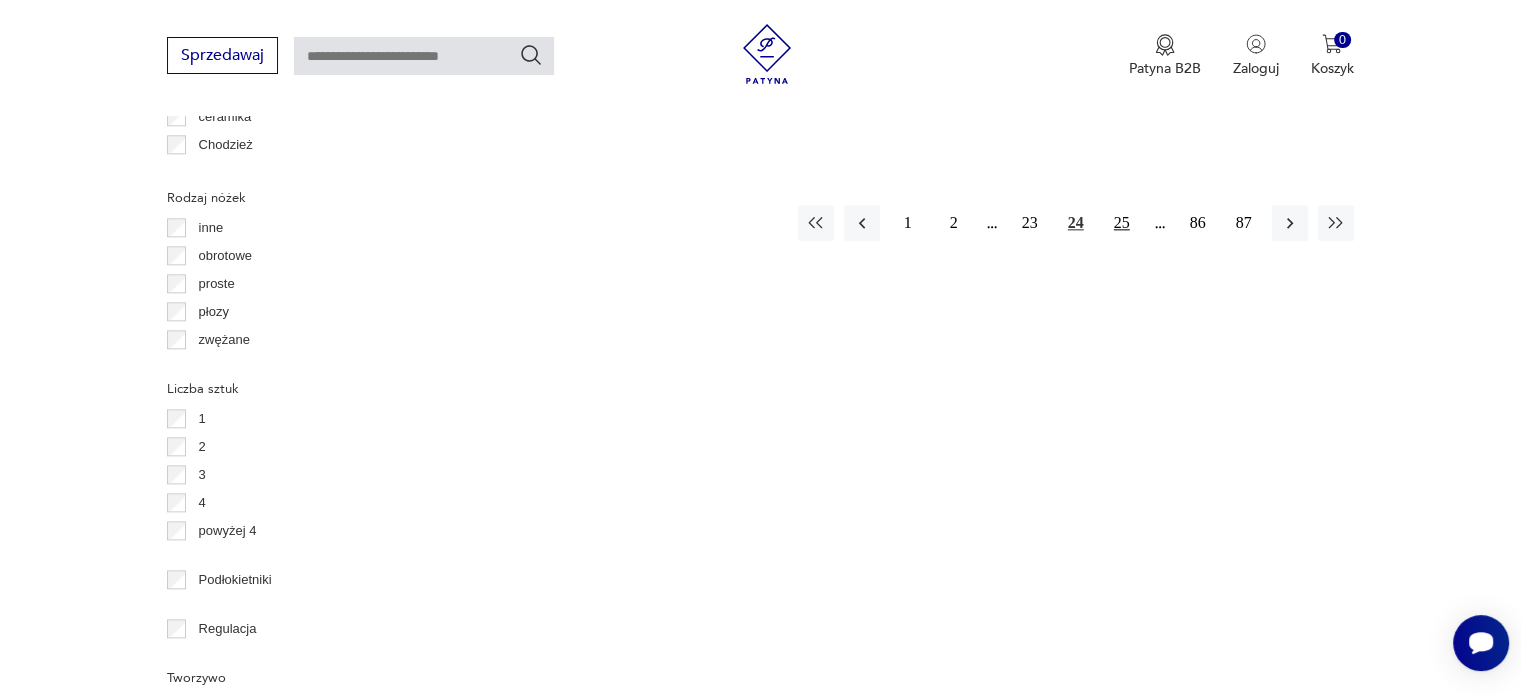 click on "25" at bounding box center [1122, 223] 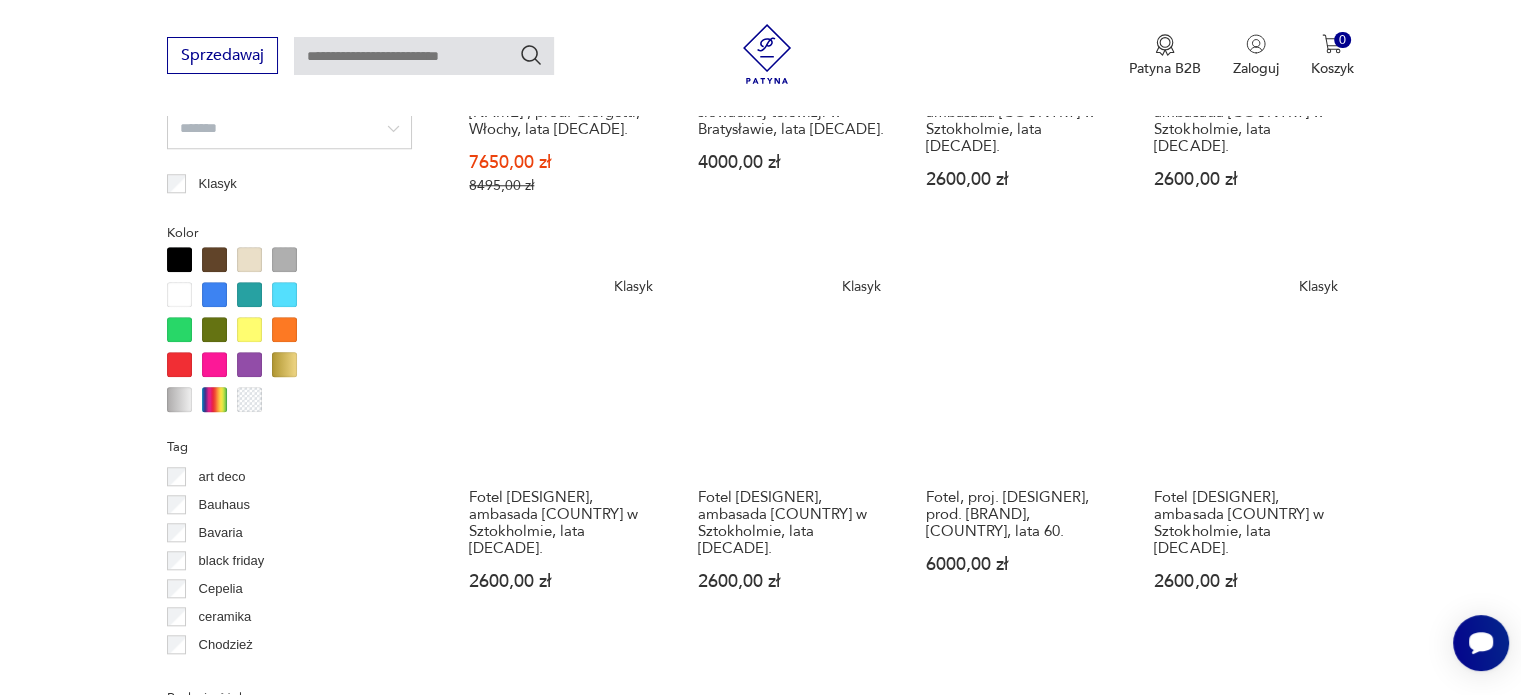 scroll, scrollTop: 2130, scrollLeft: 0, axis: vertical 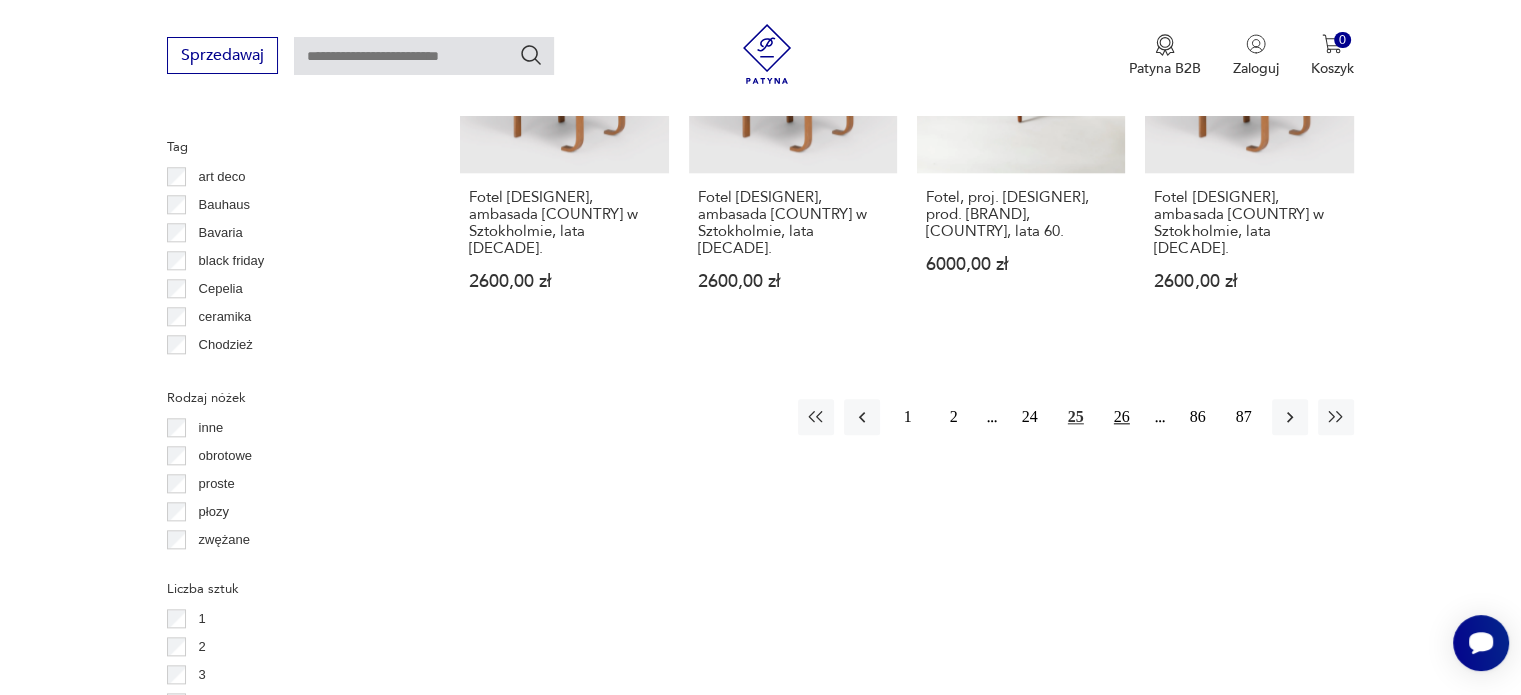 click on "26" at bounding box center (1122, 417) 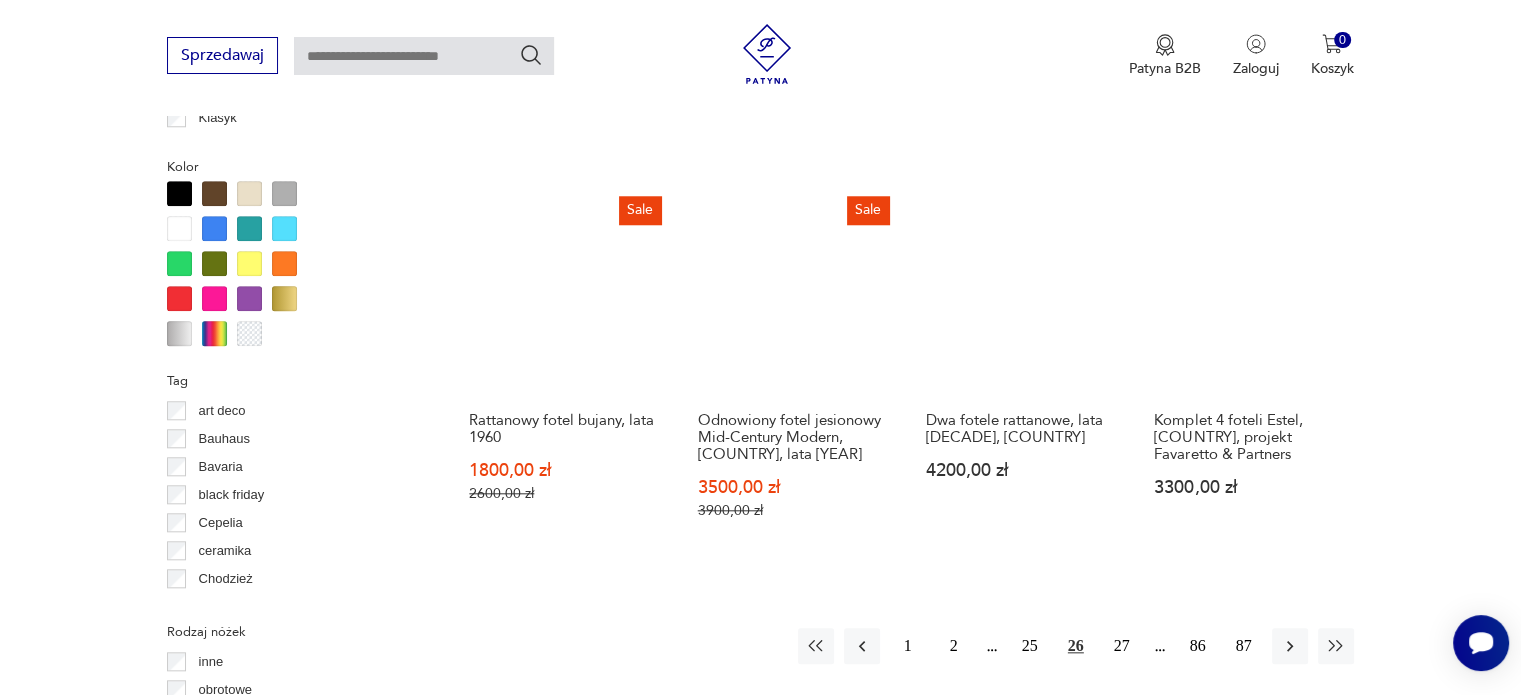 scroll, scrollTop: 1930, scrollLeft: 0, axis: vertical 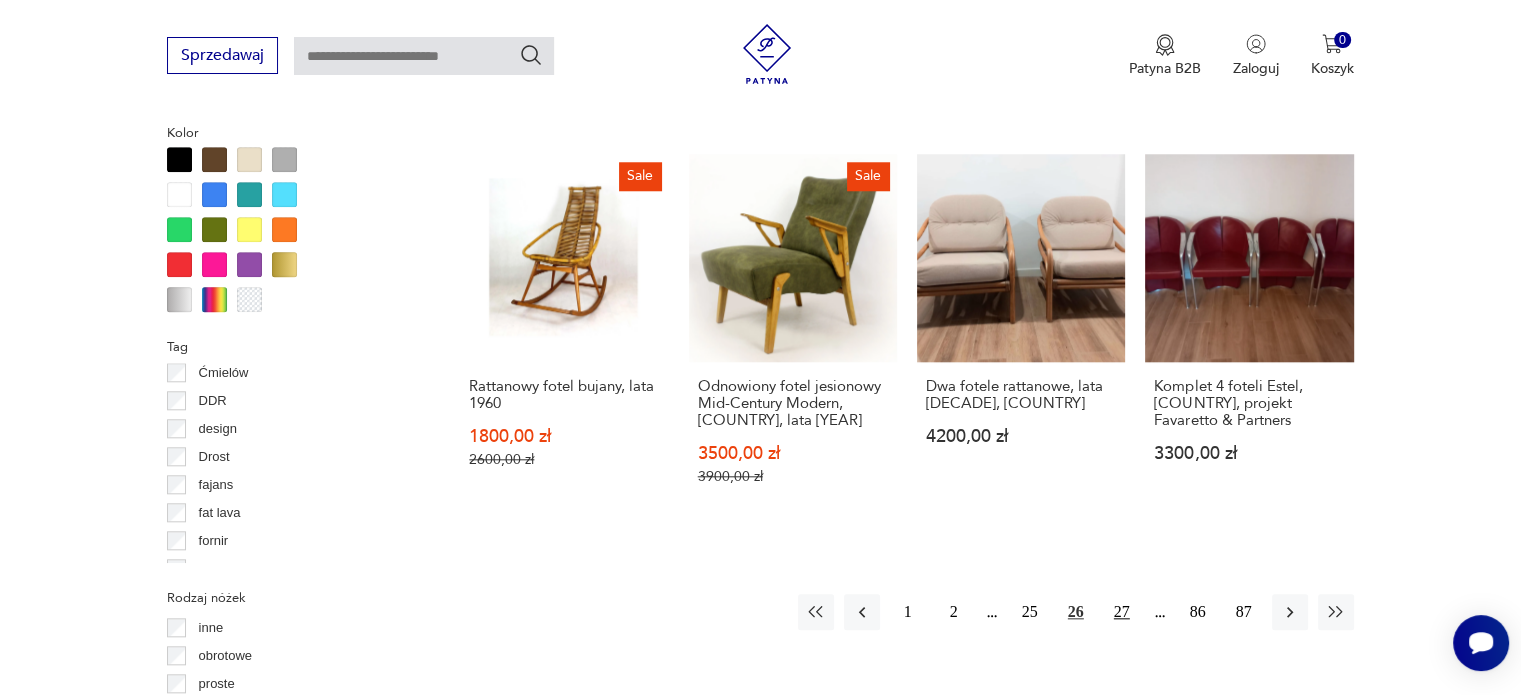 click on "27" at bounding box center (1122, 612) 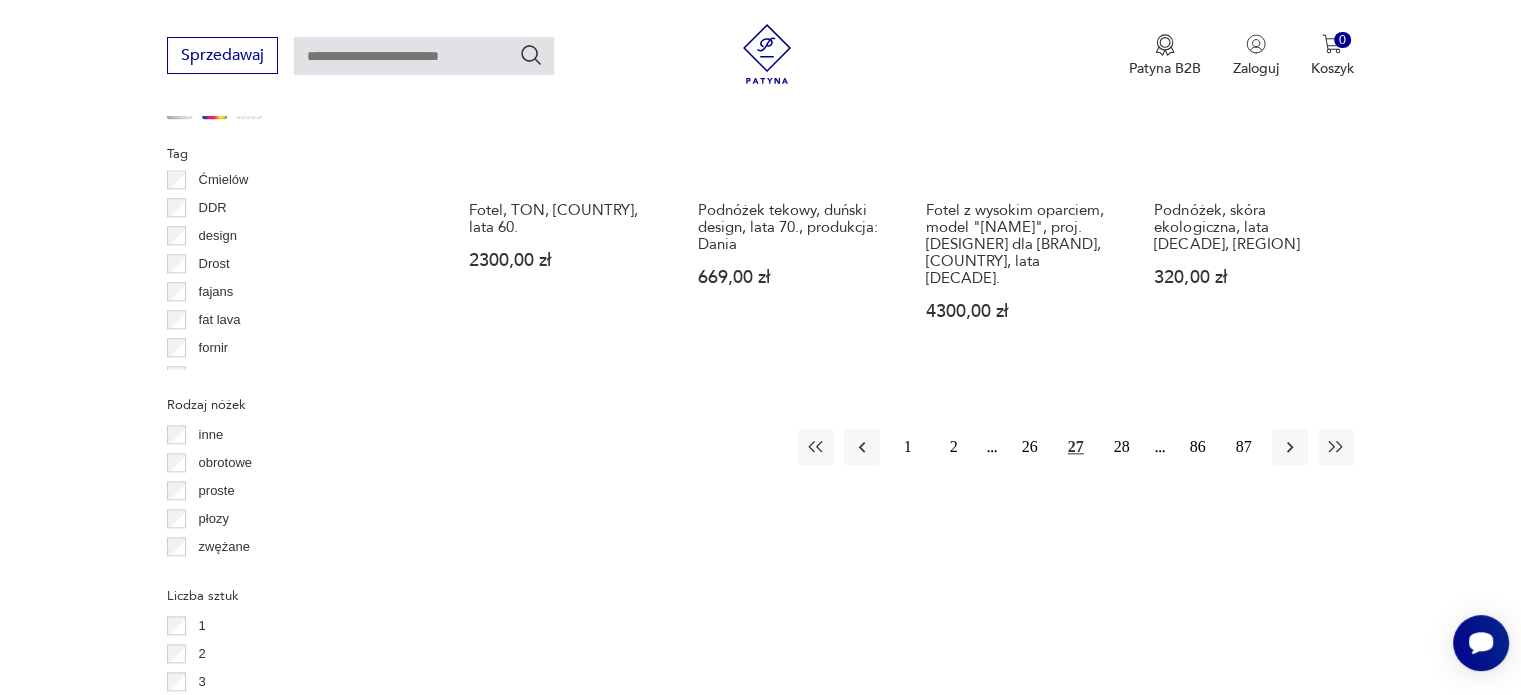 scroll, scrollTop: 2130, scrollLeft: 0, axis: vertical 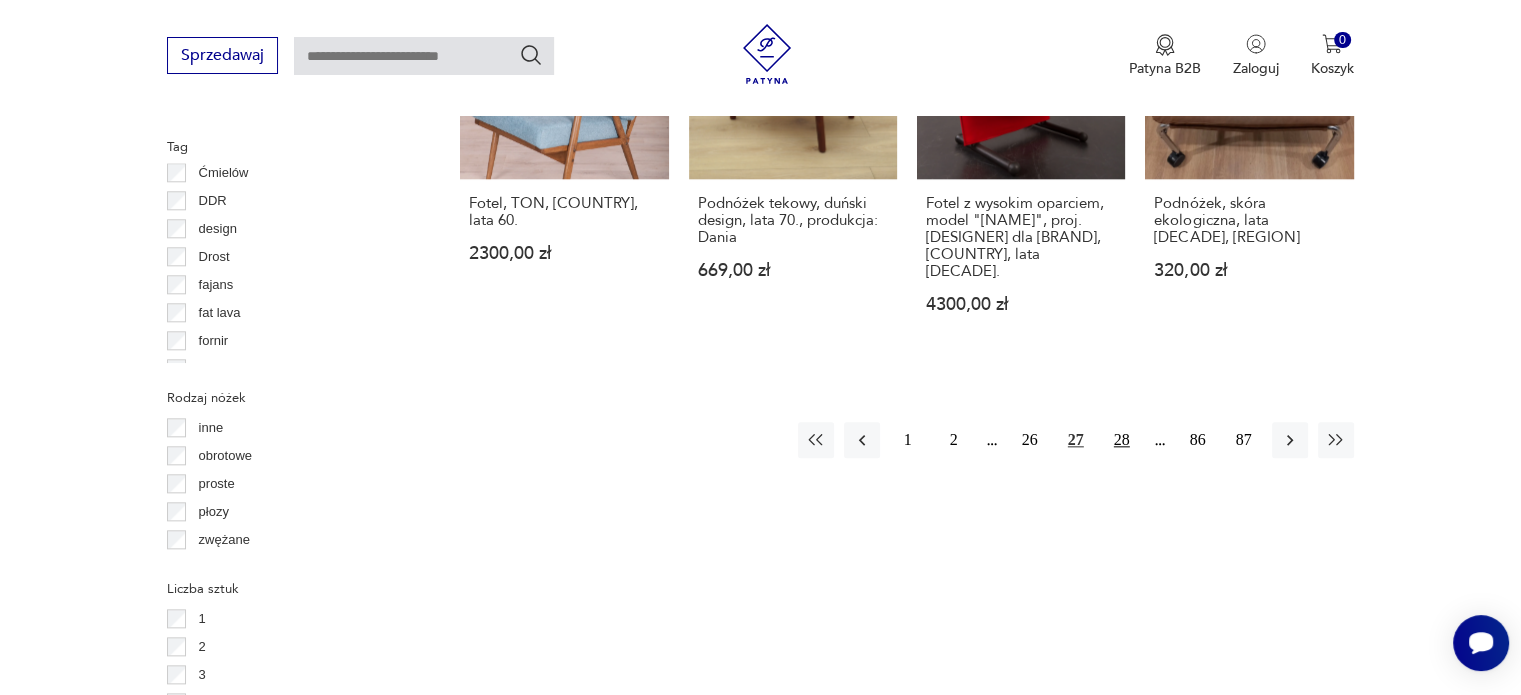 click on "28" at bounding box center (1122, 440) 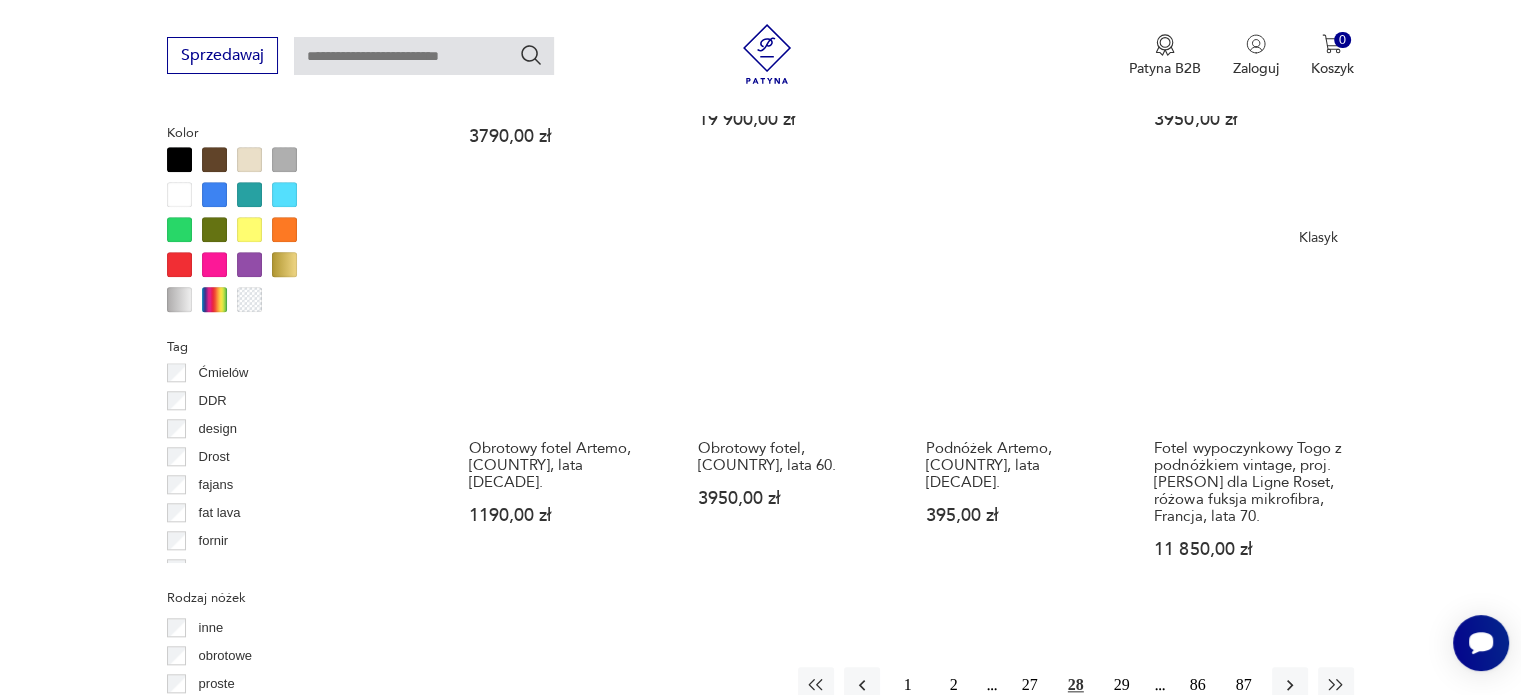 scroll, scrollTop: 2130, scrollLeft: 0, axis: vertical 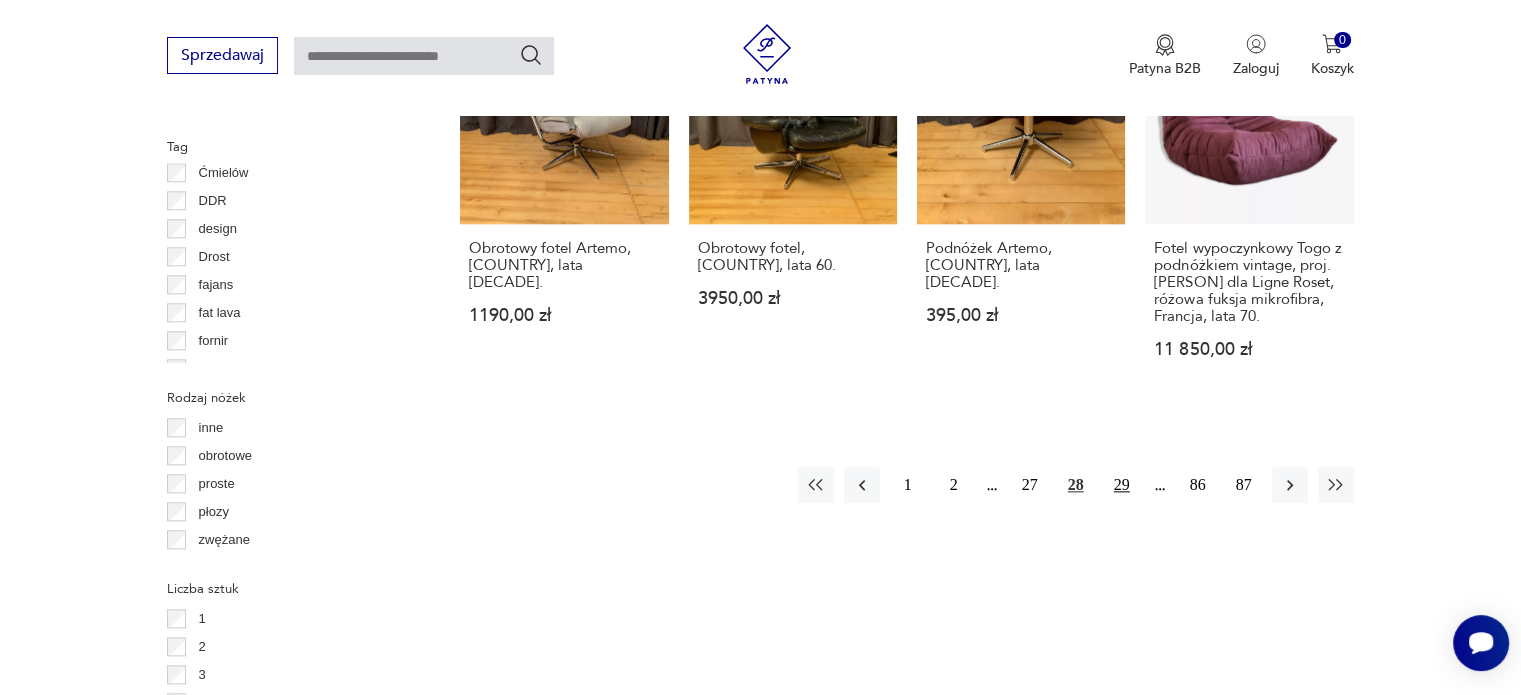 click on "29" at bounding box center [1122, 485] 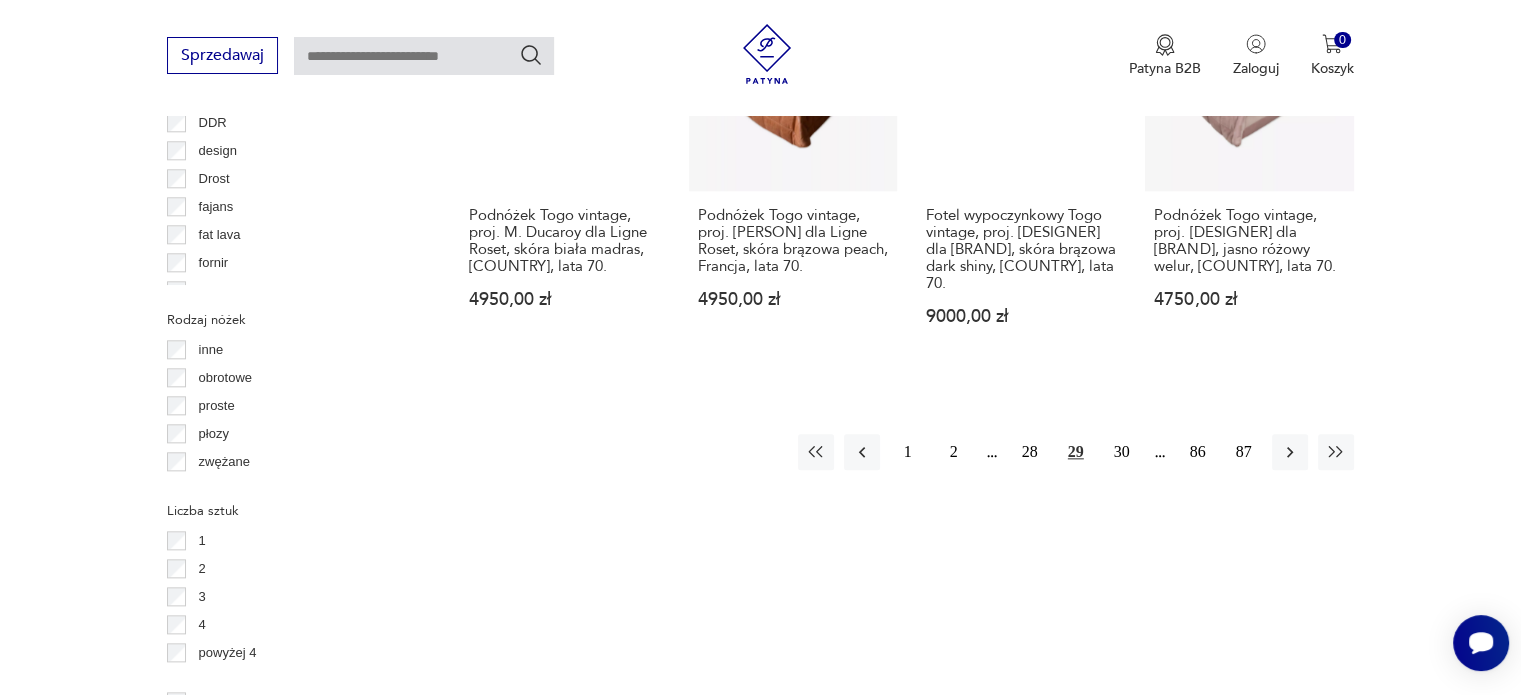scroll, scrollTop: 2330, scrollLeft: 0, axis: vertical 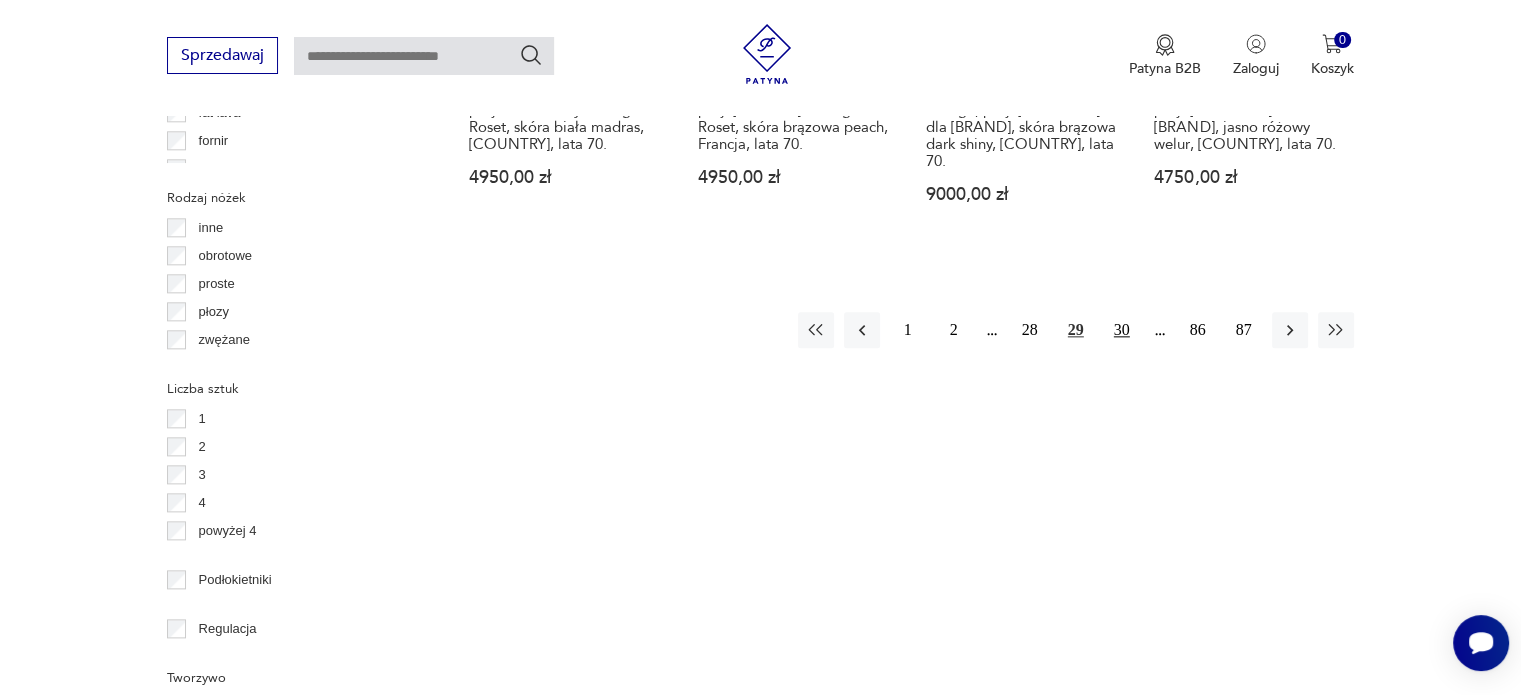 click on "30" at bounding box center (1122, 330) 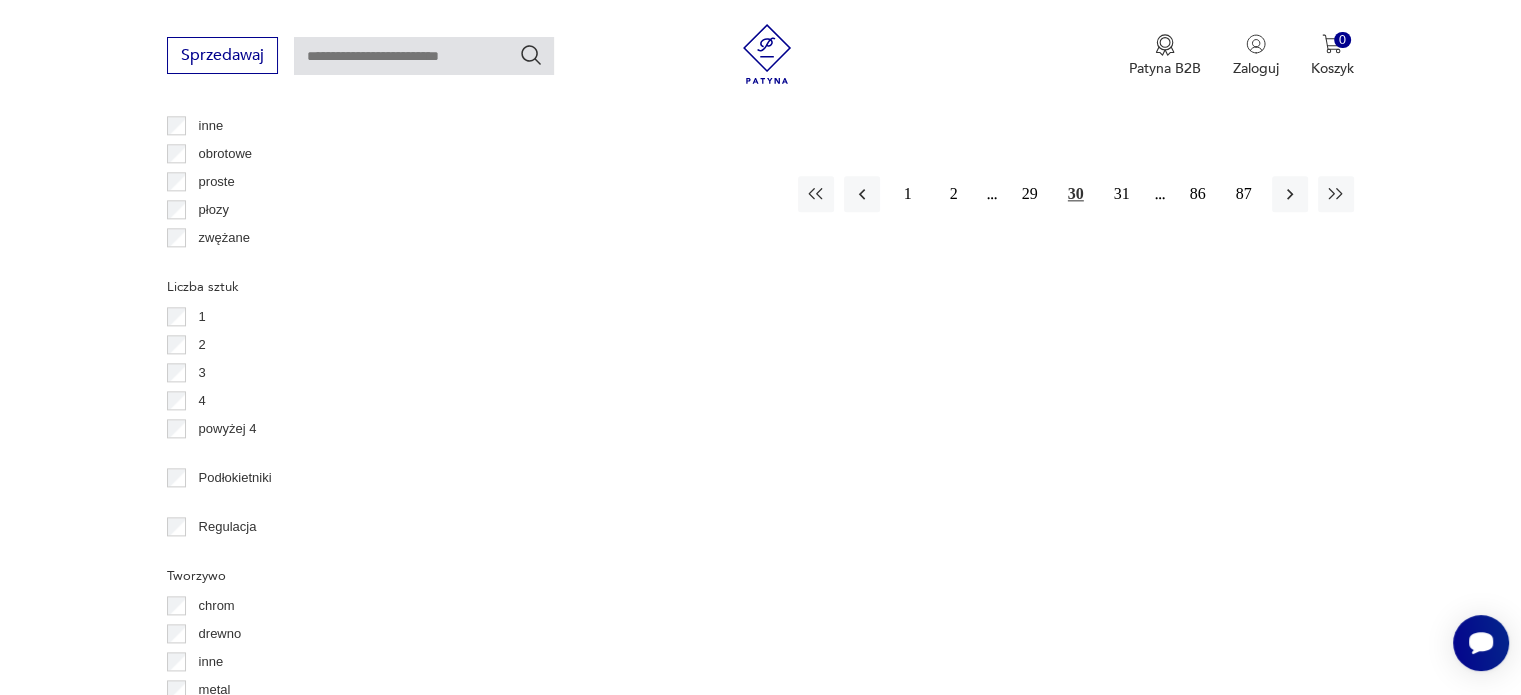 scroll, scrollTop: 2230, scrollLeft: 0, axis: vertical 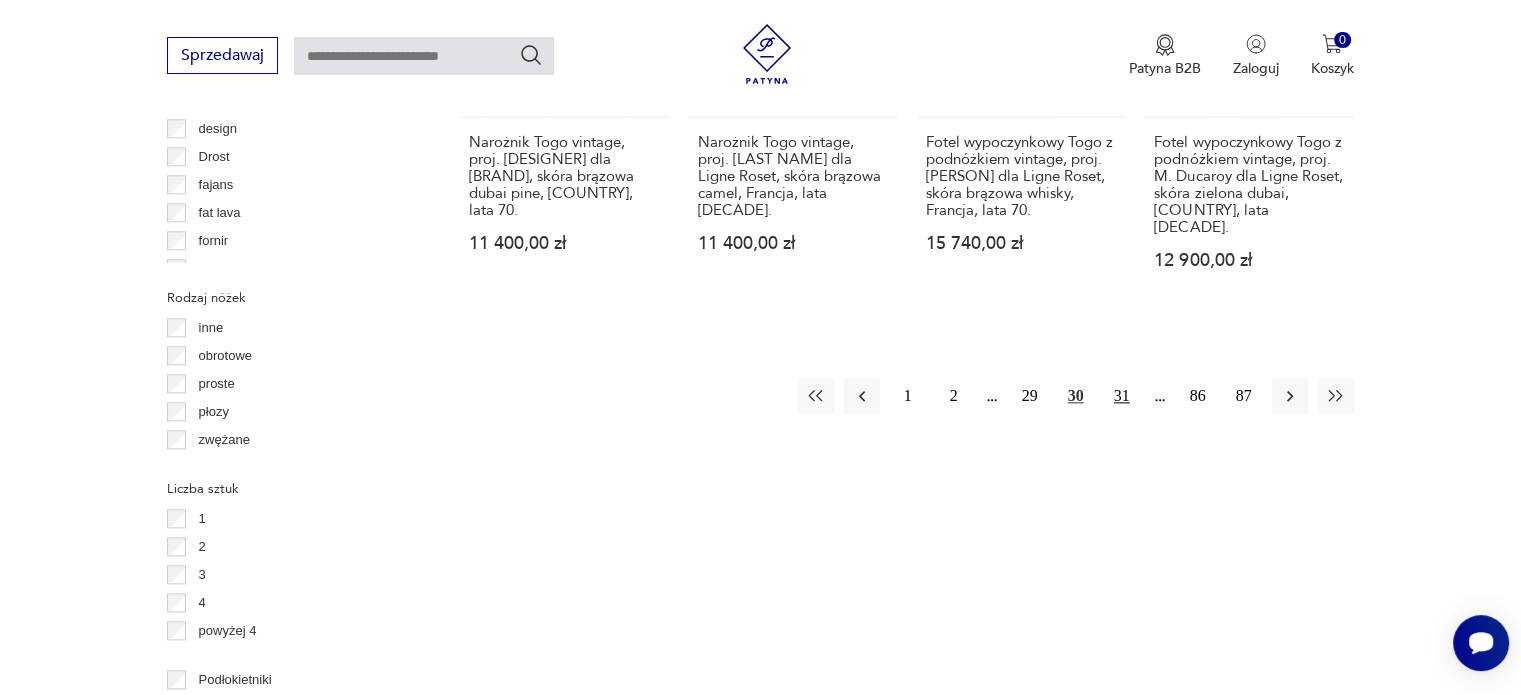 click on "31" at bounding box center [1122, 396] 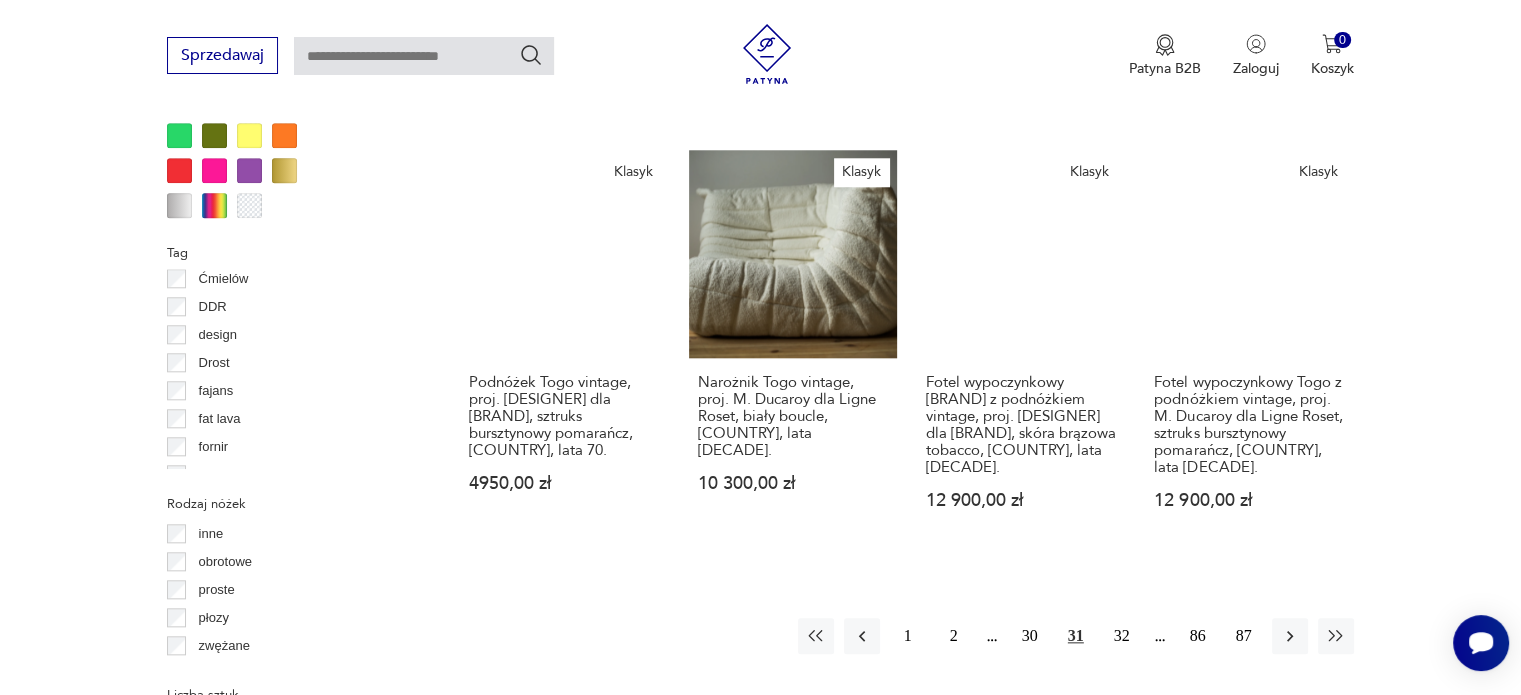scroll, scrollTop: 2230, scrollLeft: 0, axis: vertical 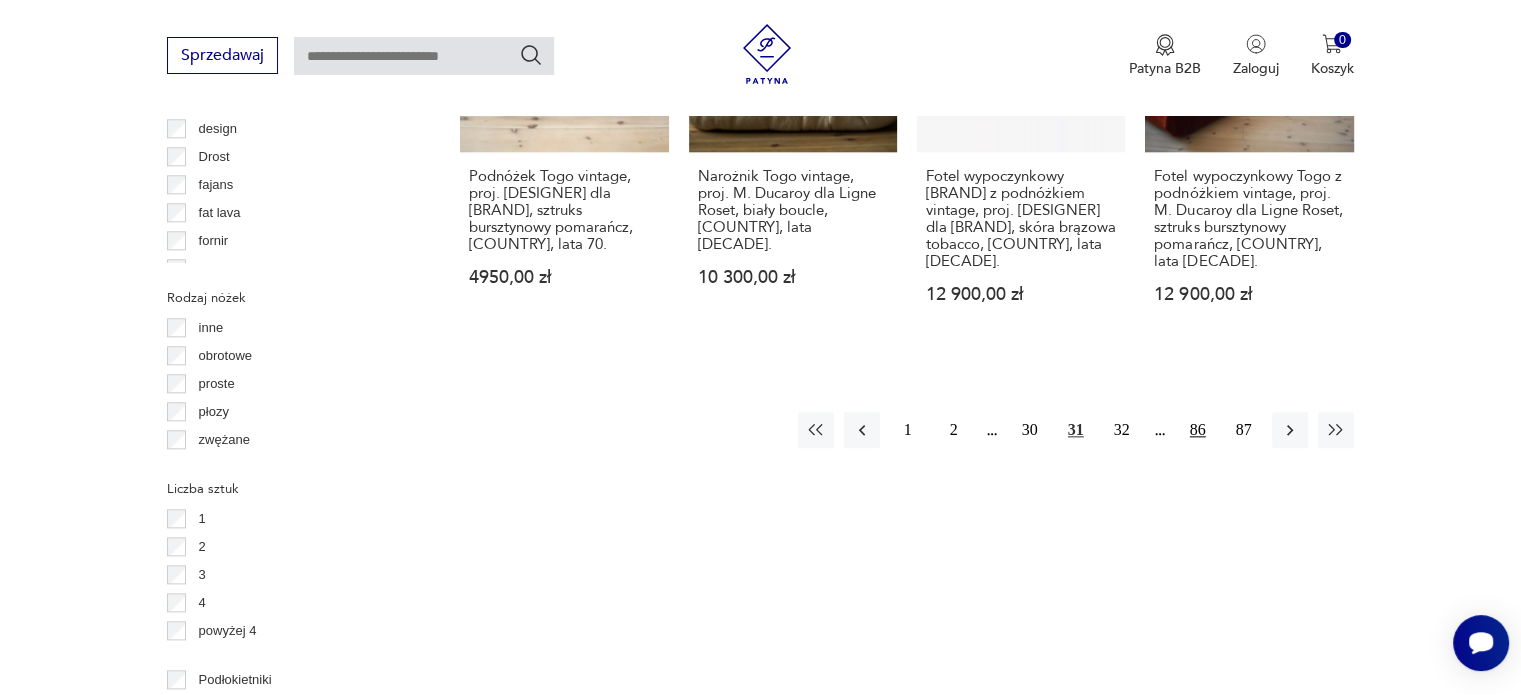 click on "86" at bounding box center (1198, 430) 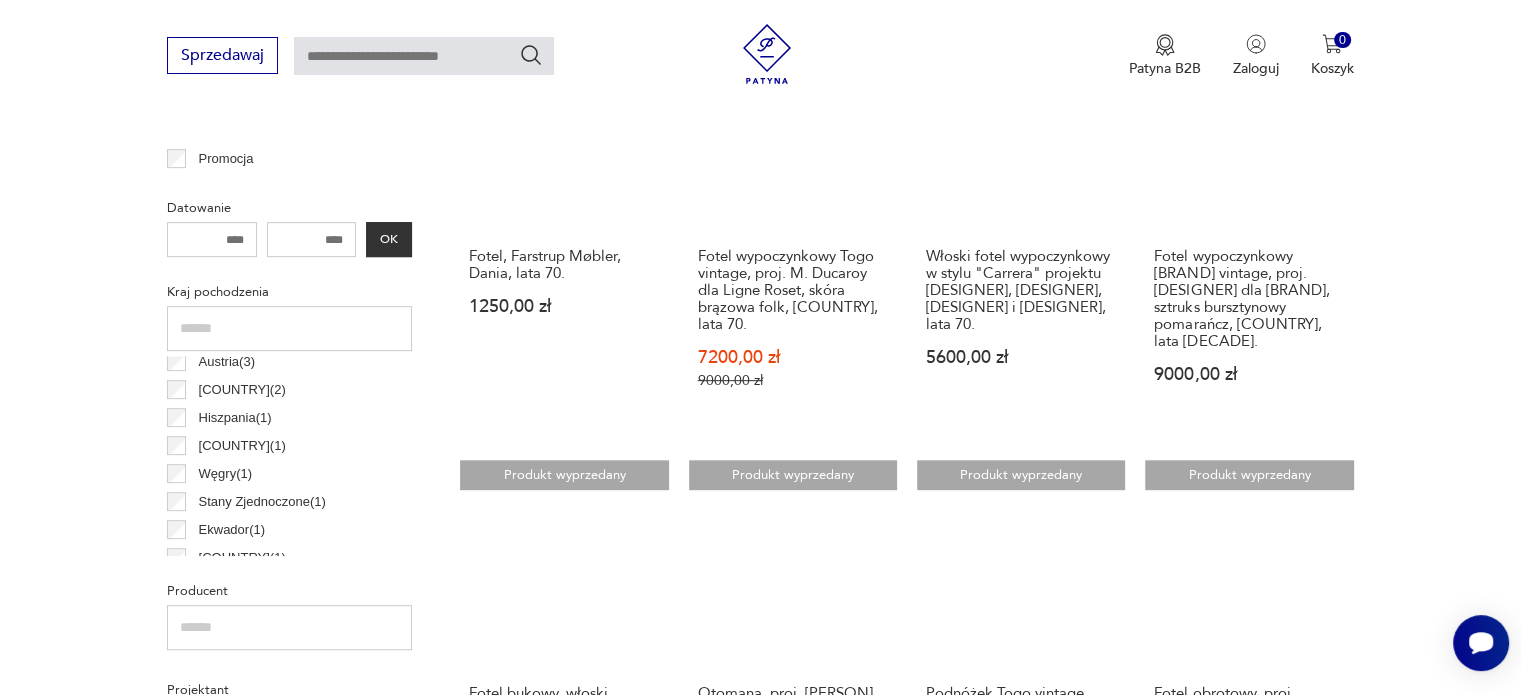 scroll, scrollTop: 1030, scrollLeft: 0, axis: vertical 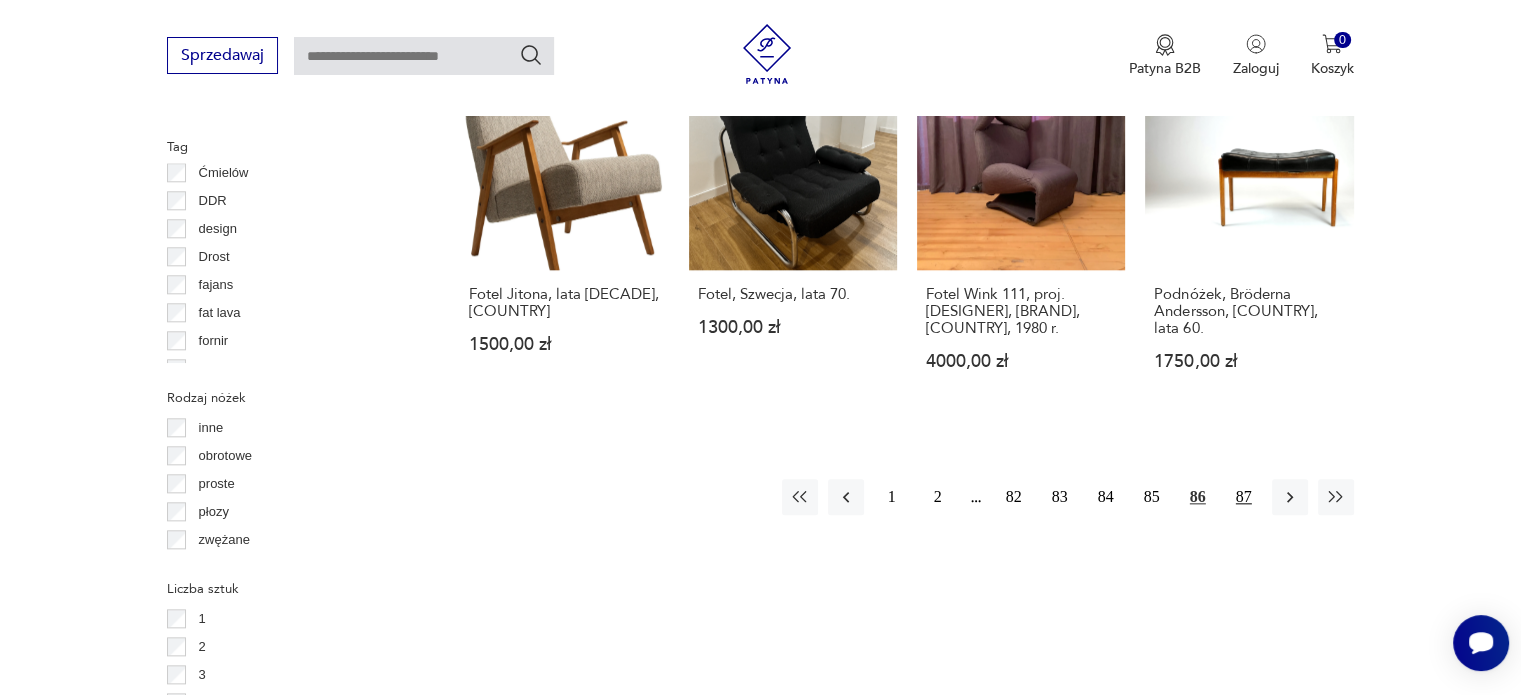 click on "87" at bounding box center [1244, 497] 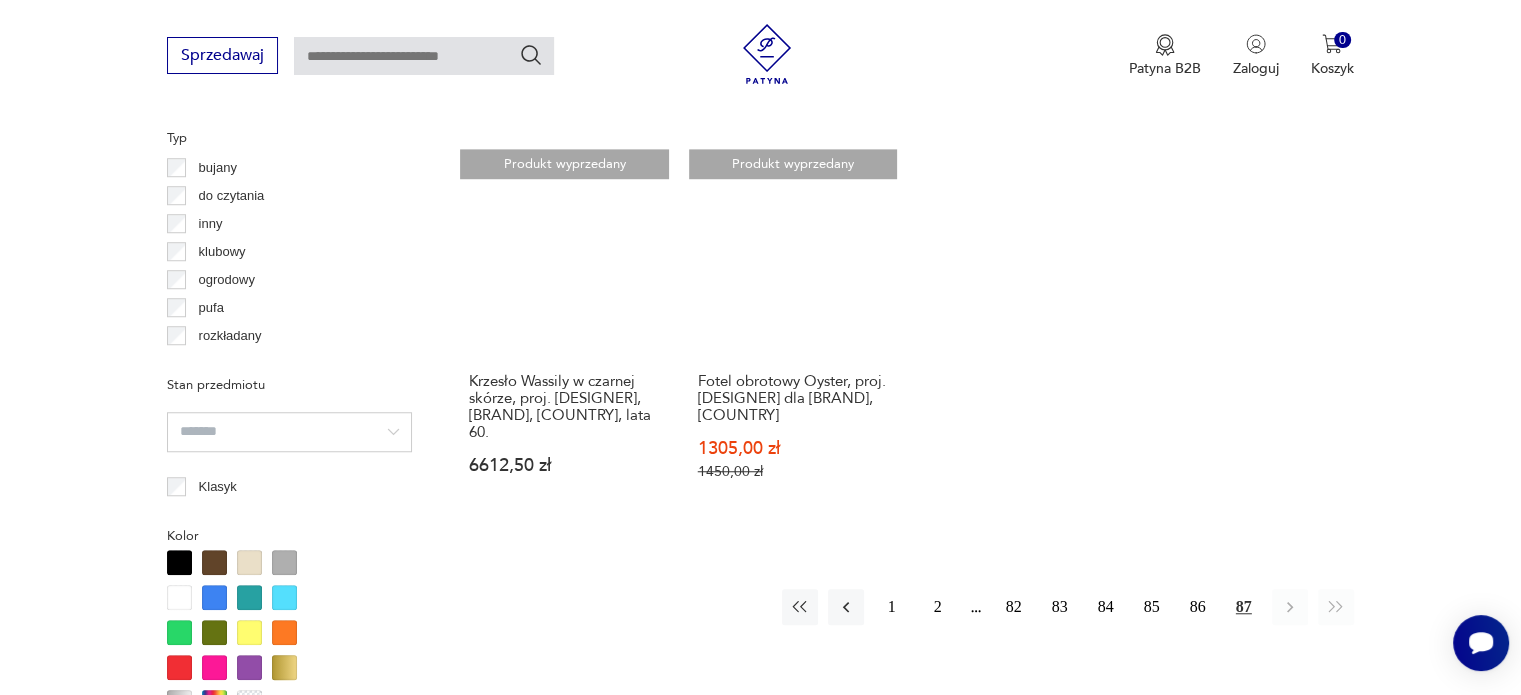 scroll, scrollTop: 1630, scrollLeft: 0, axis: vertical 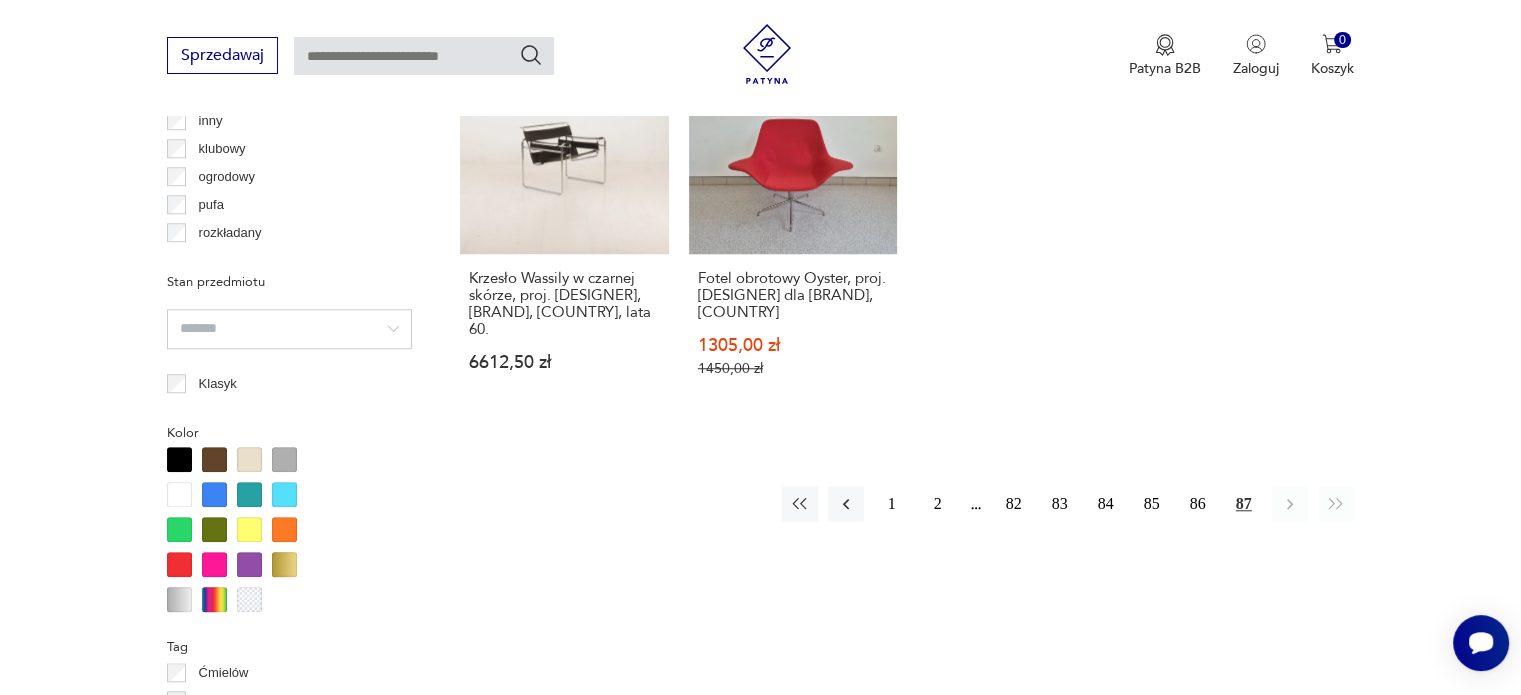 click on "87" at bounding box center (1244, 504) 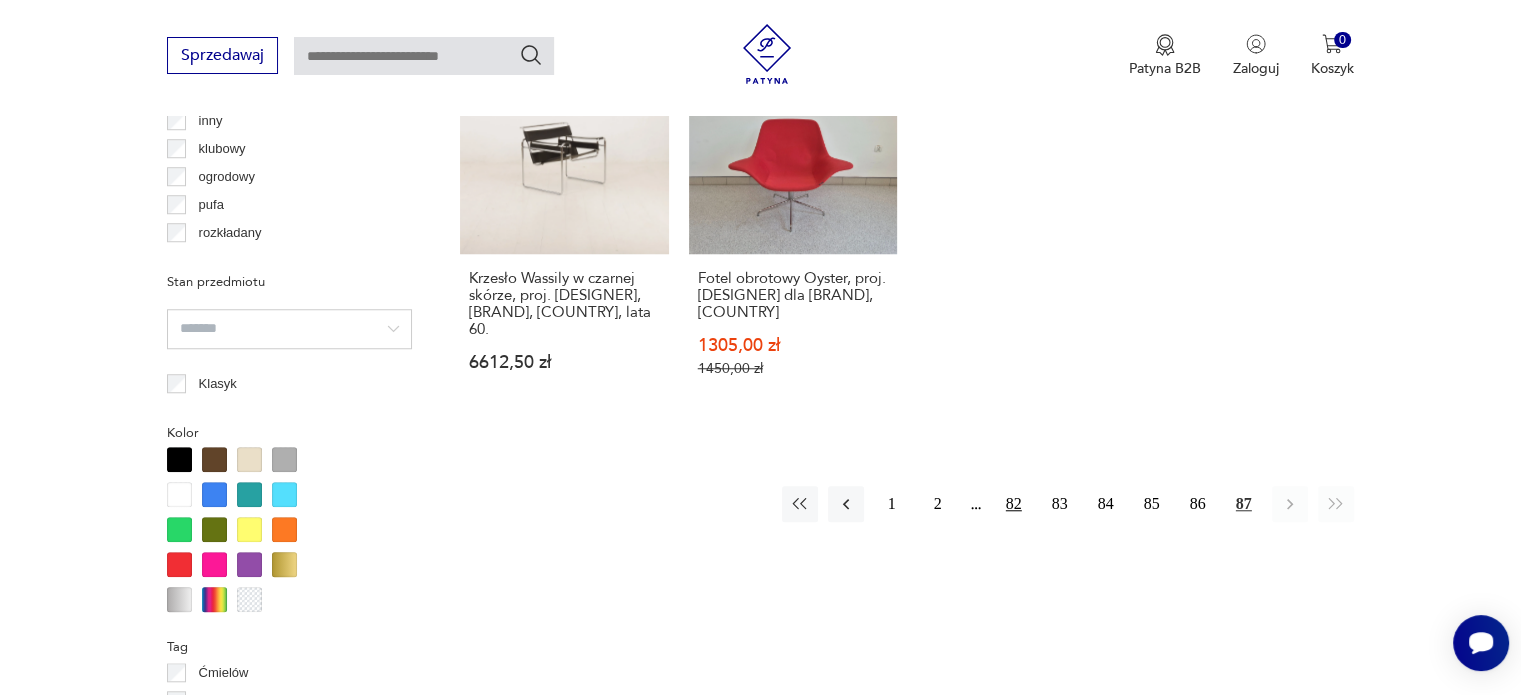 click on "82" at bounding box center [1014, 504] 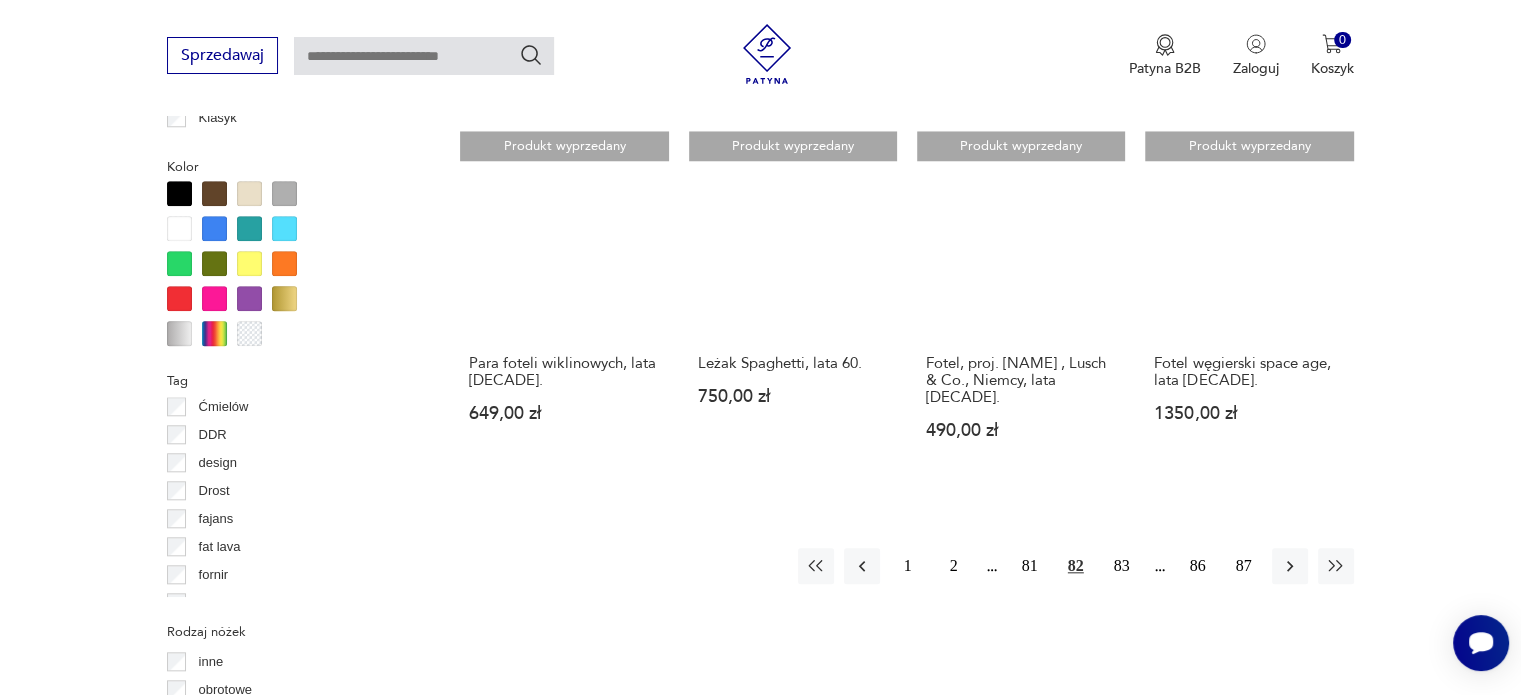 scroll, scrollTop: 1930, scrollLeft: 0, axis: vertical 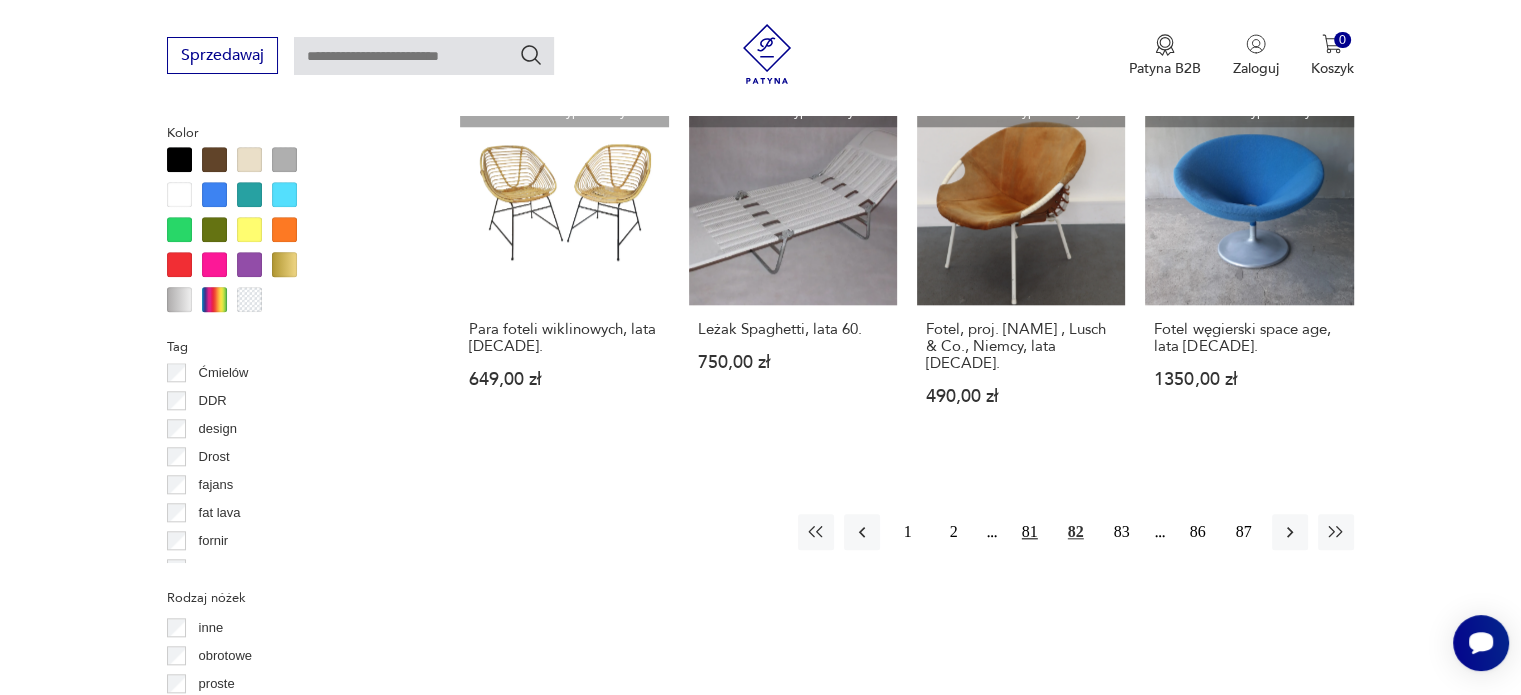 click on "81" at bounding box center (1030, 532) 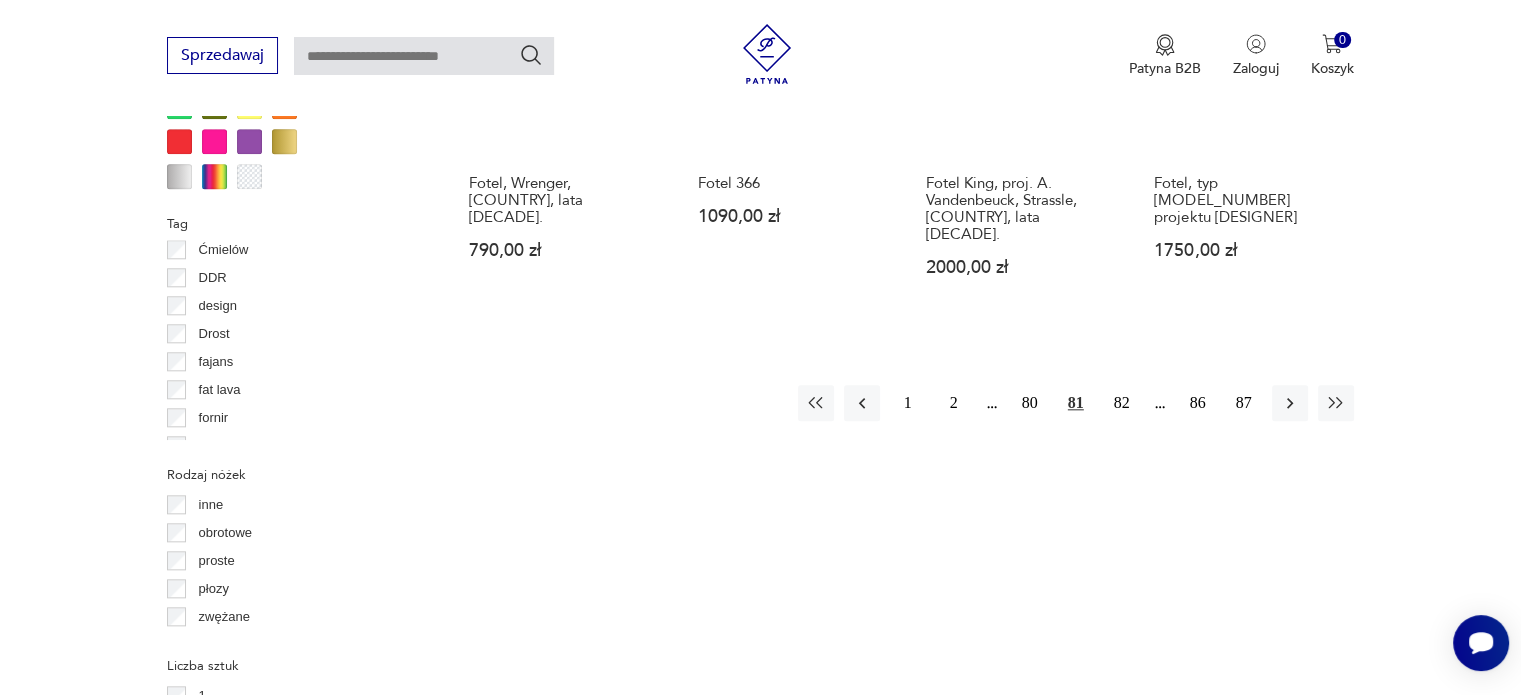 scroll, scrollTop: 2230, scrollLeft: 0, axis: vertical 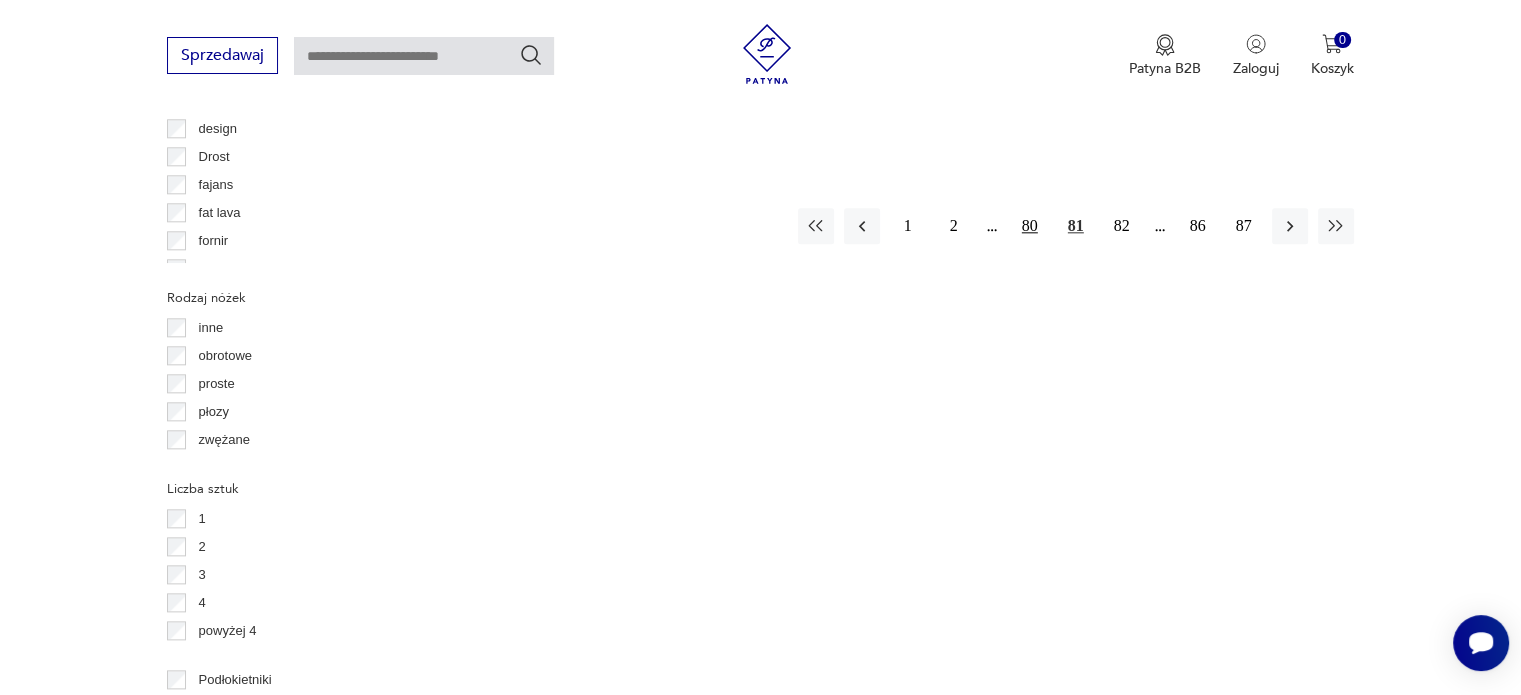 click on "80" at bounding box center (1030, 226) 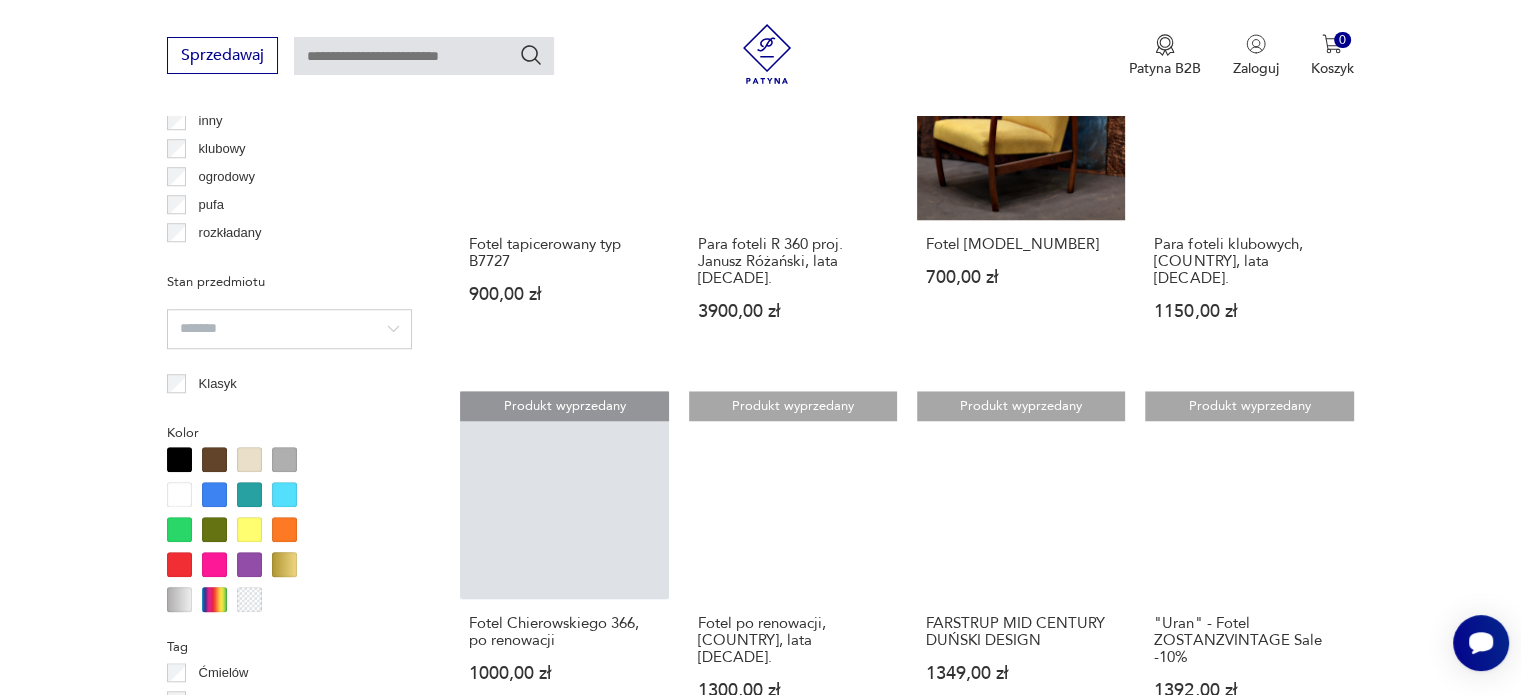 scroll, scrollTop: 1830, scrollLeft: 0, axis: vertical 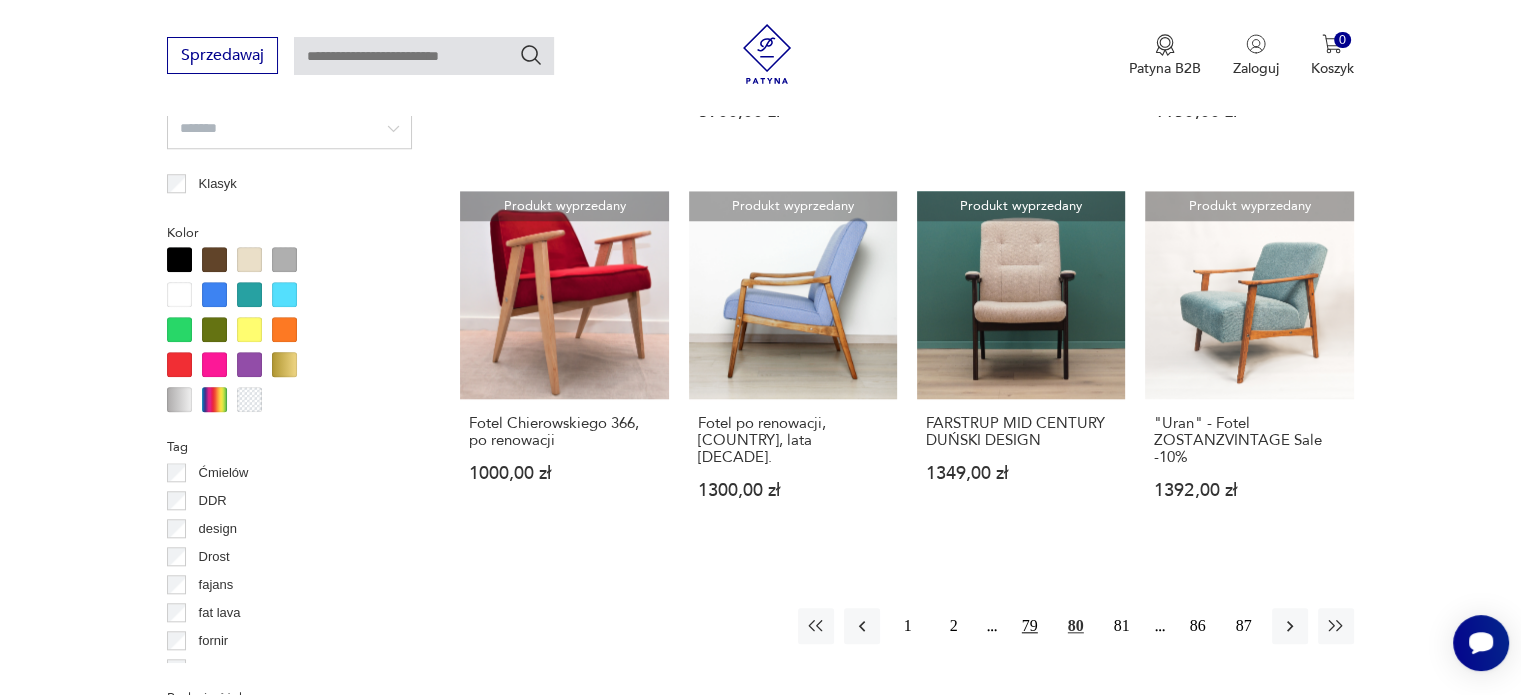 click on "79" at bounding box center (1030, 626) 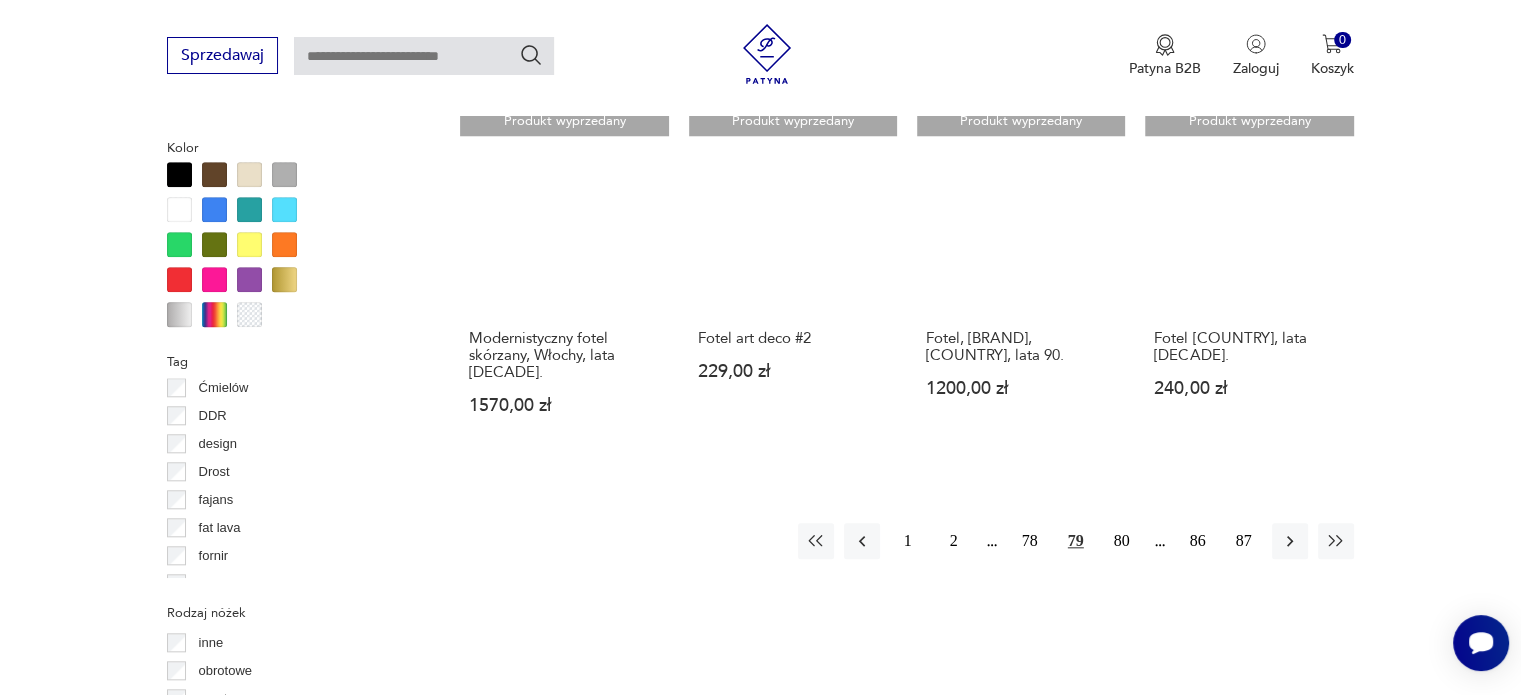 scroll, scrollTop: 2030, scrollLeft: 0, axis: vertical 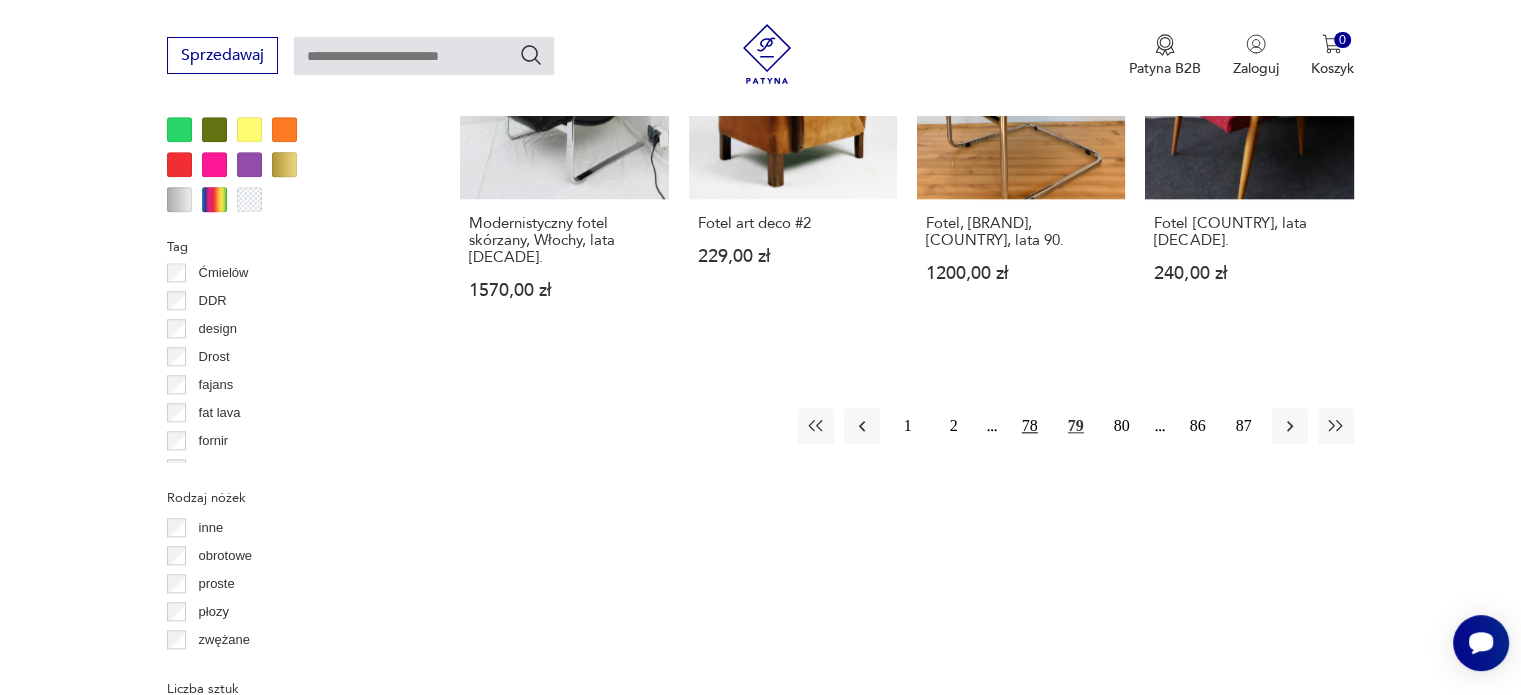 click on "78" at bounding box center [1030, 426] 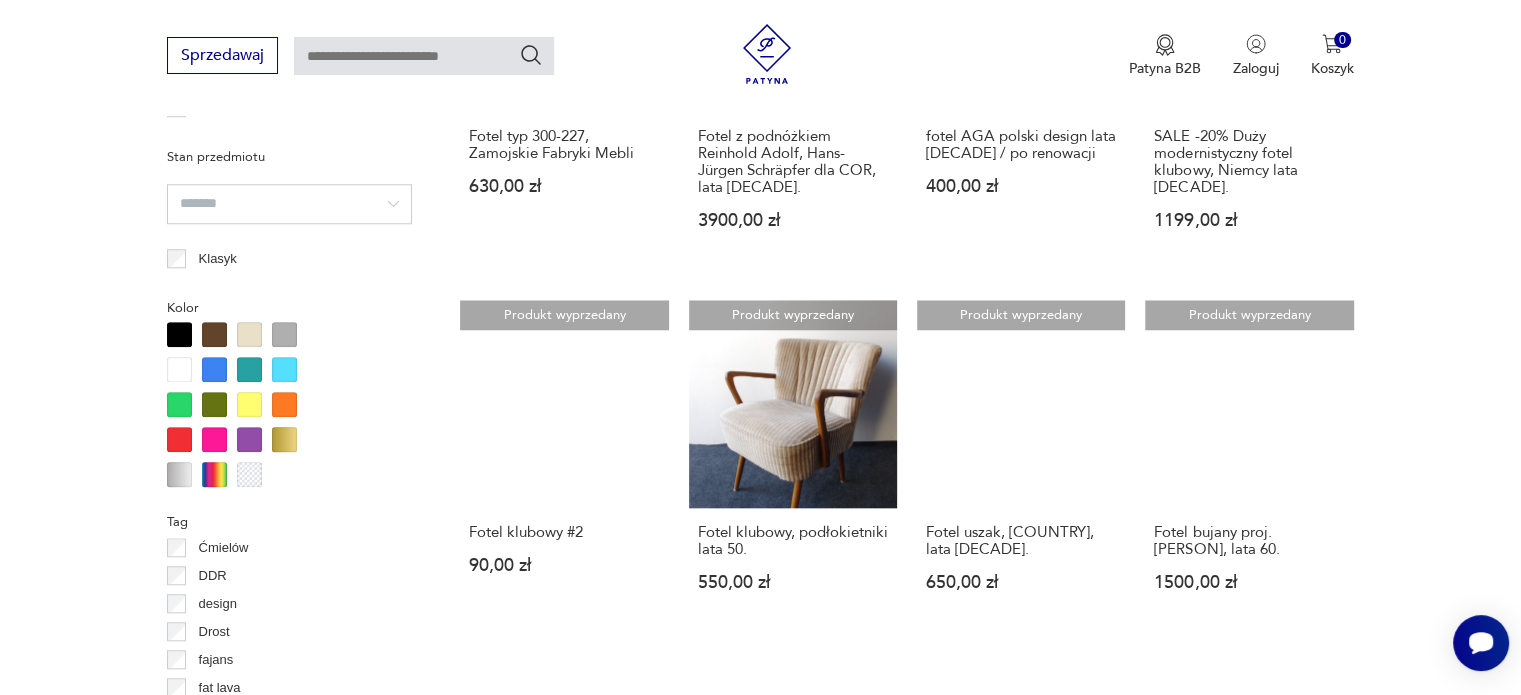 scroll, scrollTop: 1930, scrollLeft: 0, axis: vertical 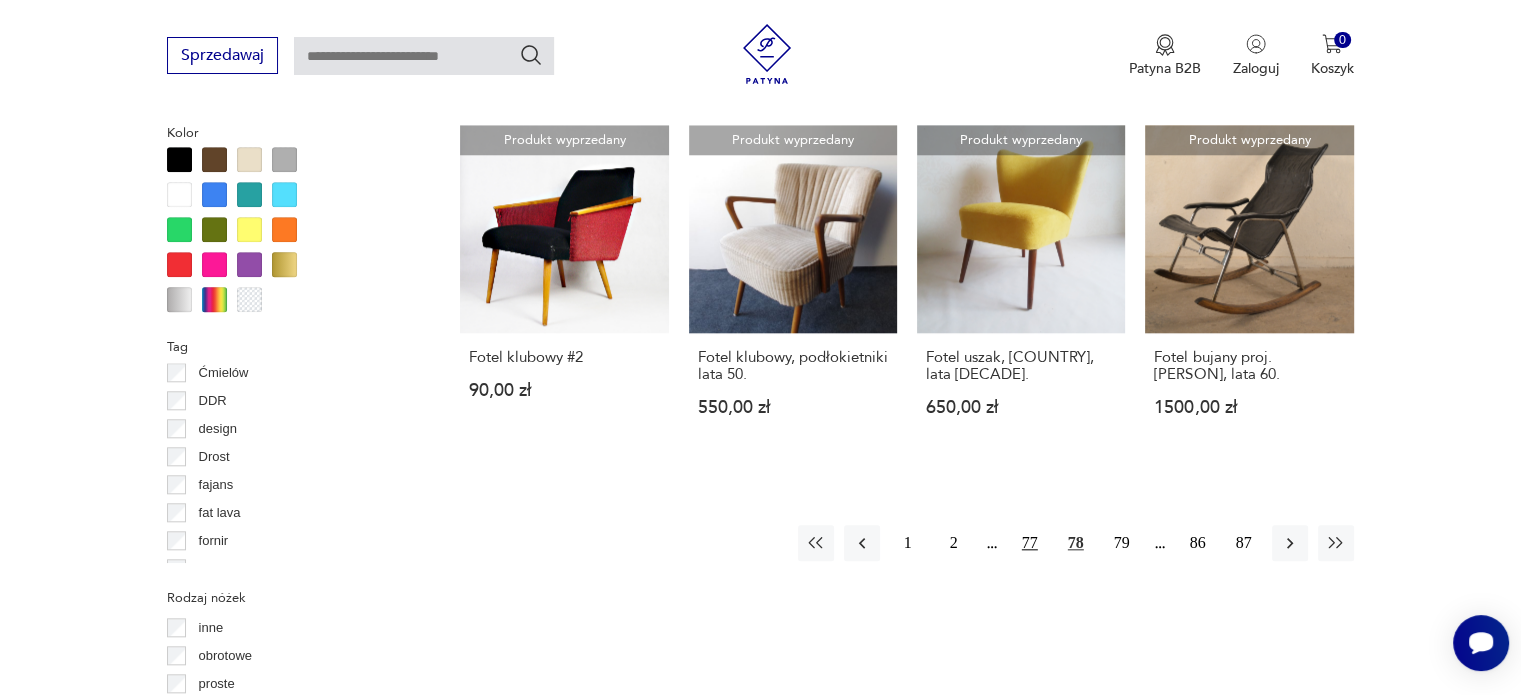click on "77" at bounding box center [1030, 543] 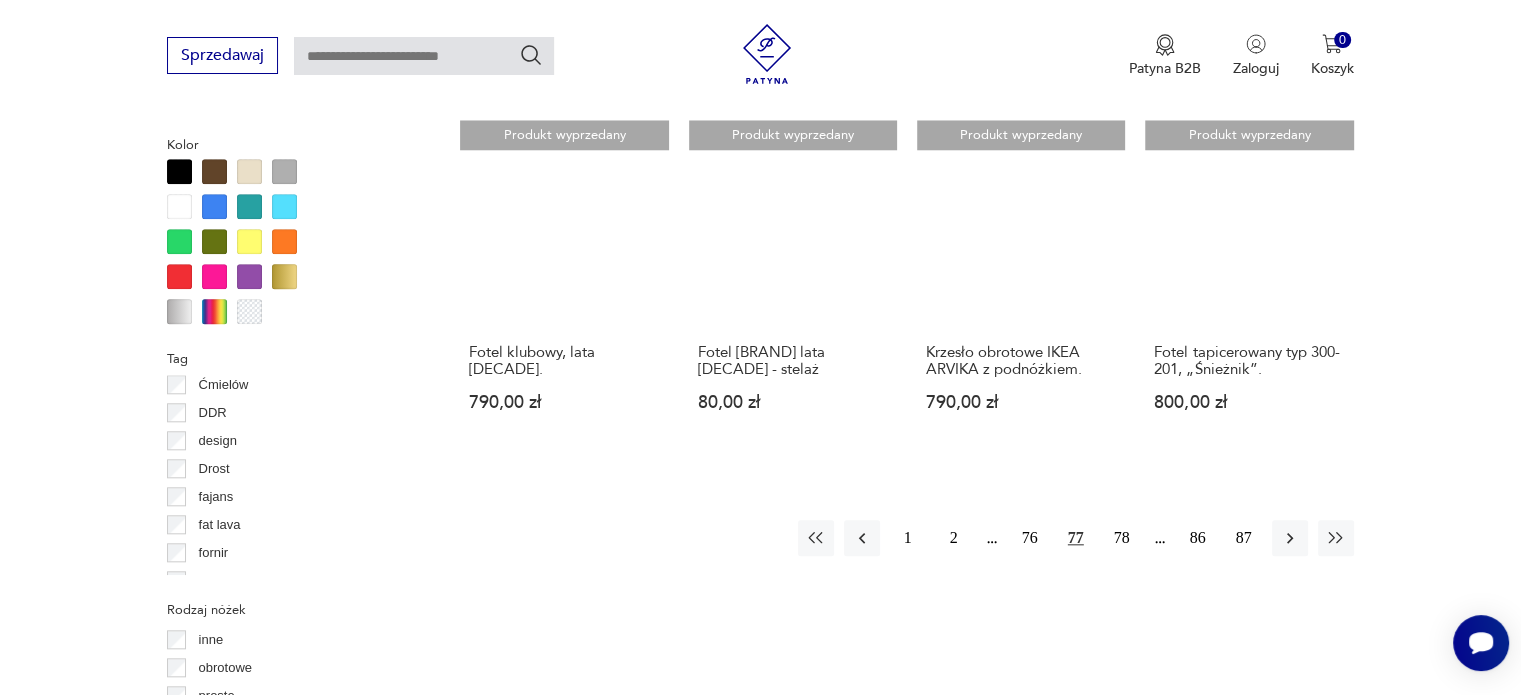 scroll, scrollTop: 1930, scrollLeft: 0, axis: vertical 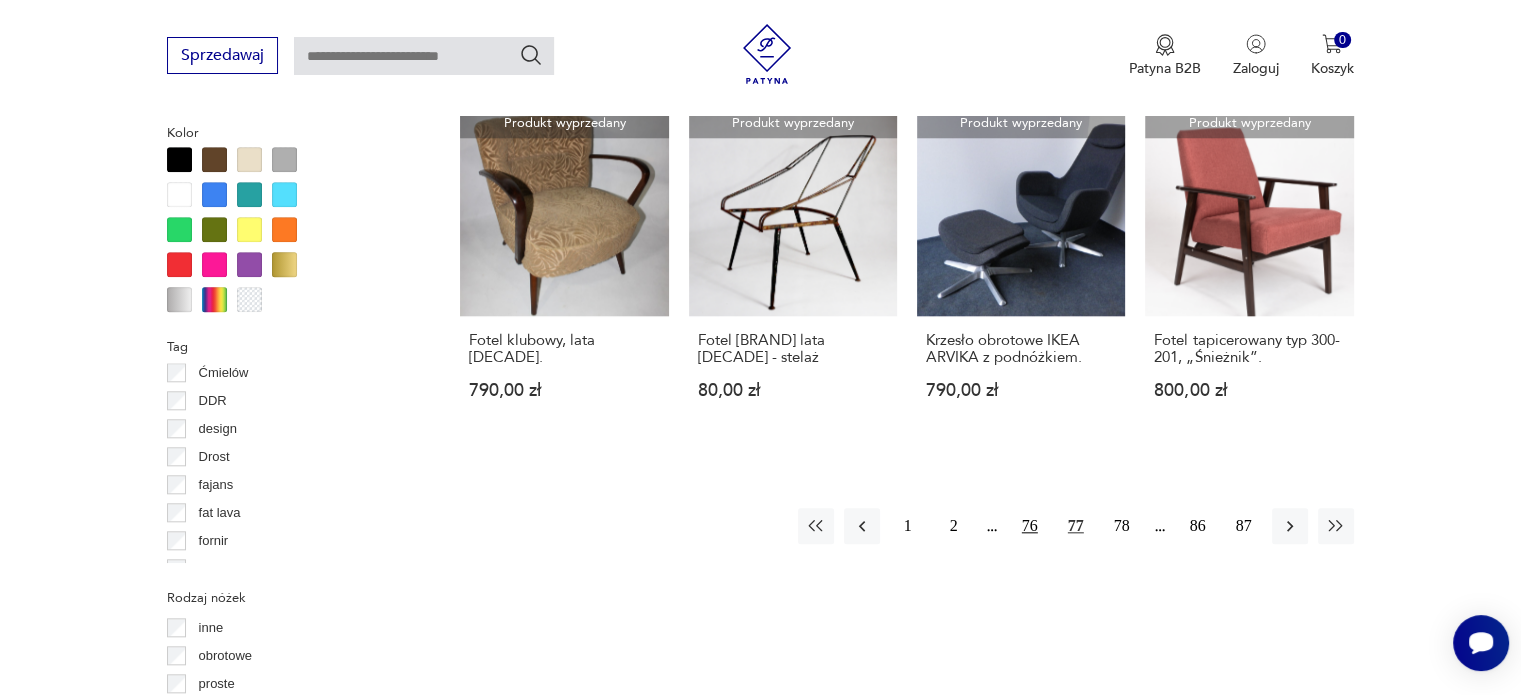 click on "76" at bounding box center [1030, 526] 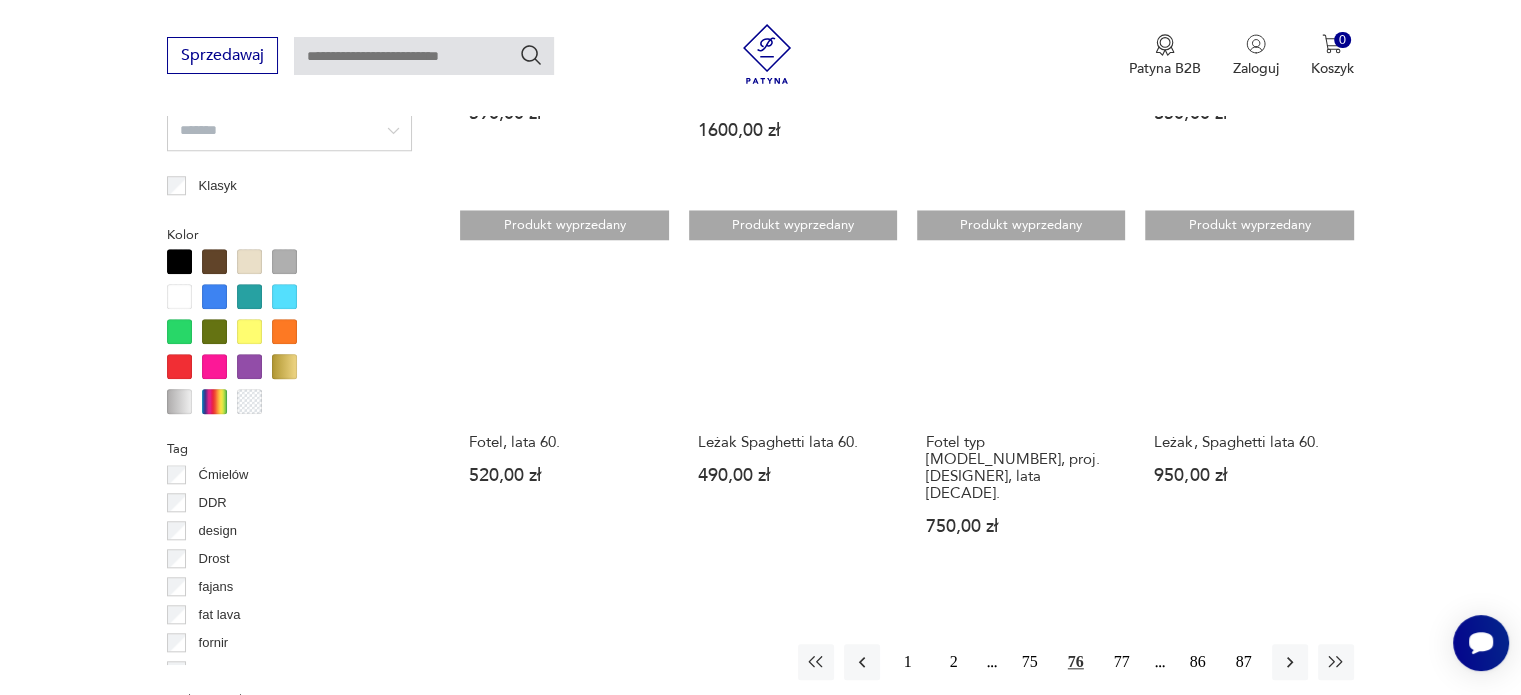 scroll, scrollTop: 1830, scrollLeft: 0, axis: vertical 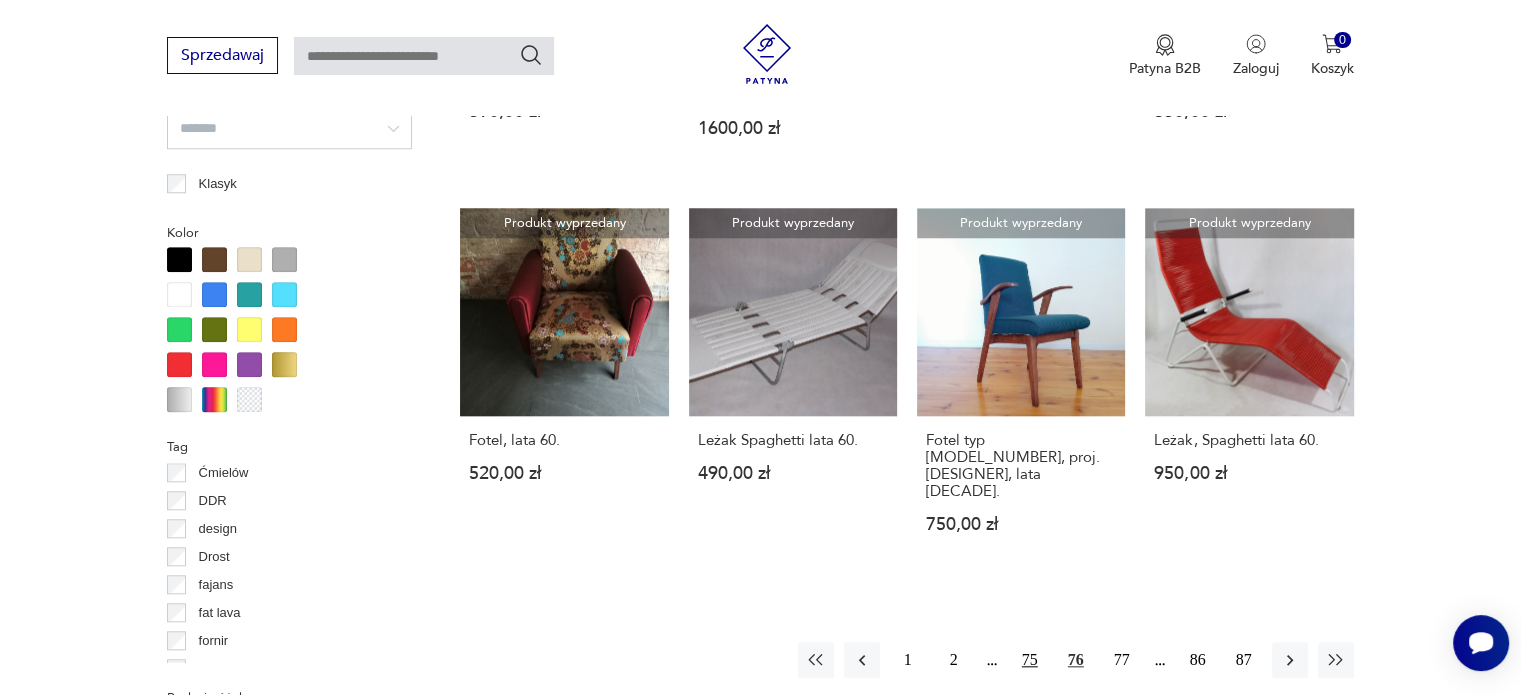 click on "75" at bounding box center (1030, 660) 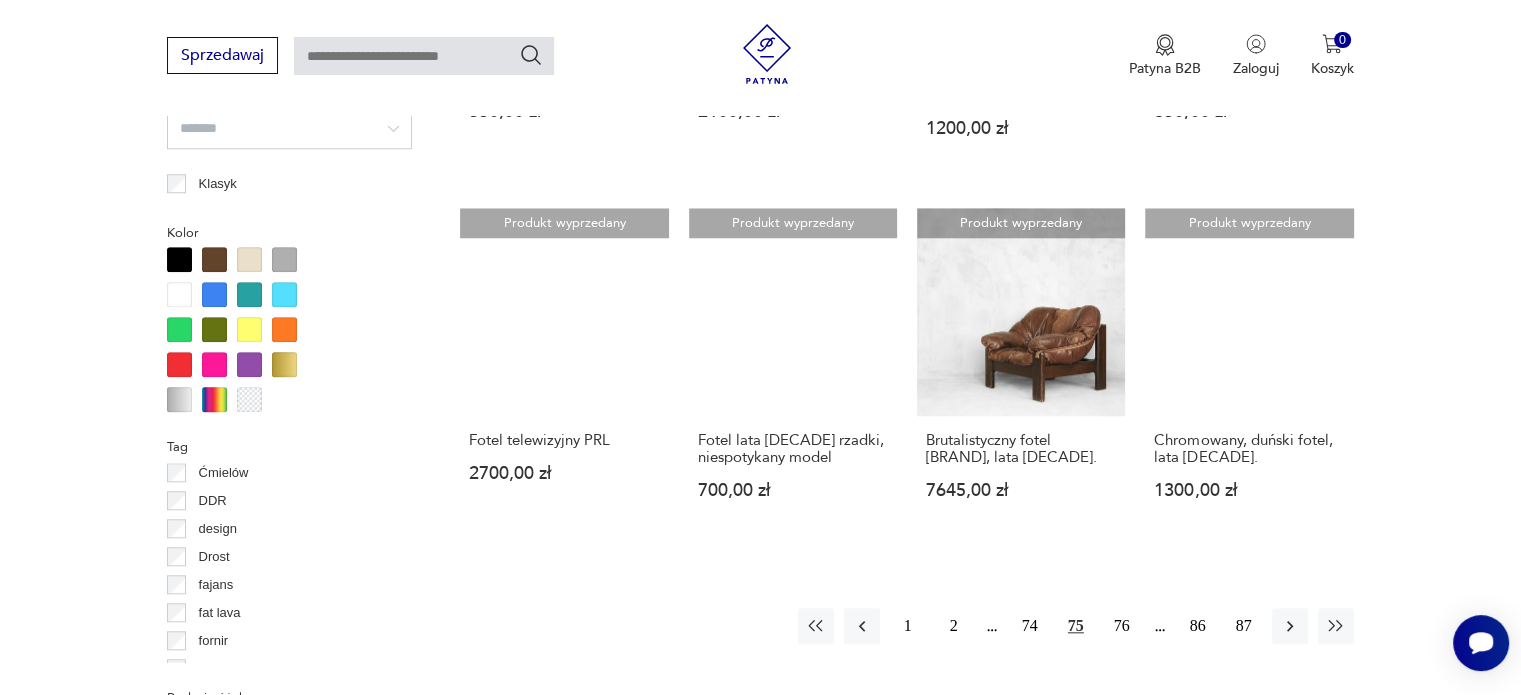 scroll, scrollTop: 1930, scrollLeft: 0, axis: vertical 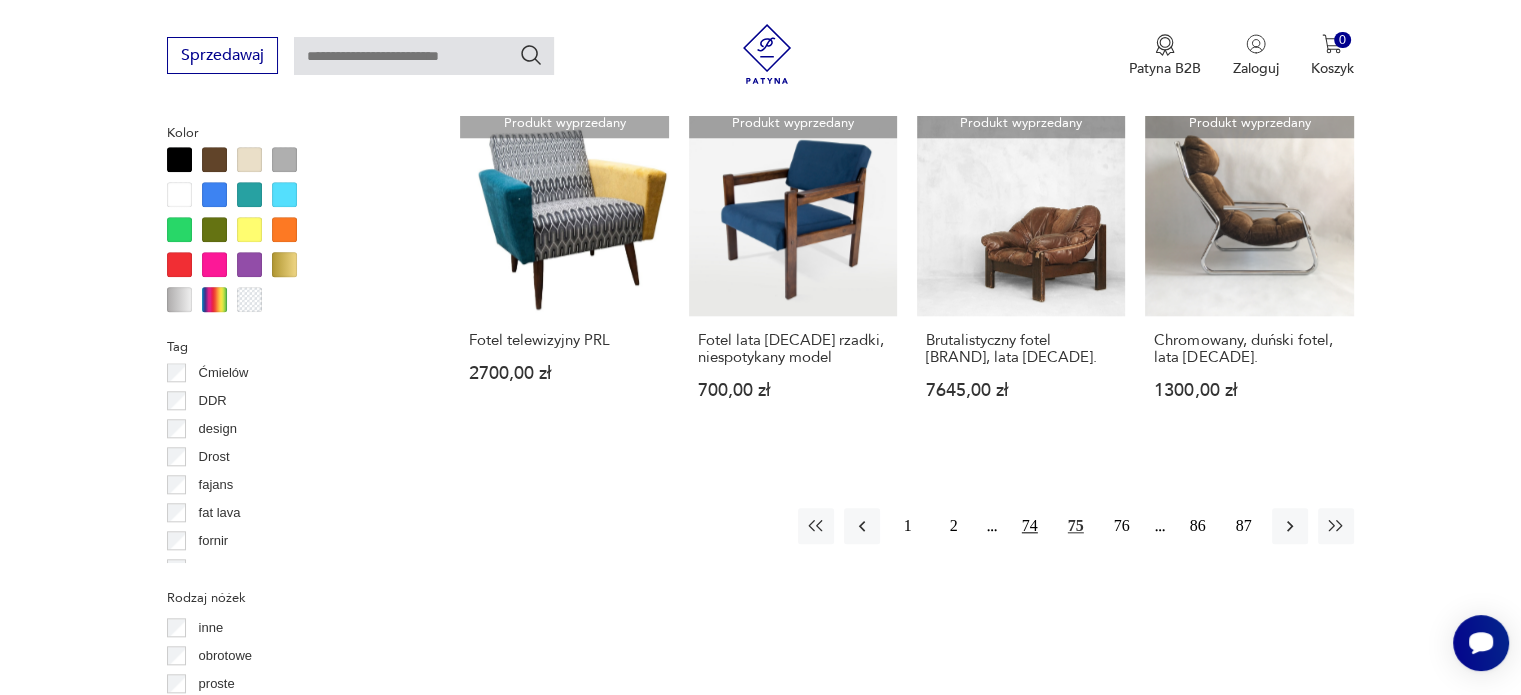 click on "74" at bounding box center [1030, 526] 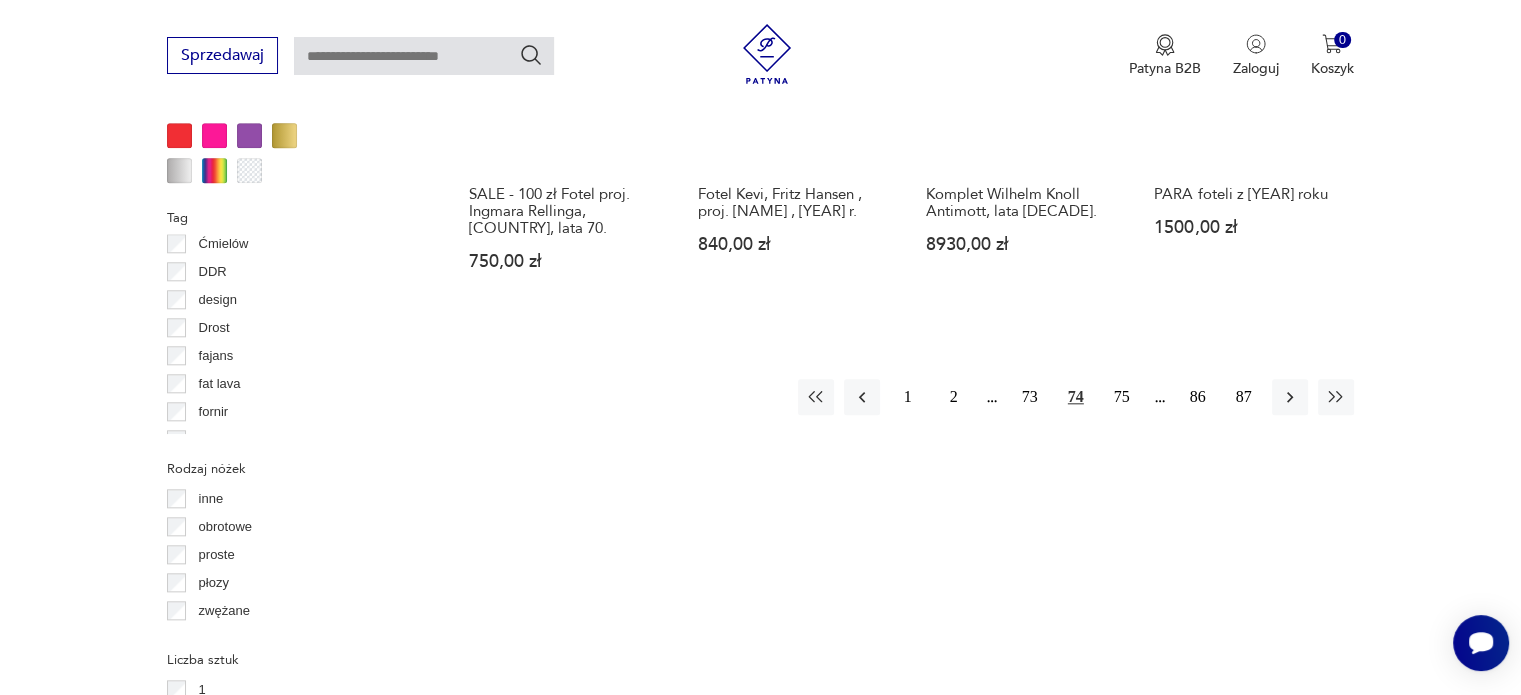 scroll, scrollTop: 2030, scrollLeft: 0, axis: vertical 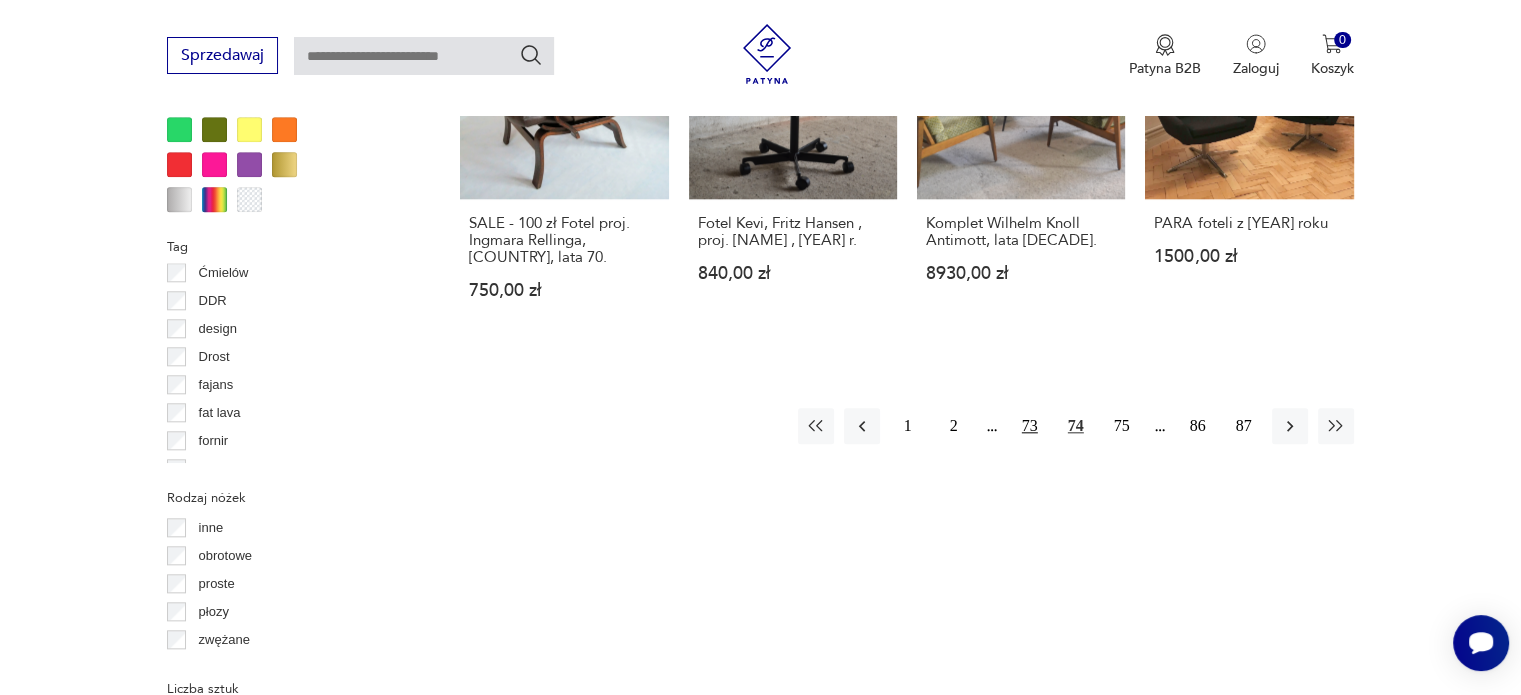 click on "73" at bounding box center [1030, 426] 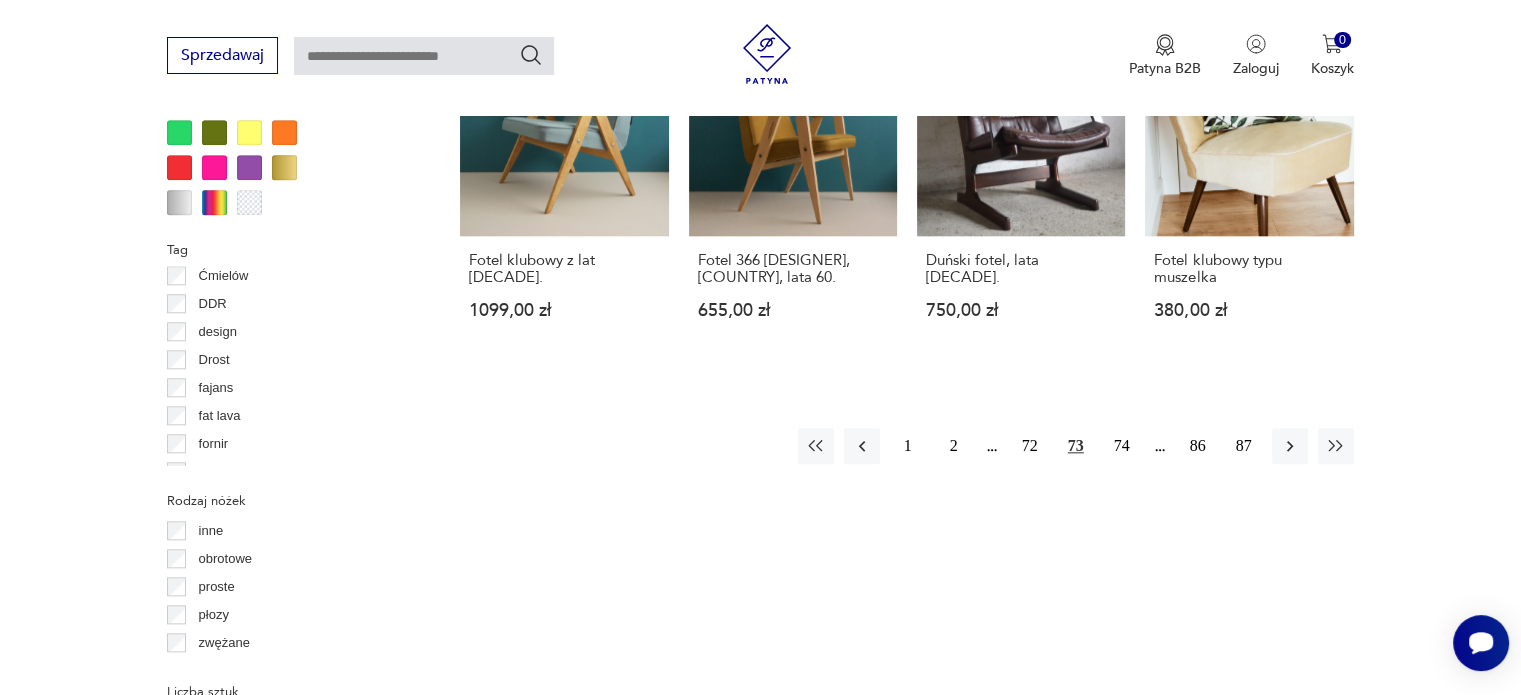 scroll, scrollTop: 2030, scrollLeft: 0, axis: vertical 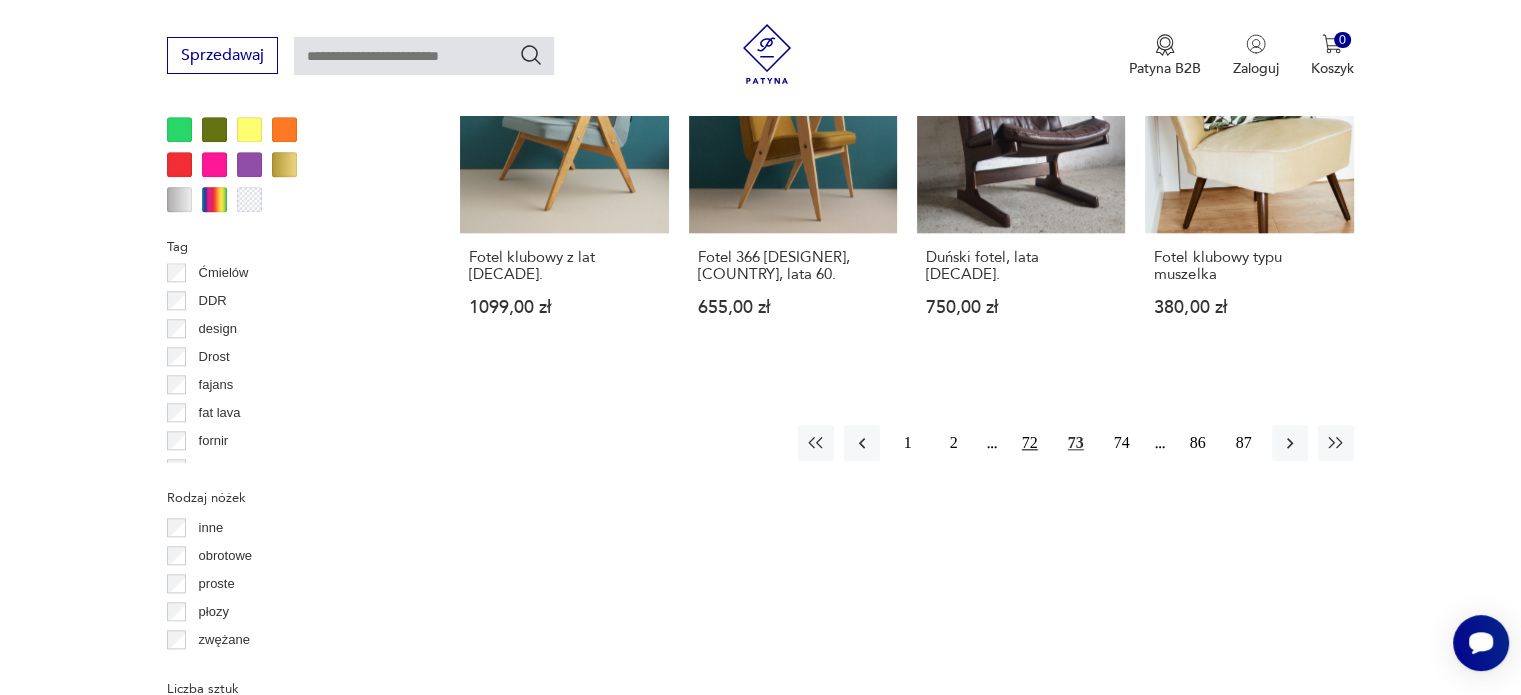 click on "72" at bounding box center [1030, 443] 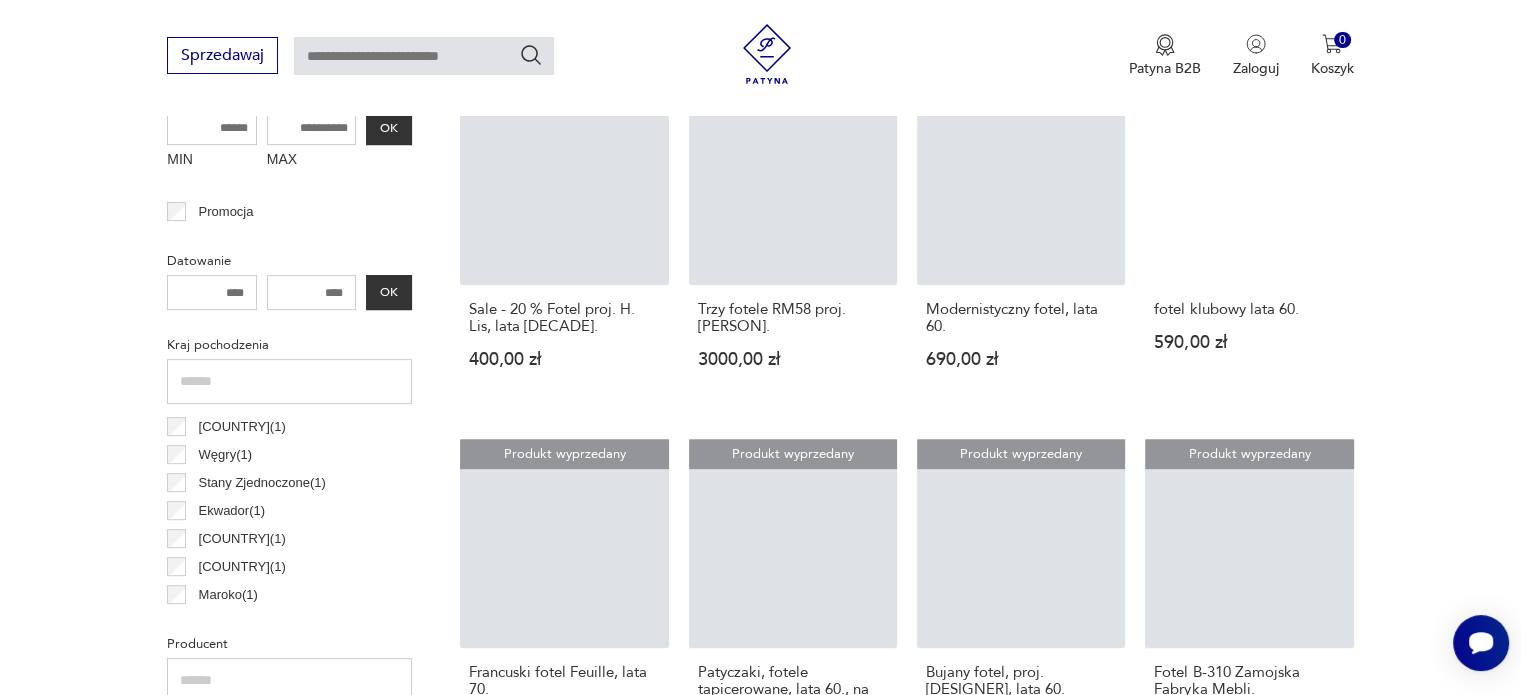 scroll, scrollTop: 830, scrollLeft: 0, axis: vertical 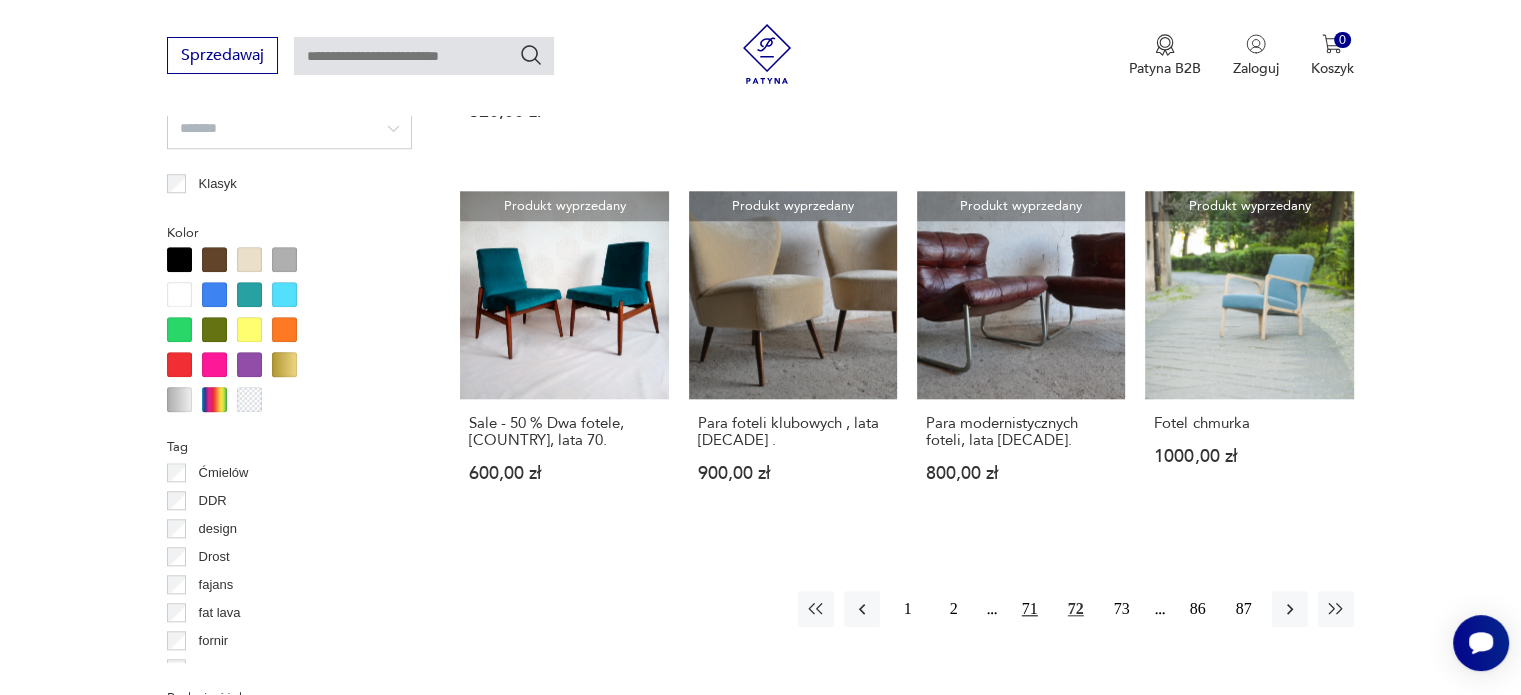 click on "71" at bounding box center [1030, 609] 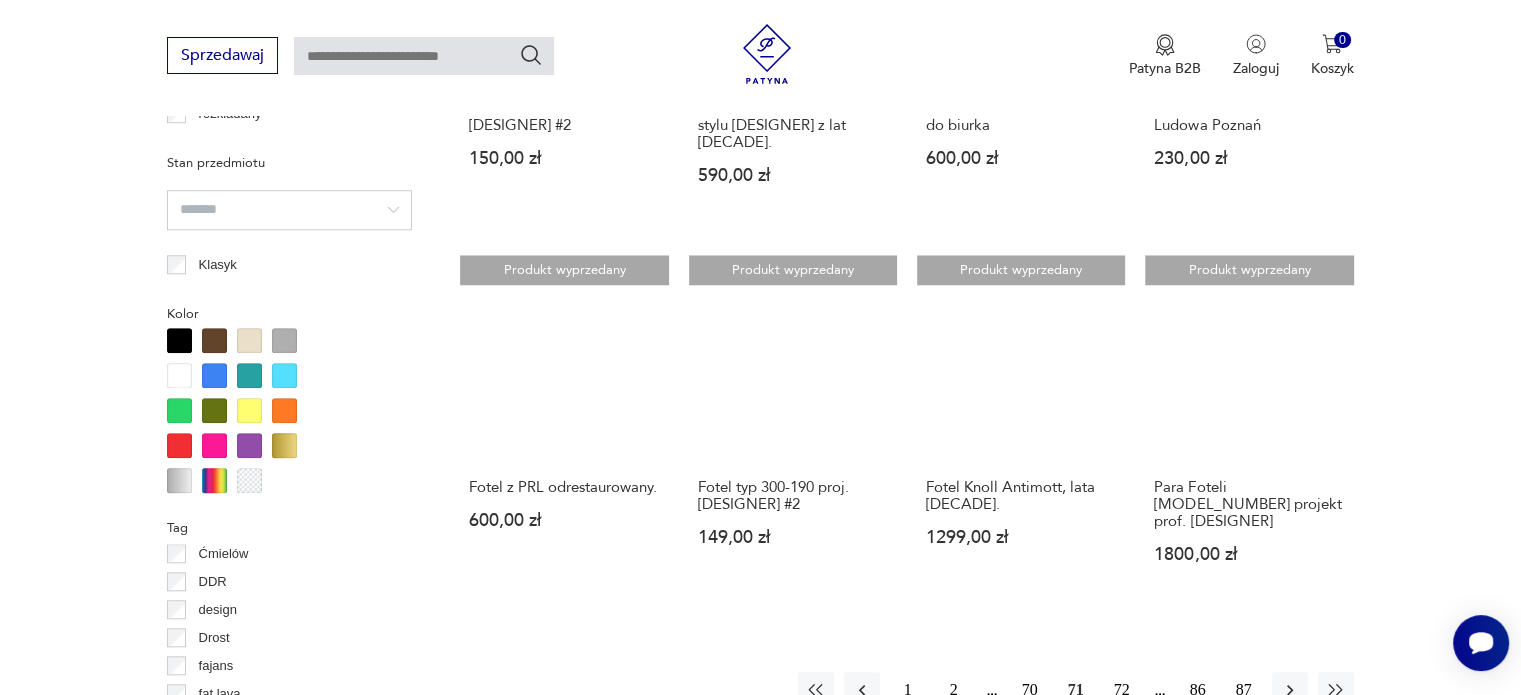 scroll, scrollTop: 1930, scrollLeft: 0, axis: vertical 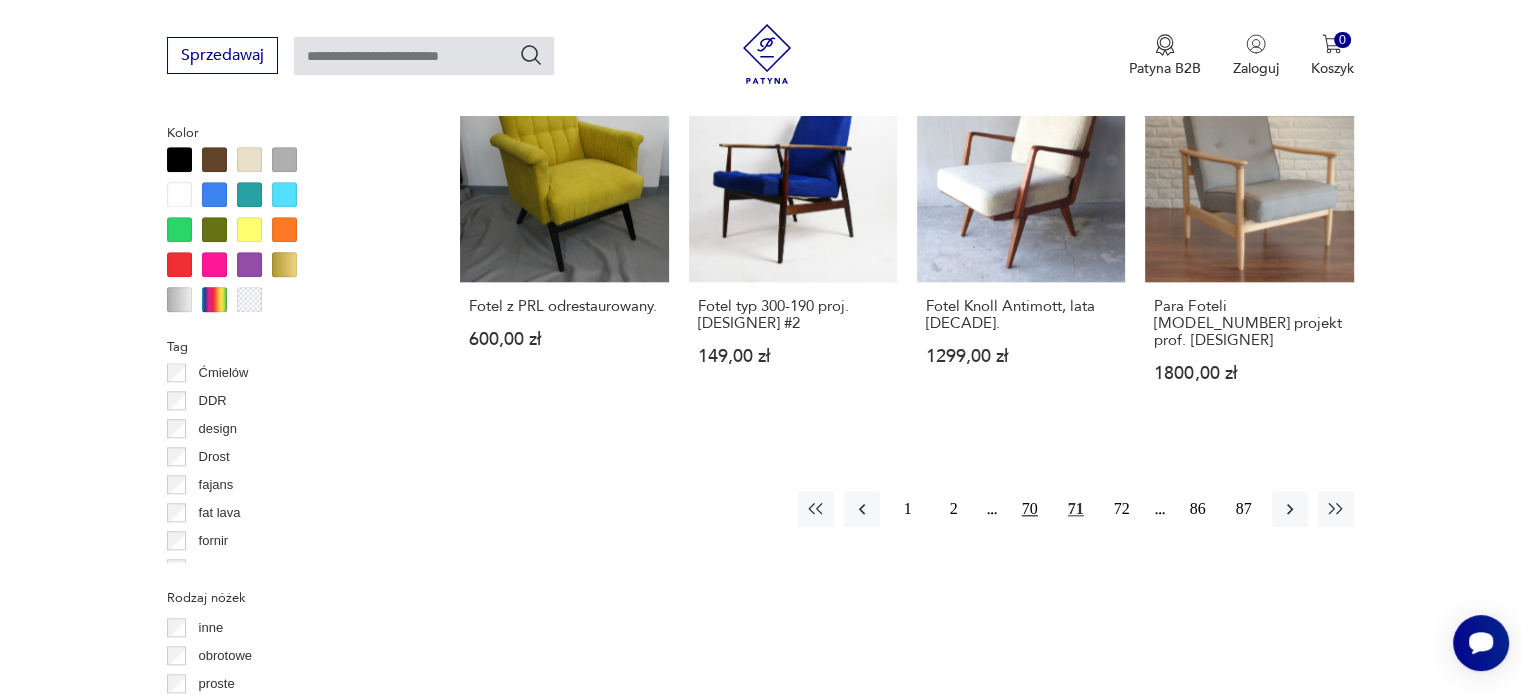 click on "70" at bounding box center [1030, 509] 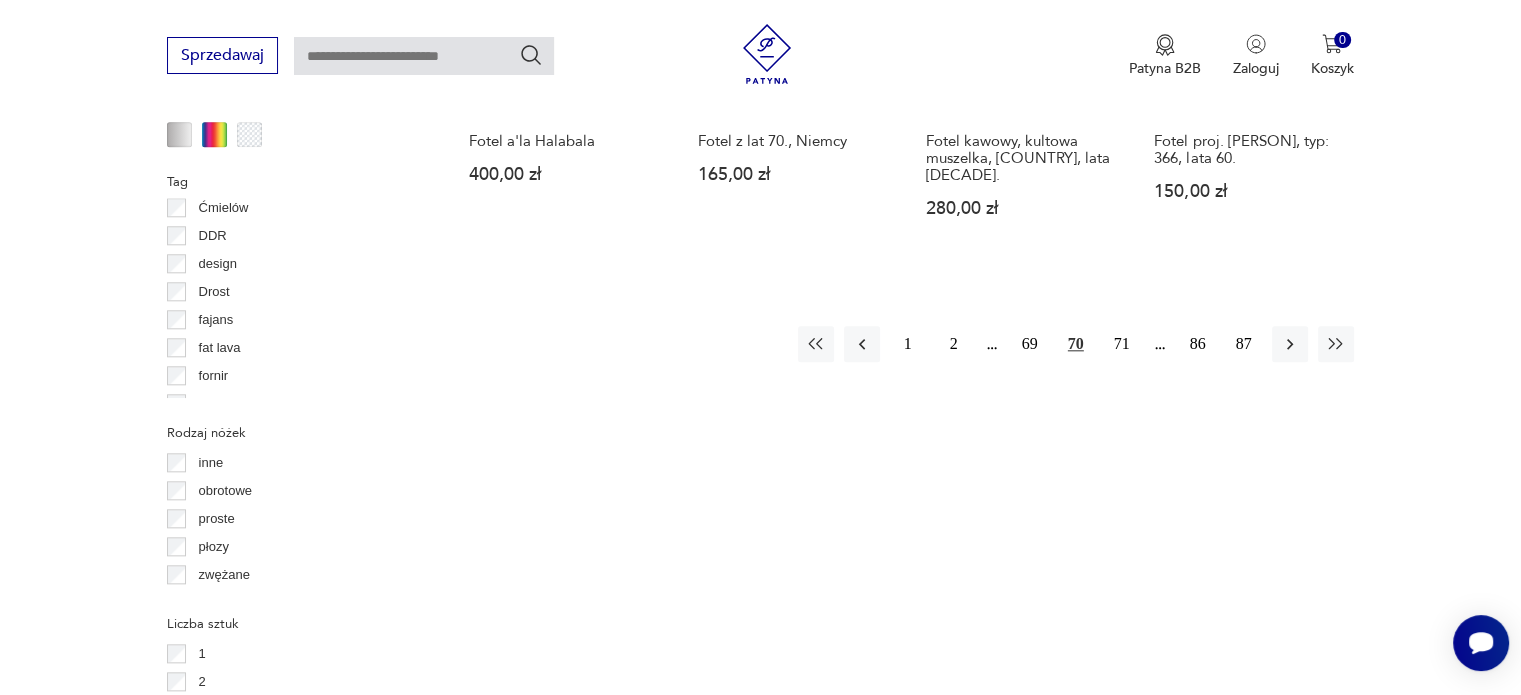 scroll, scrollTop: 2130, scrollLeft: 0, axis: vertical 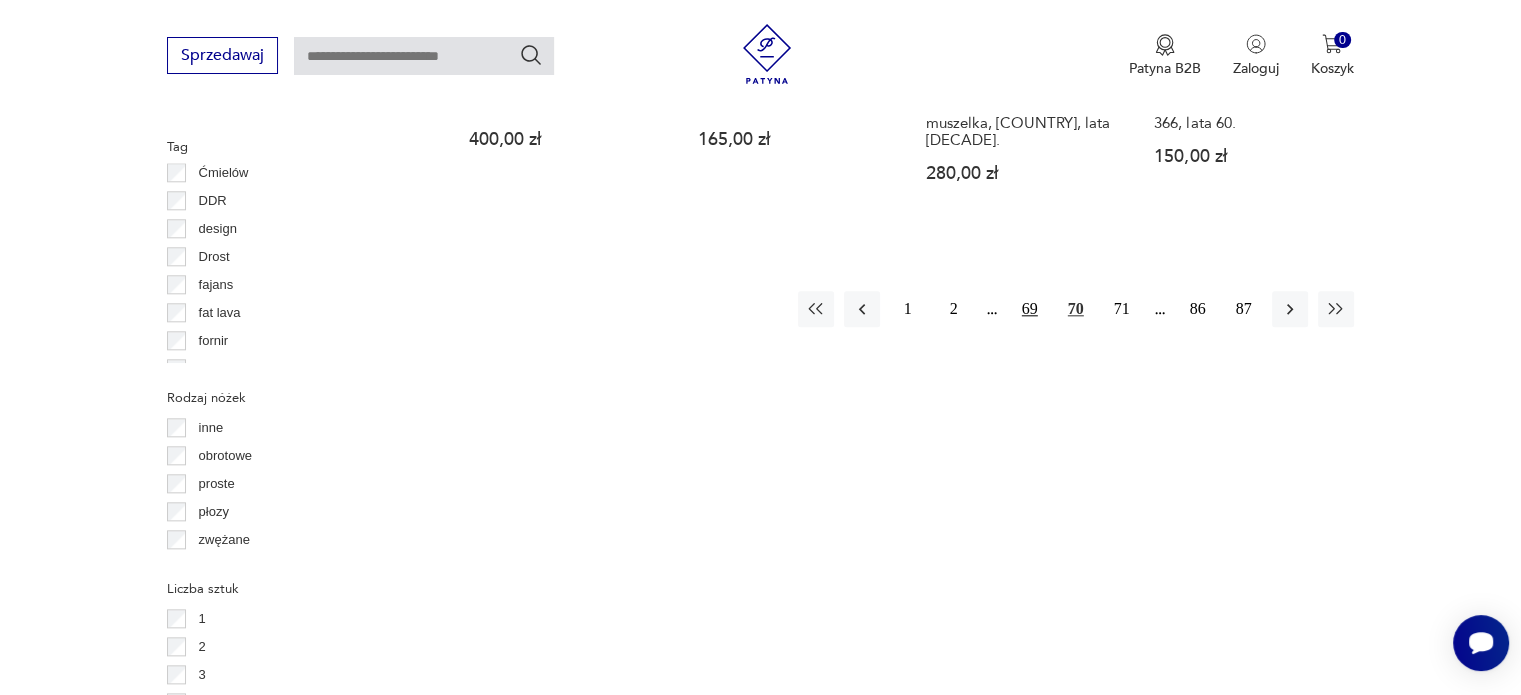 click on "69" at bounding box center (1030, 309) 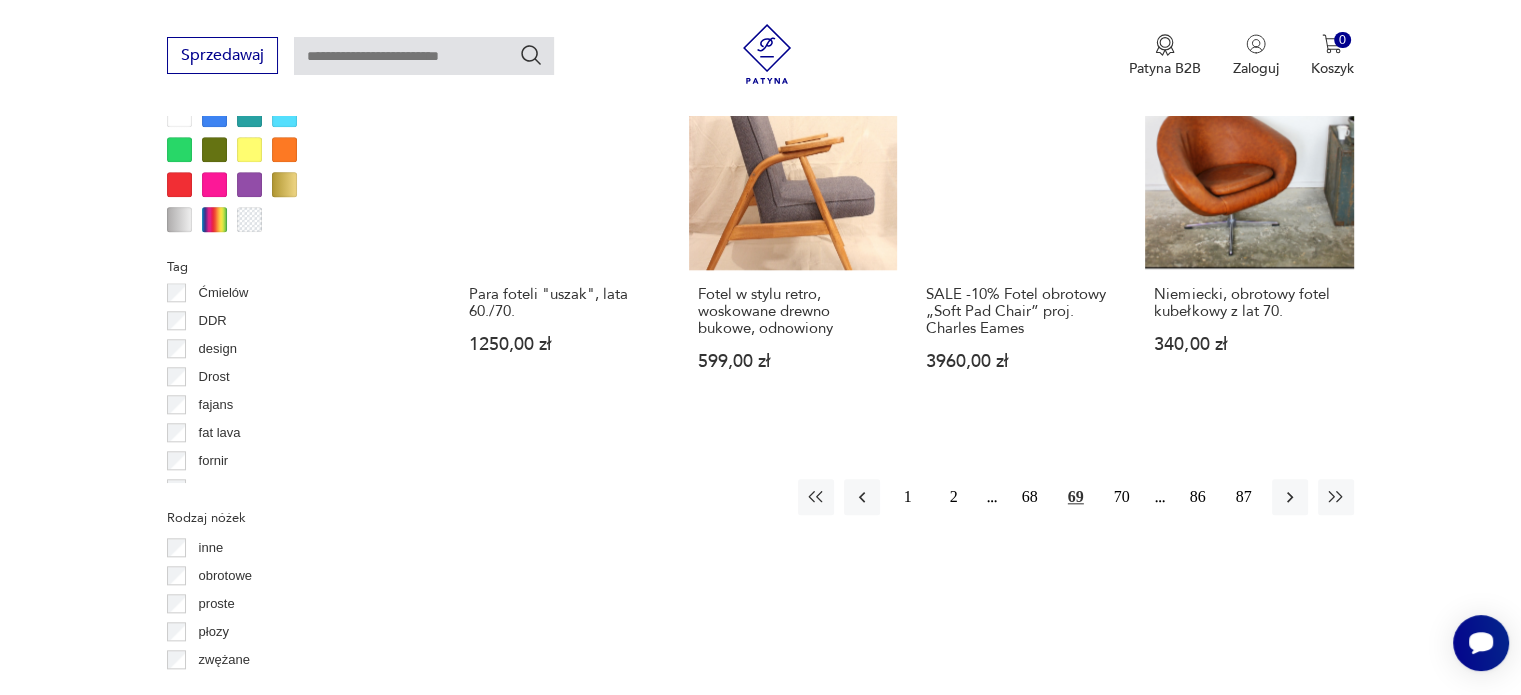 scroll, scrollTop: 2030, scrollLeft: 0, axis: vertical 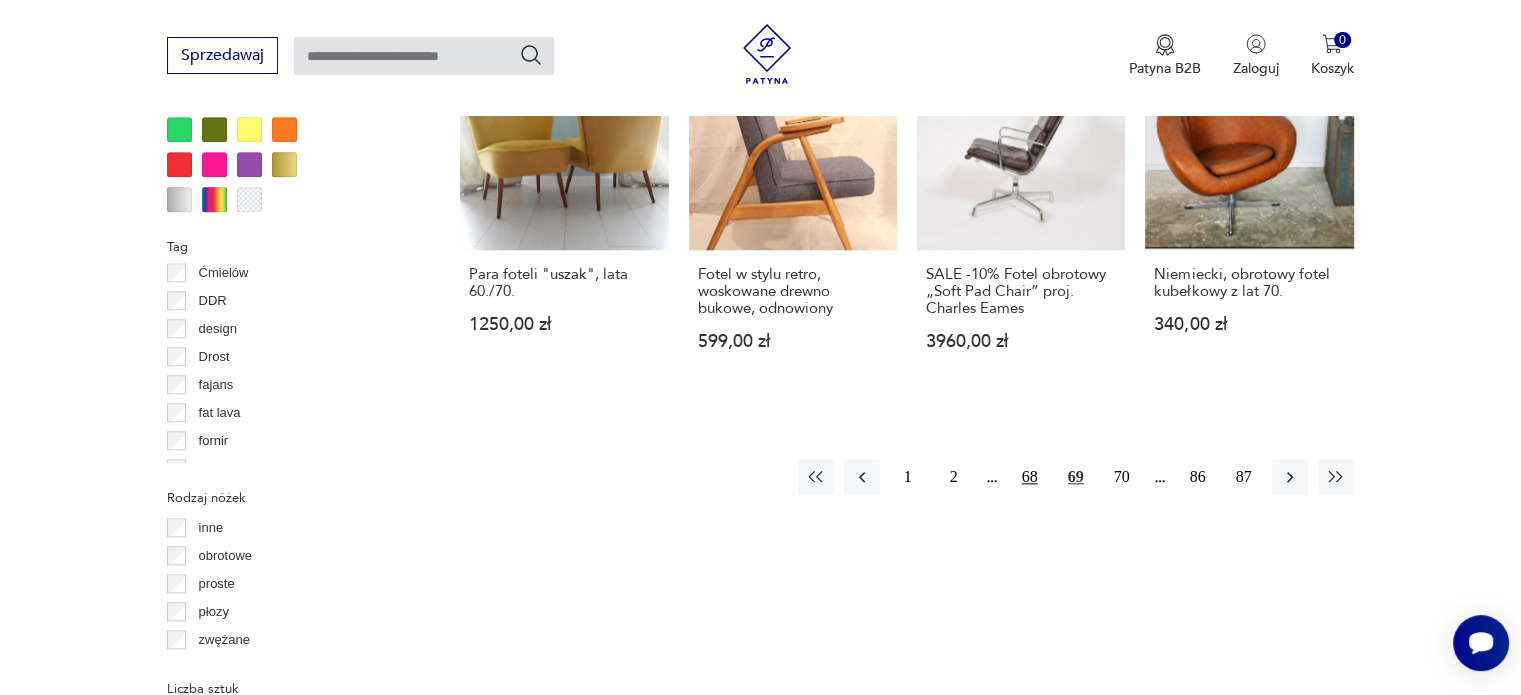 click on "68" at bounding box center [1030, 477] 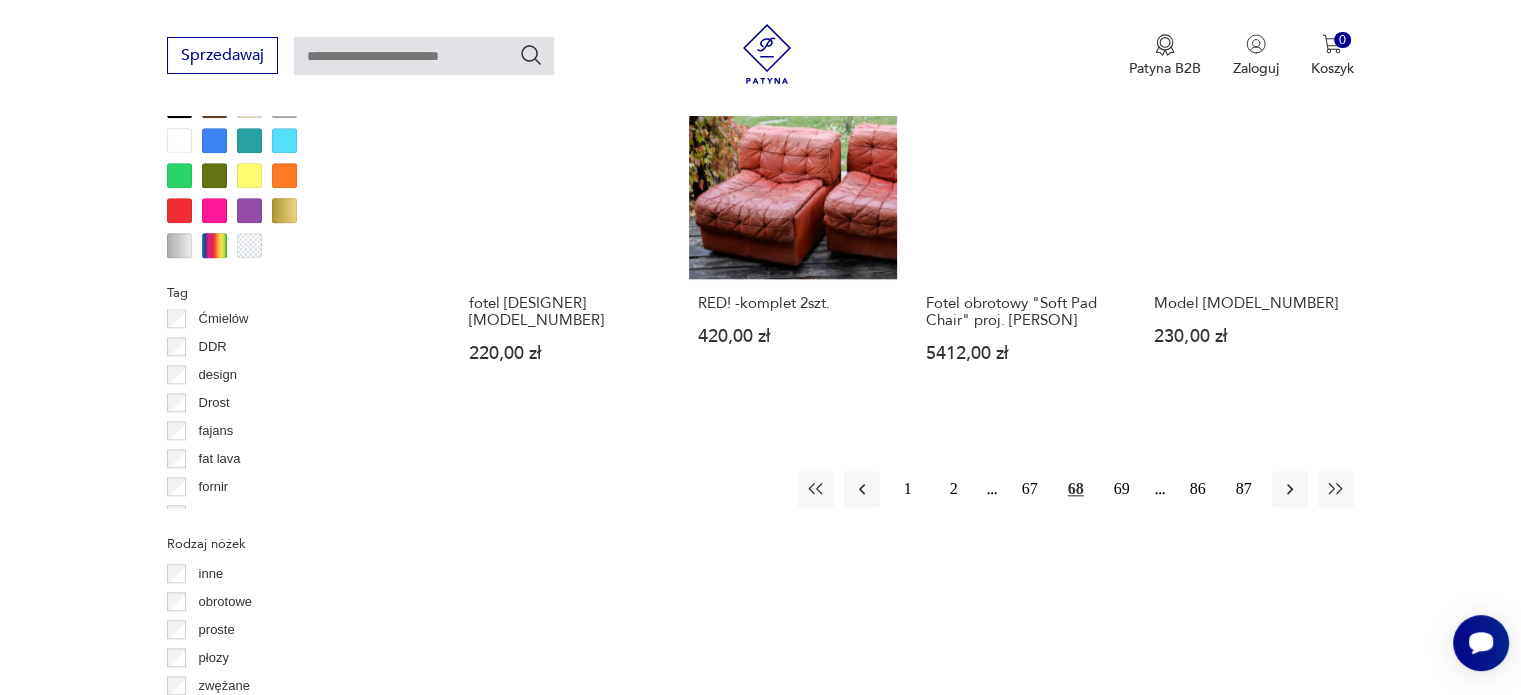 scroll, scrollTop: 2030, scrollLeft: 0, axis: vertical 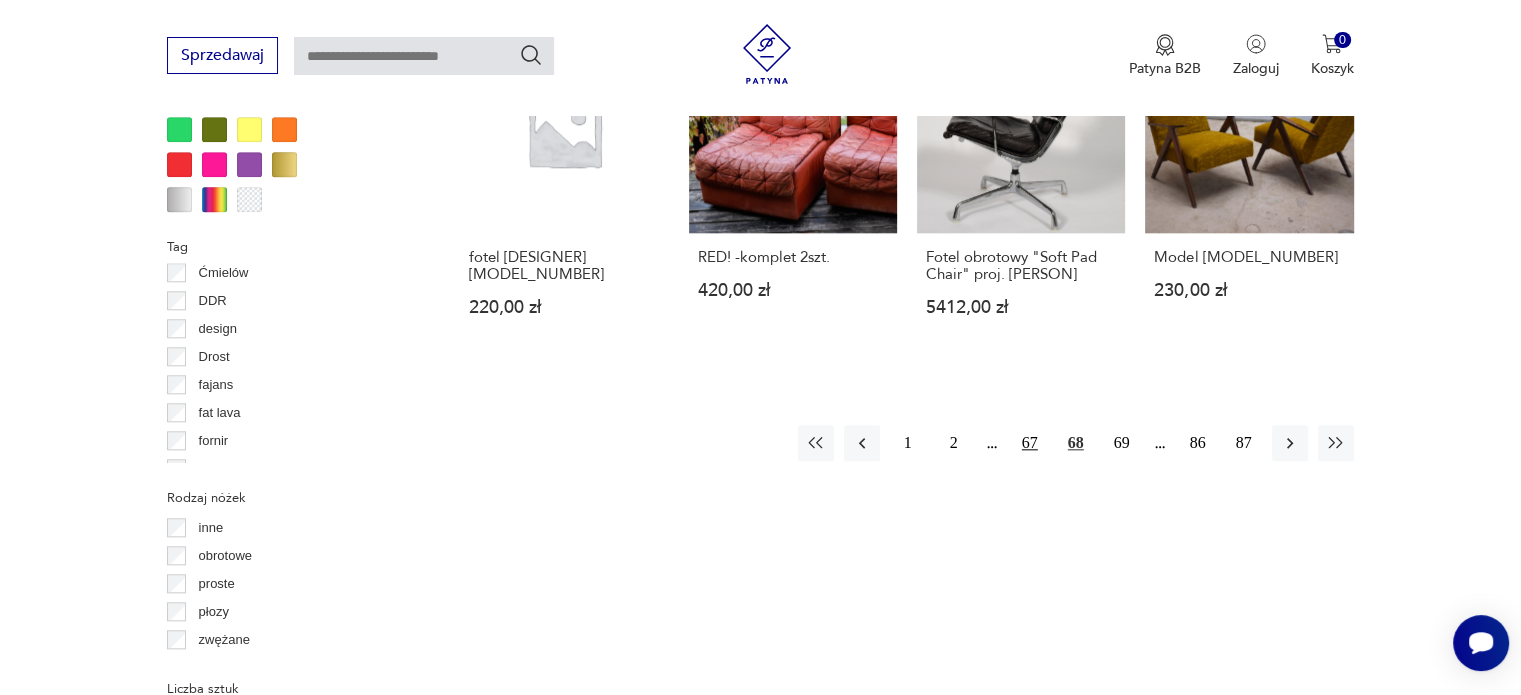 click on "67" at bounding box center (1030, 443) 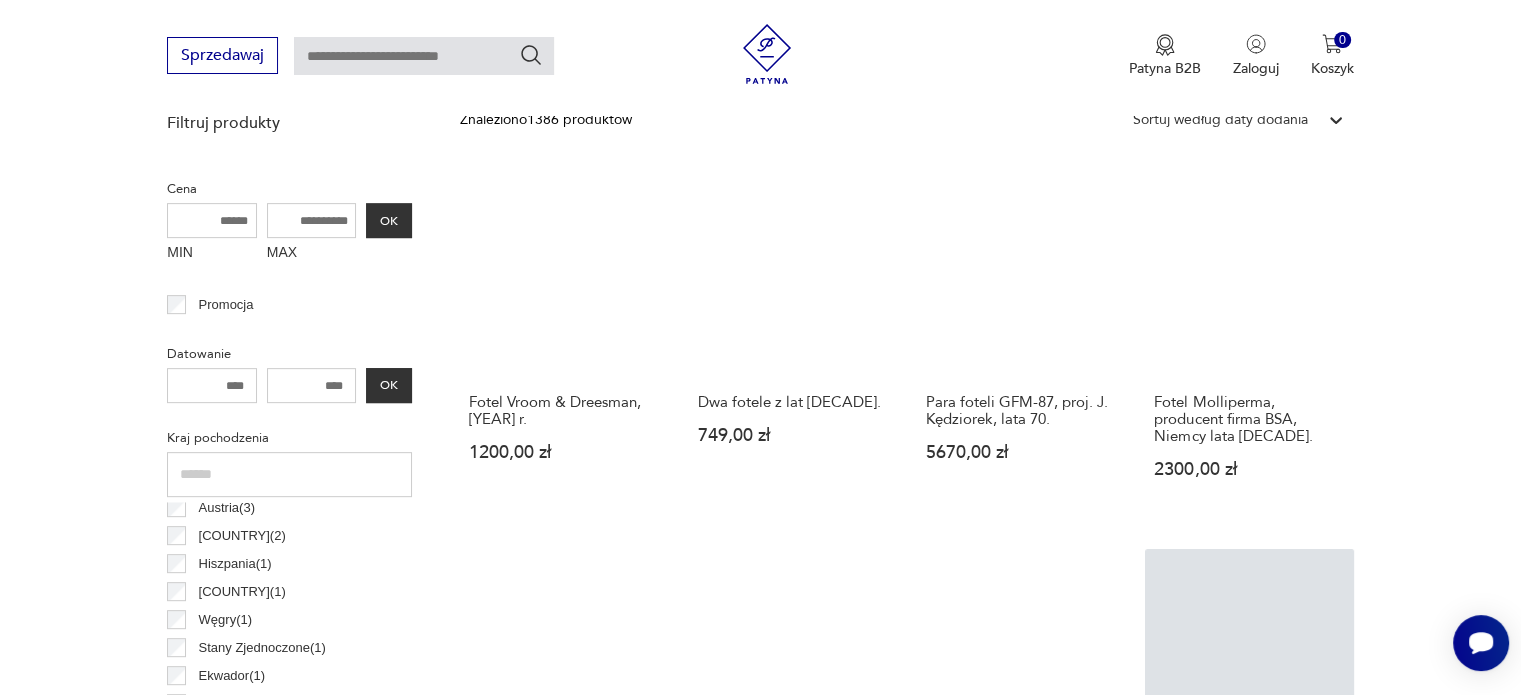 scroll, scrollTop: 930, scrollLeft: 0, axis: vertical 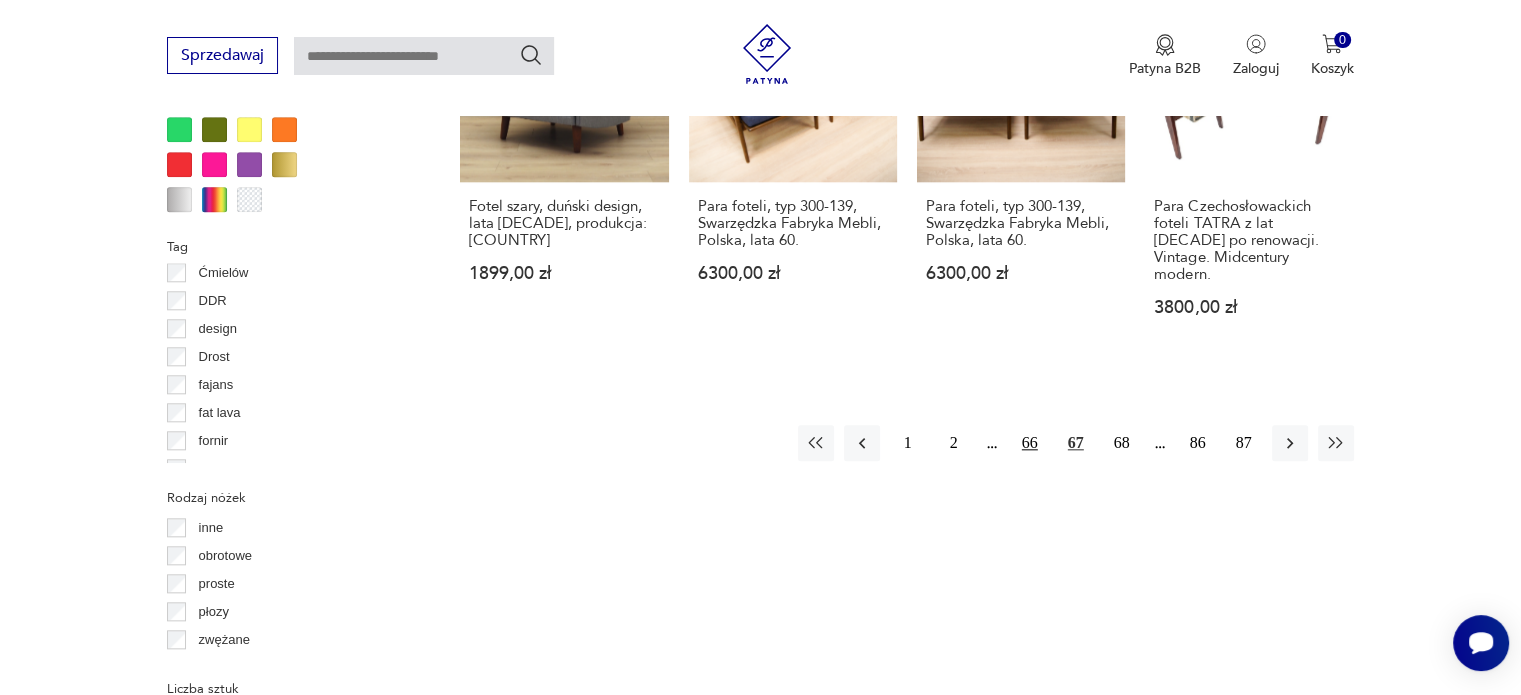 click on "66" at bounding box center [1030, 443] 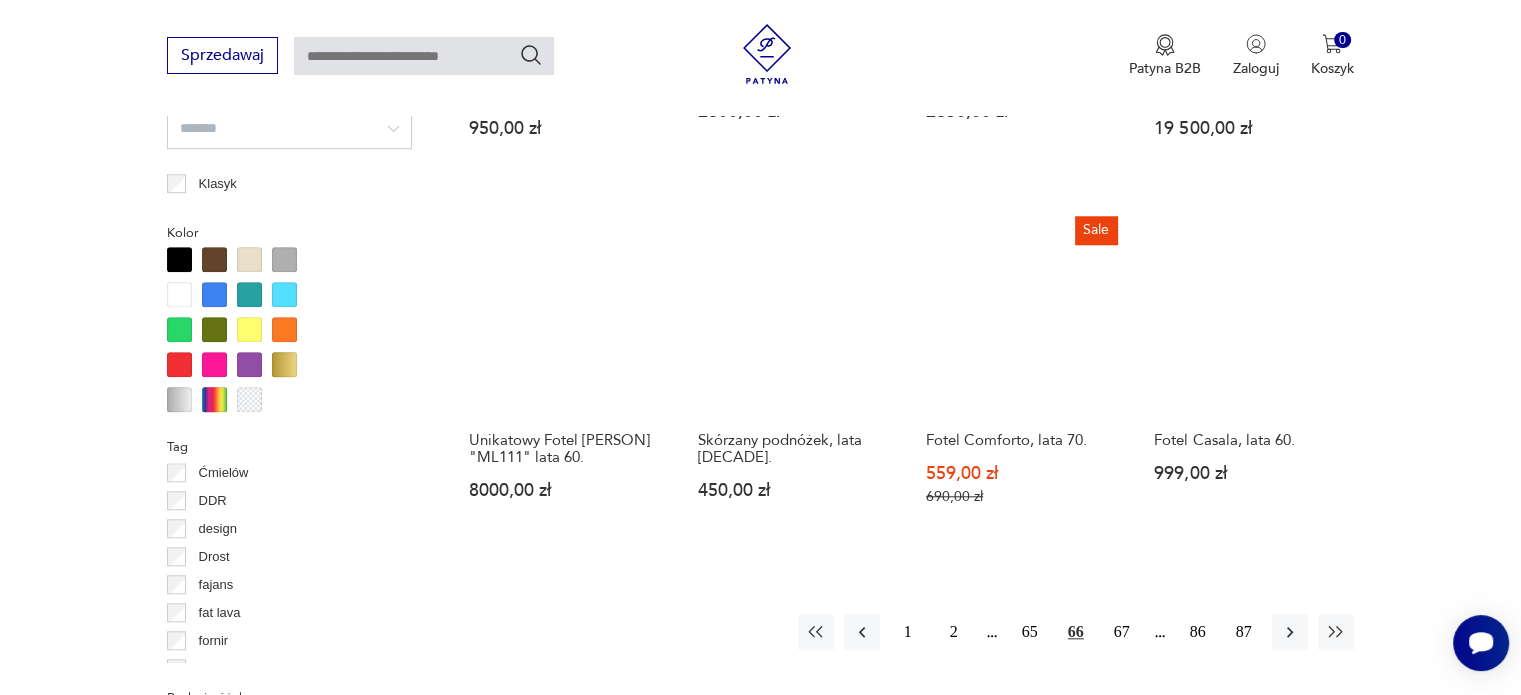 scroll, scrollTop: 1930, scrollLeft: 0, axis: vertical 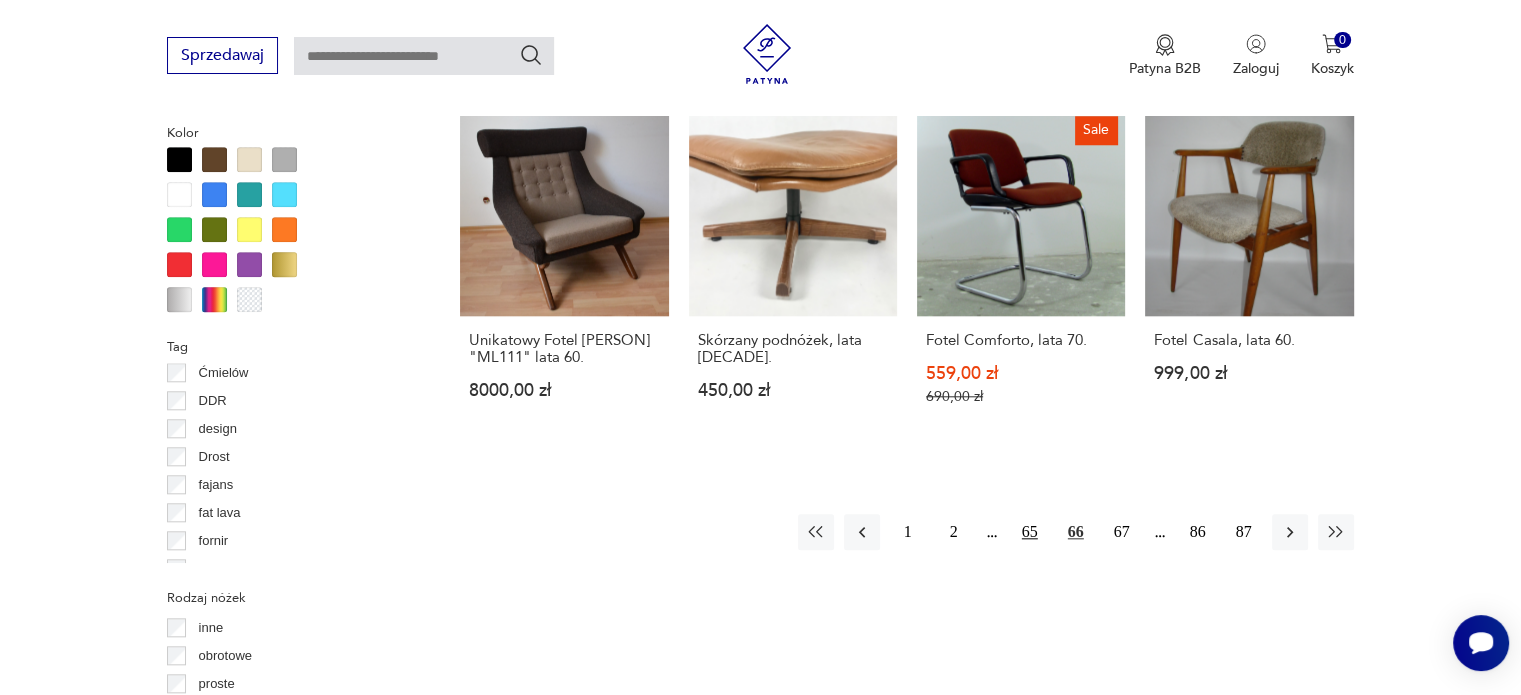 click on "65" at bounding box center [1030, 532] 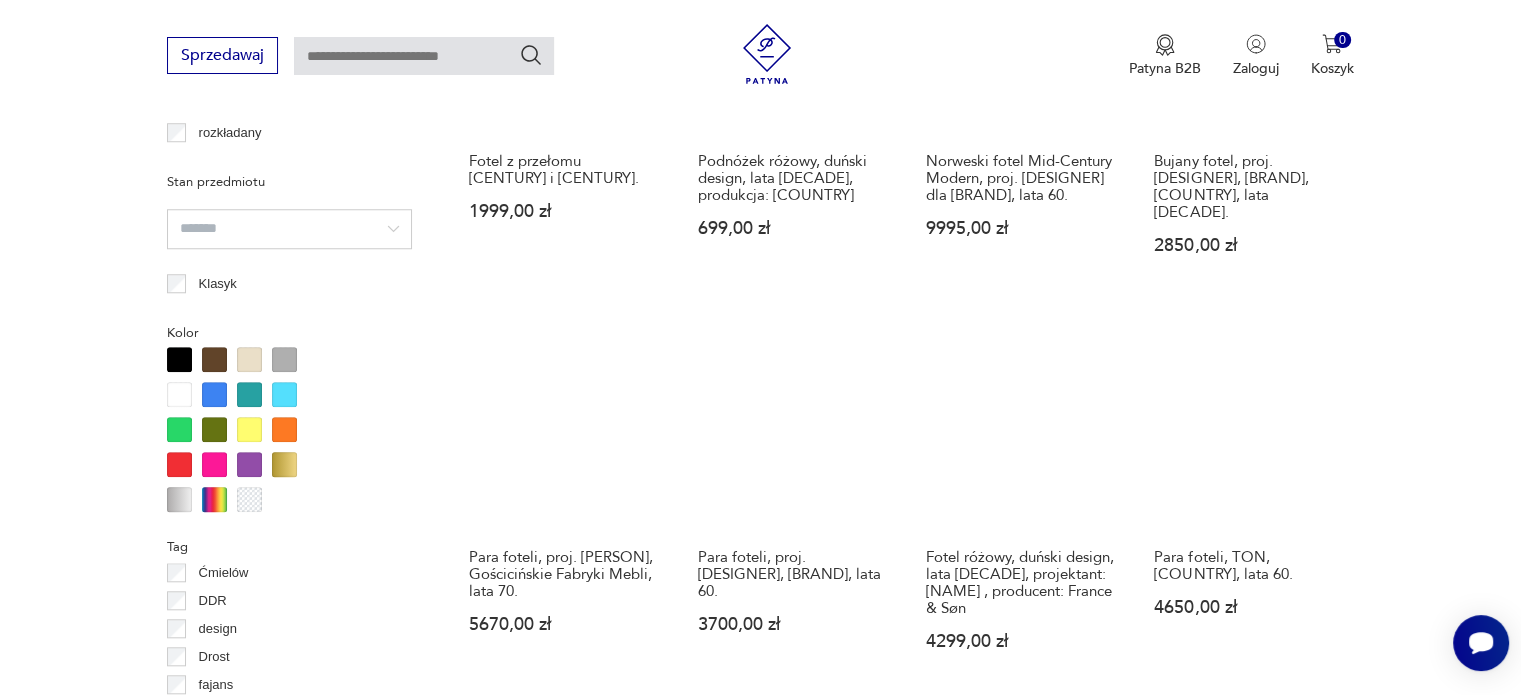 scroll, scrollTop: 1930, scrollLeft: 0, axis: vertical 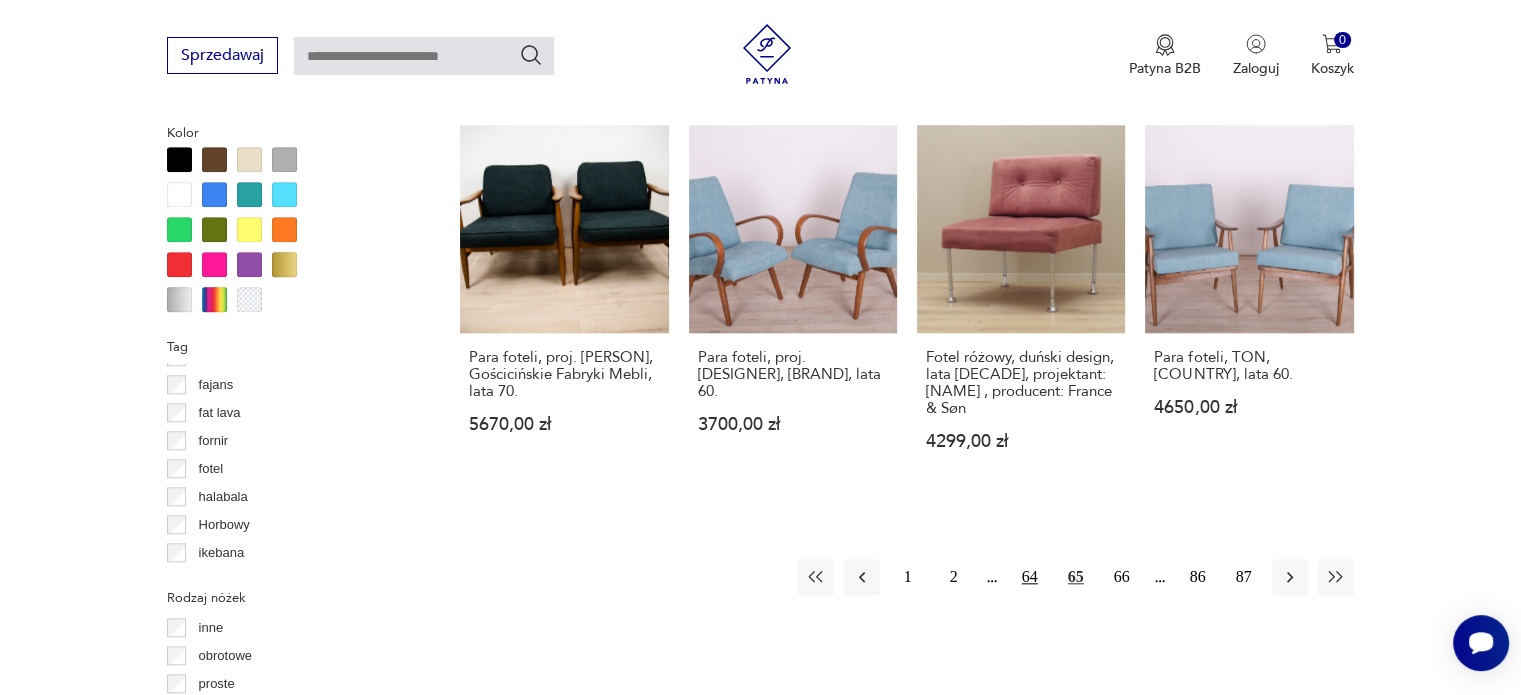 click on "64" at bounding box center (1030, 577) 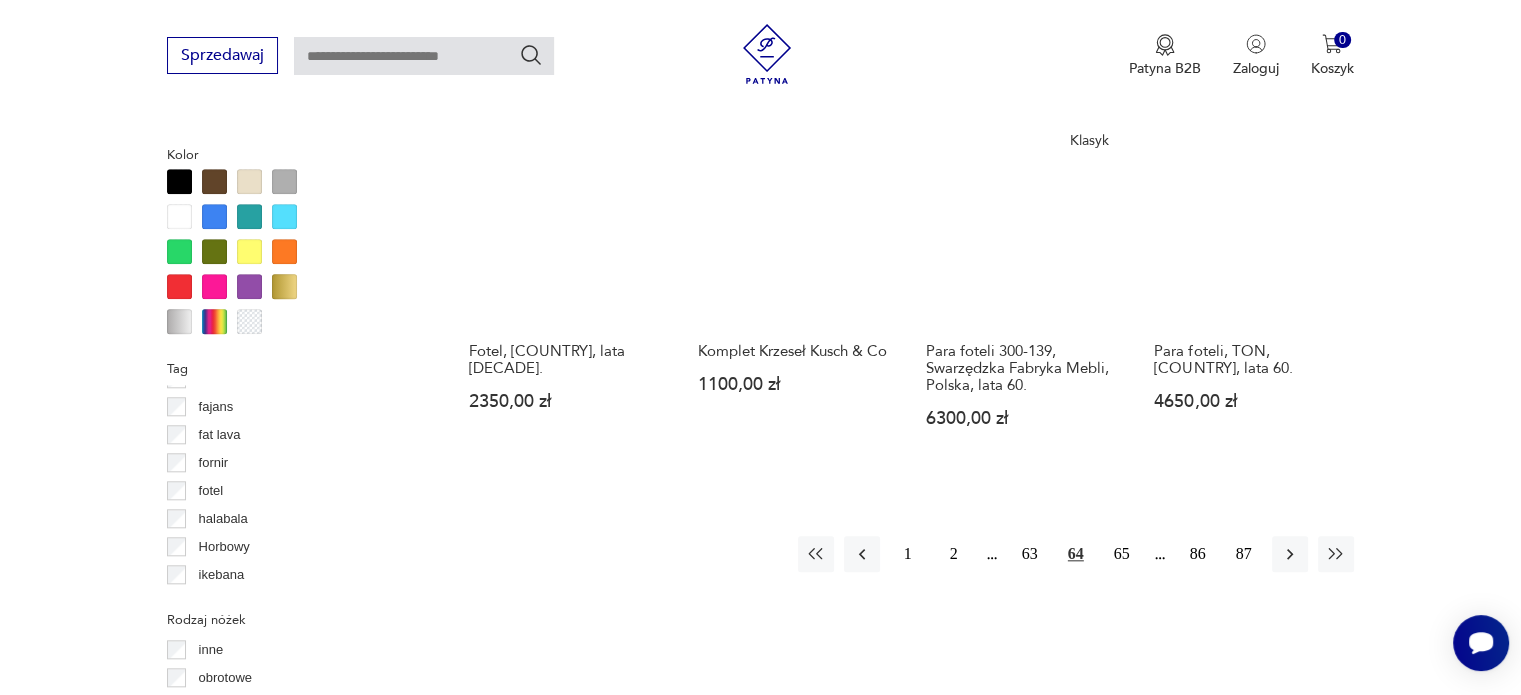 scroll, scrollTop: 1930, scrollLeft: 0, axis: vertical 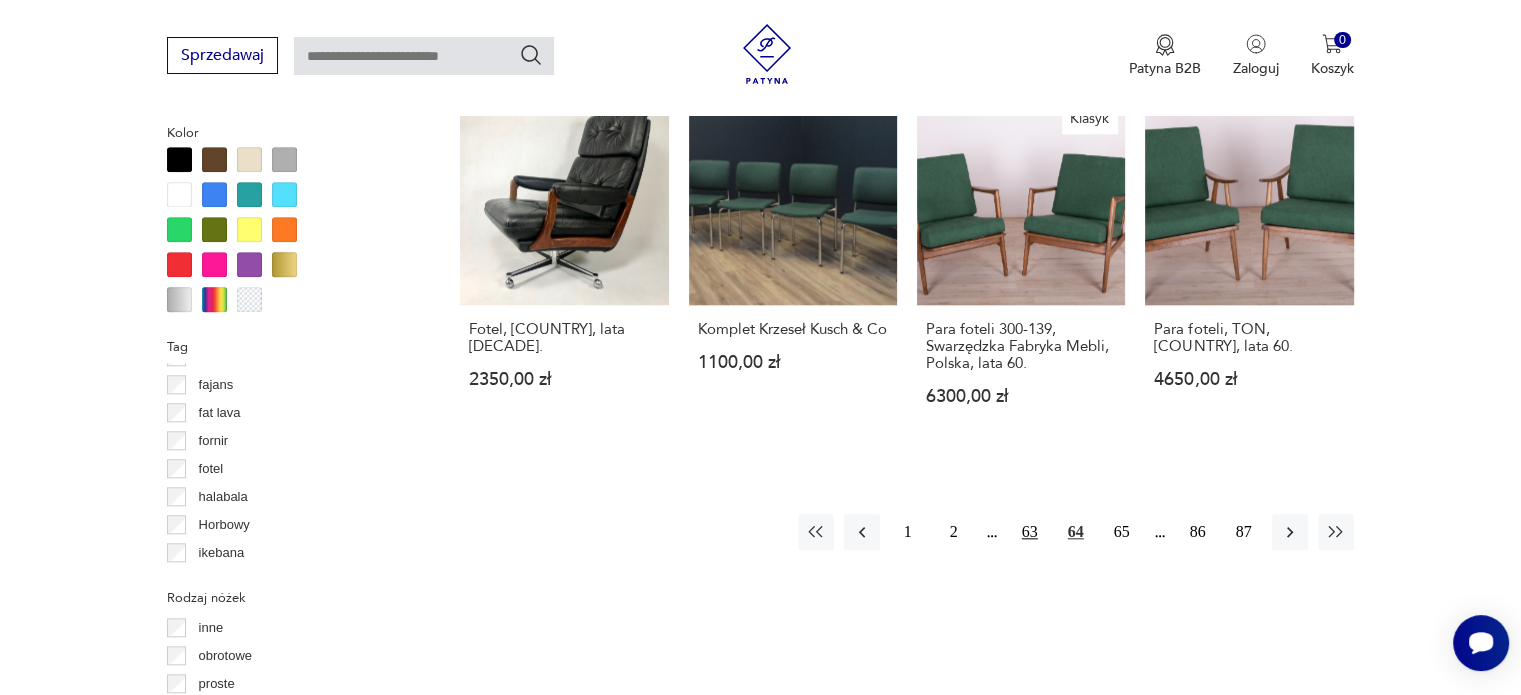 click on "63" at bounding box center [1030, 532] 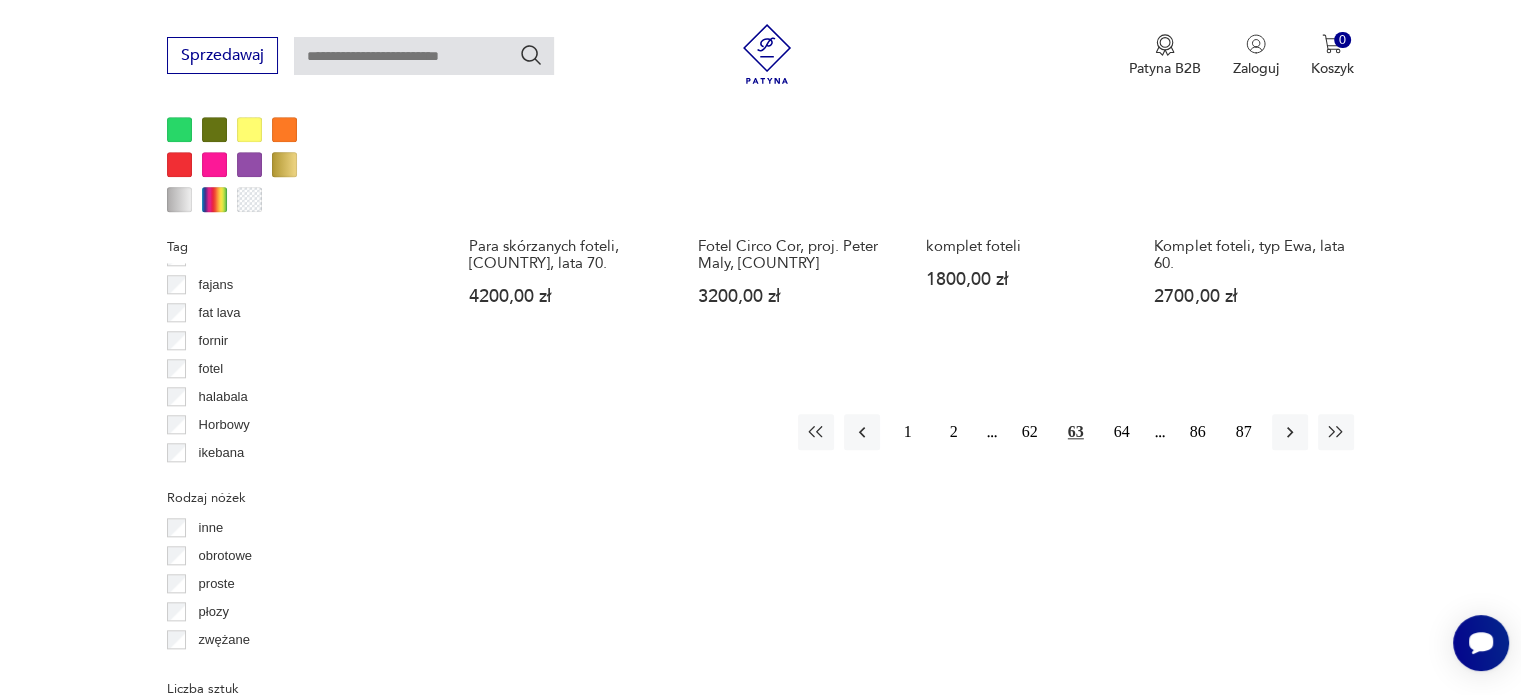 scroll, scrollTop: 2230, scrollLeft: 0, axis: vertical 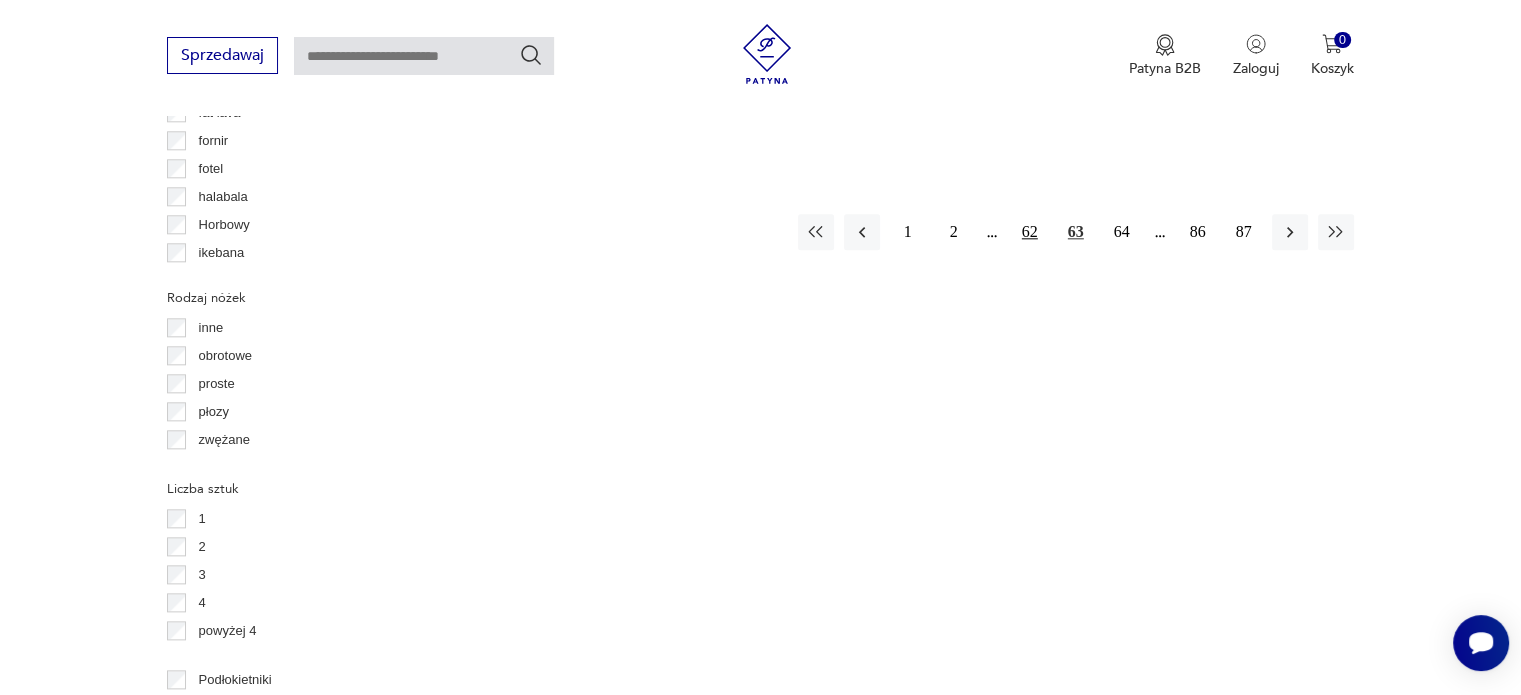 click on "62" at bounding box center [1030, 232] 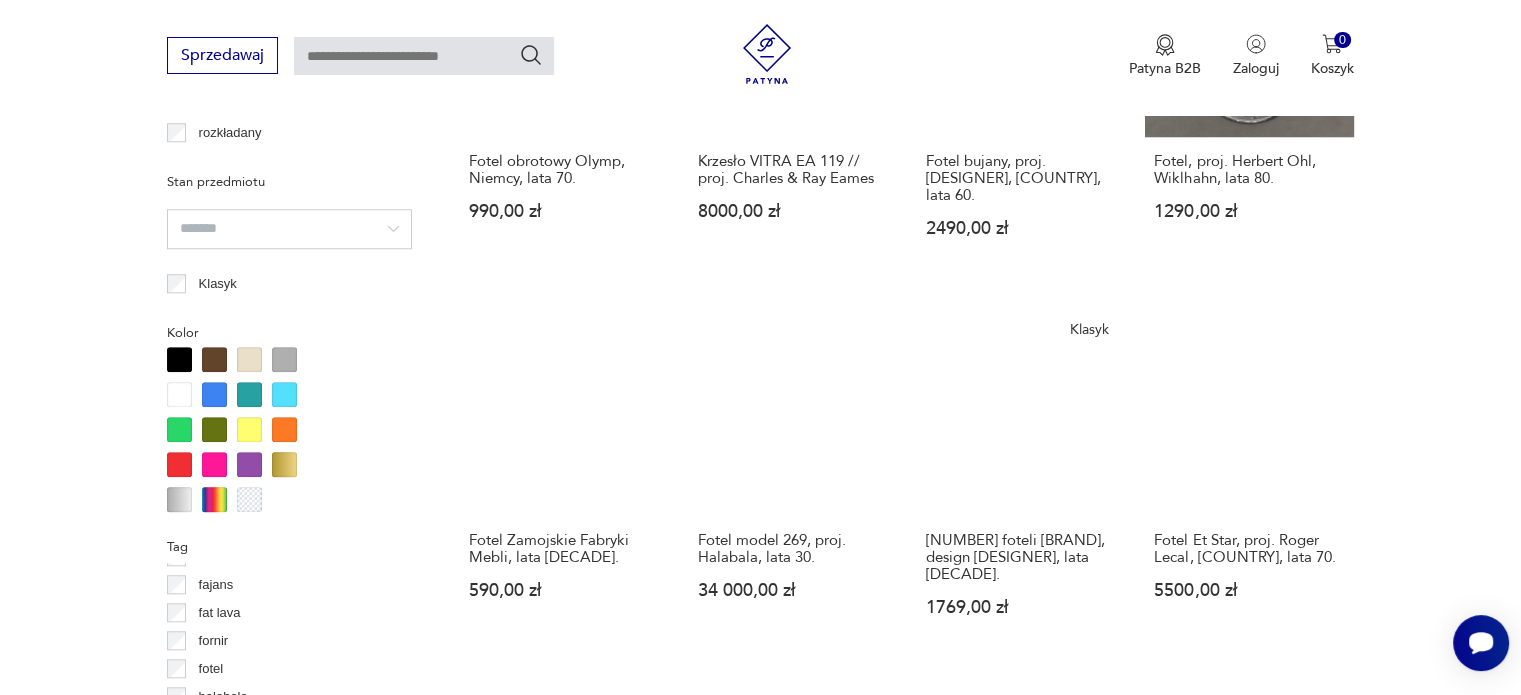 scroll, scrollTop: 1930, scrollLeft: 0, axis: vertical 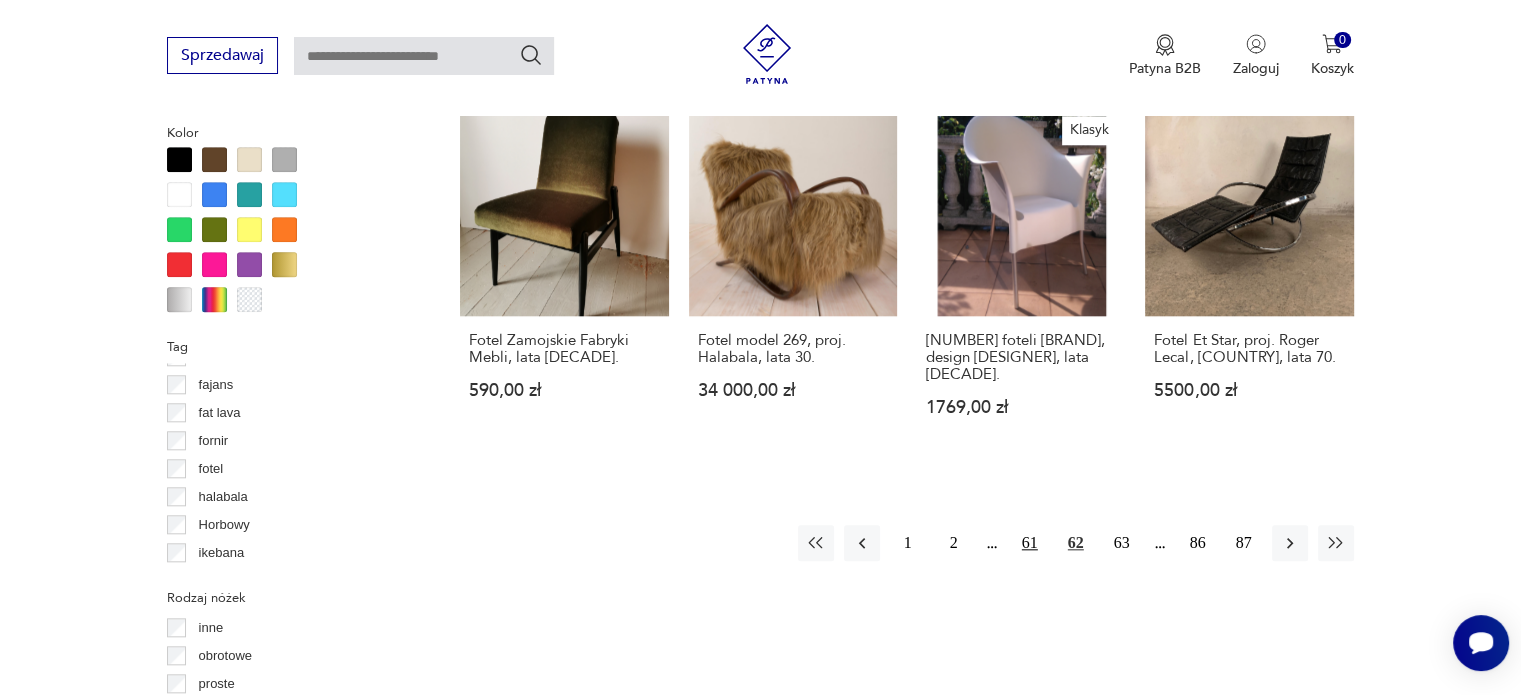 click on "61" at bounding box center (1030, 543) 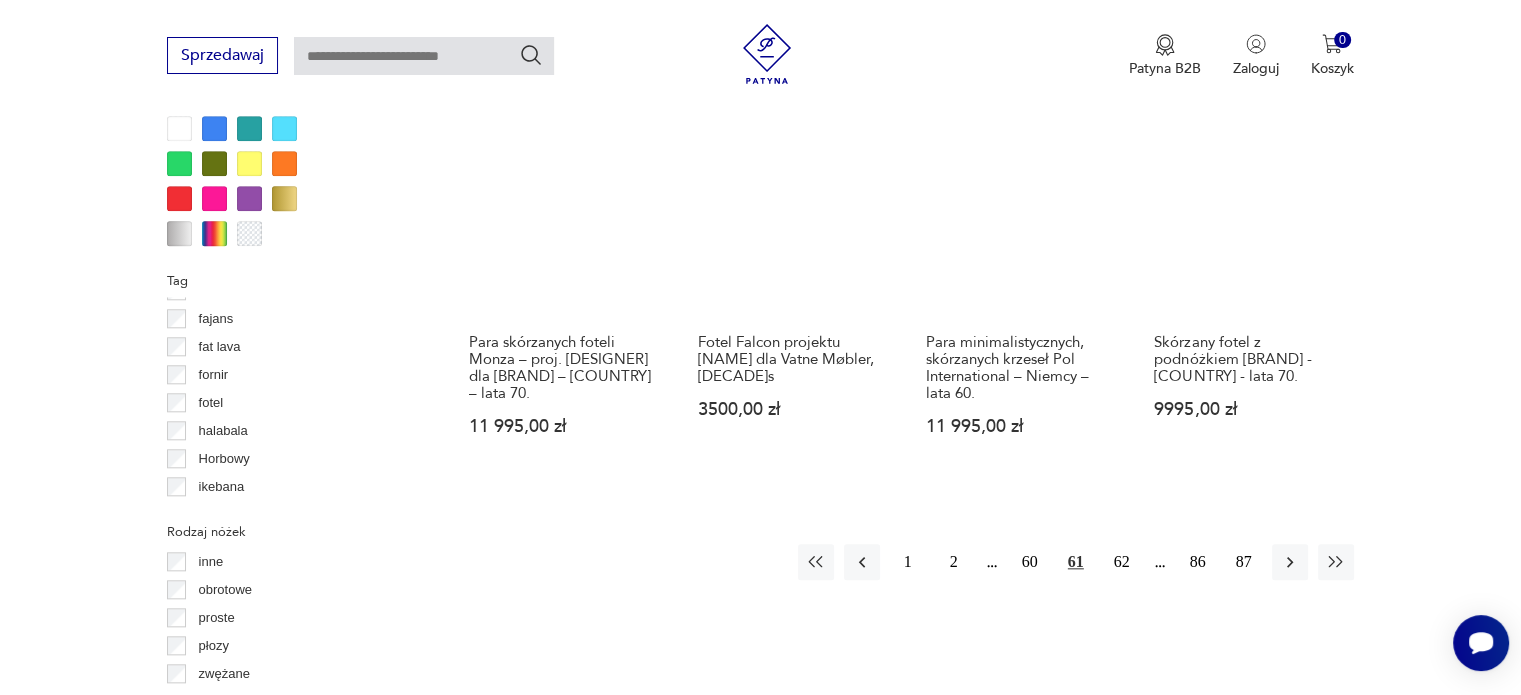 scroll, scrollTop: 2030, scrollLeft: 0, axis: vertical 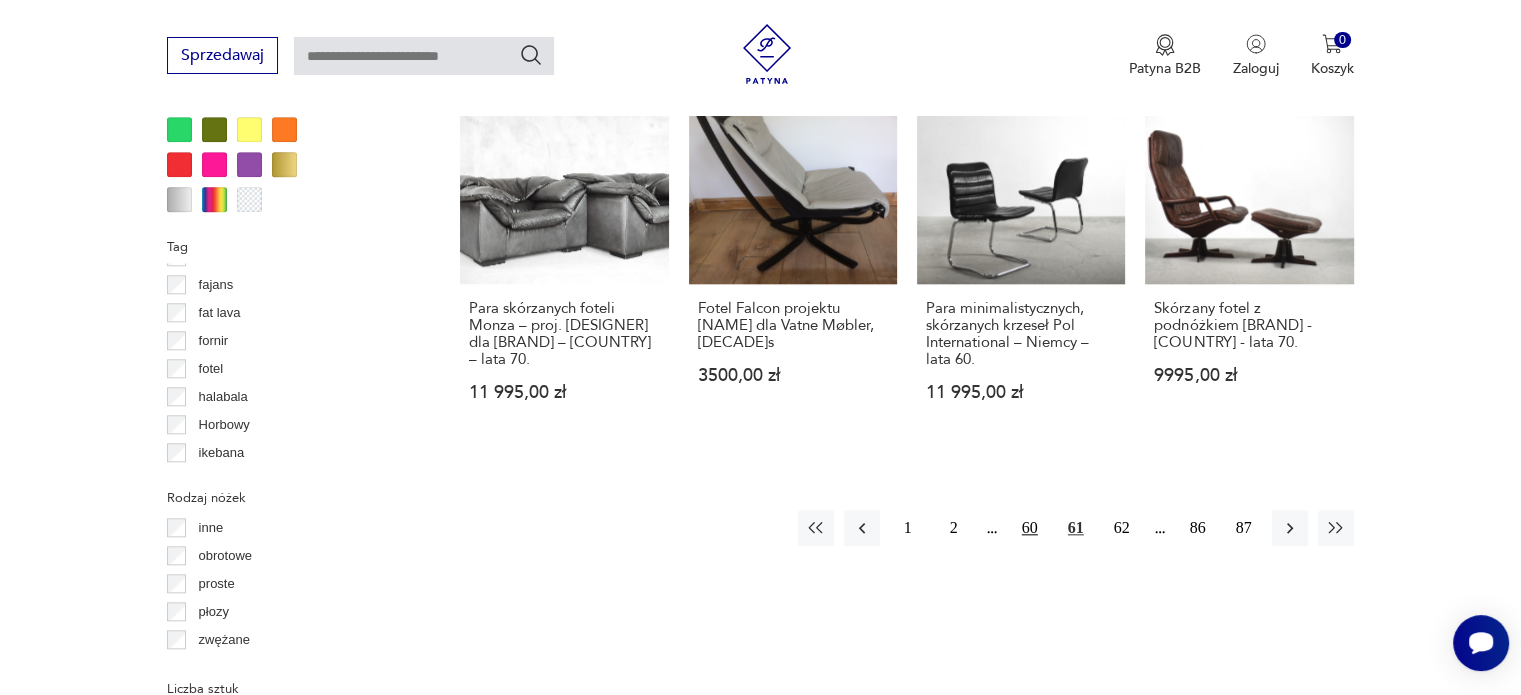 click on "60" at bounding box center (1030, 528) 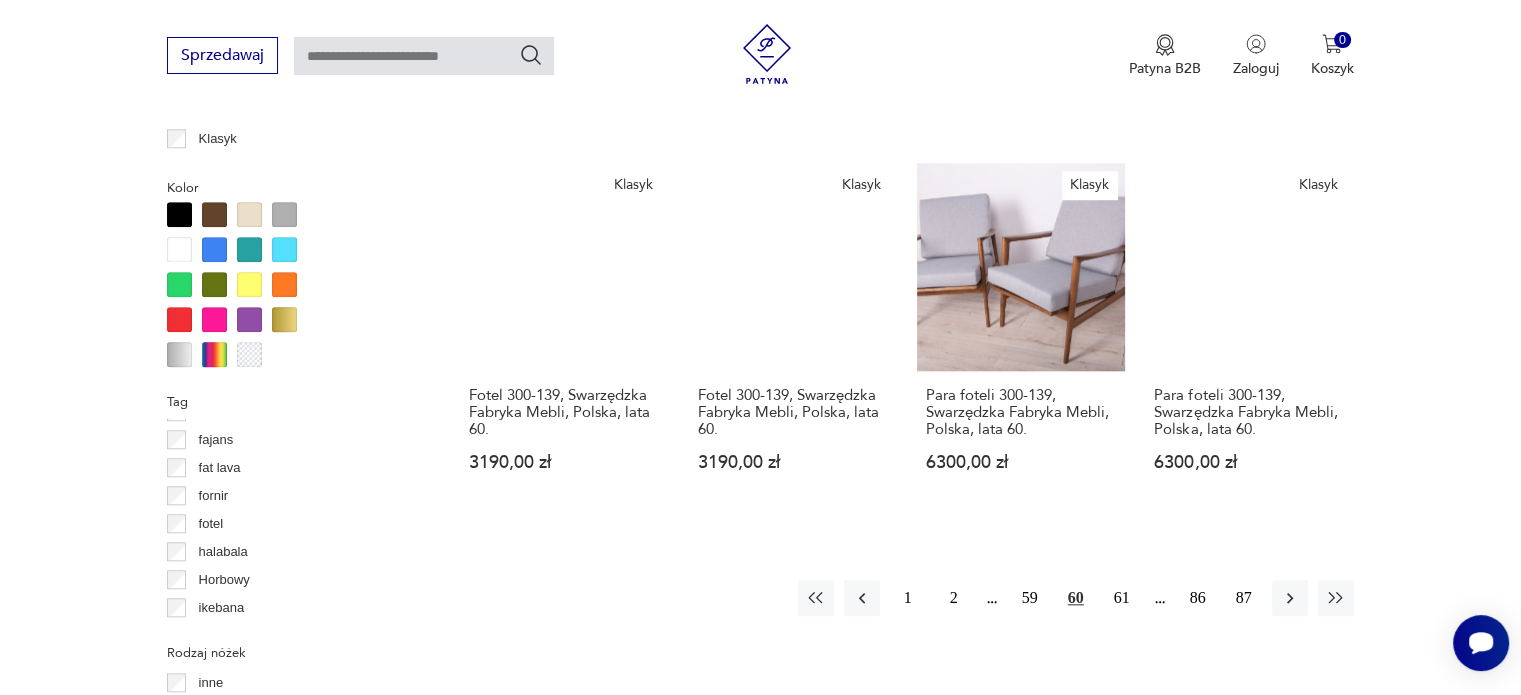 scroll, scrollTop: 2030, scrollLeft: 0, axis: vertical 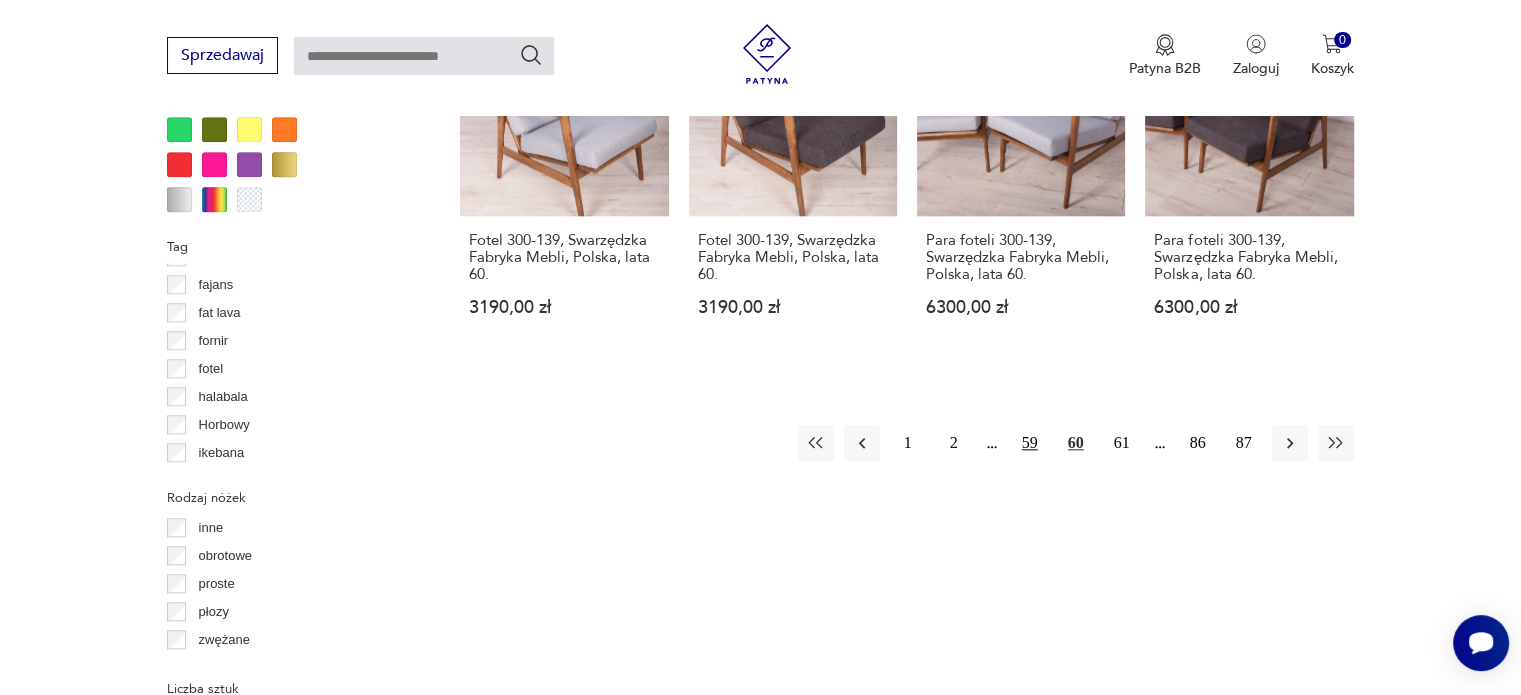 click on "59" at bounding box center (1030, 443) 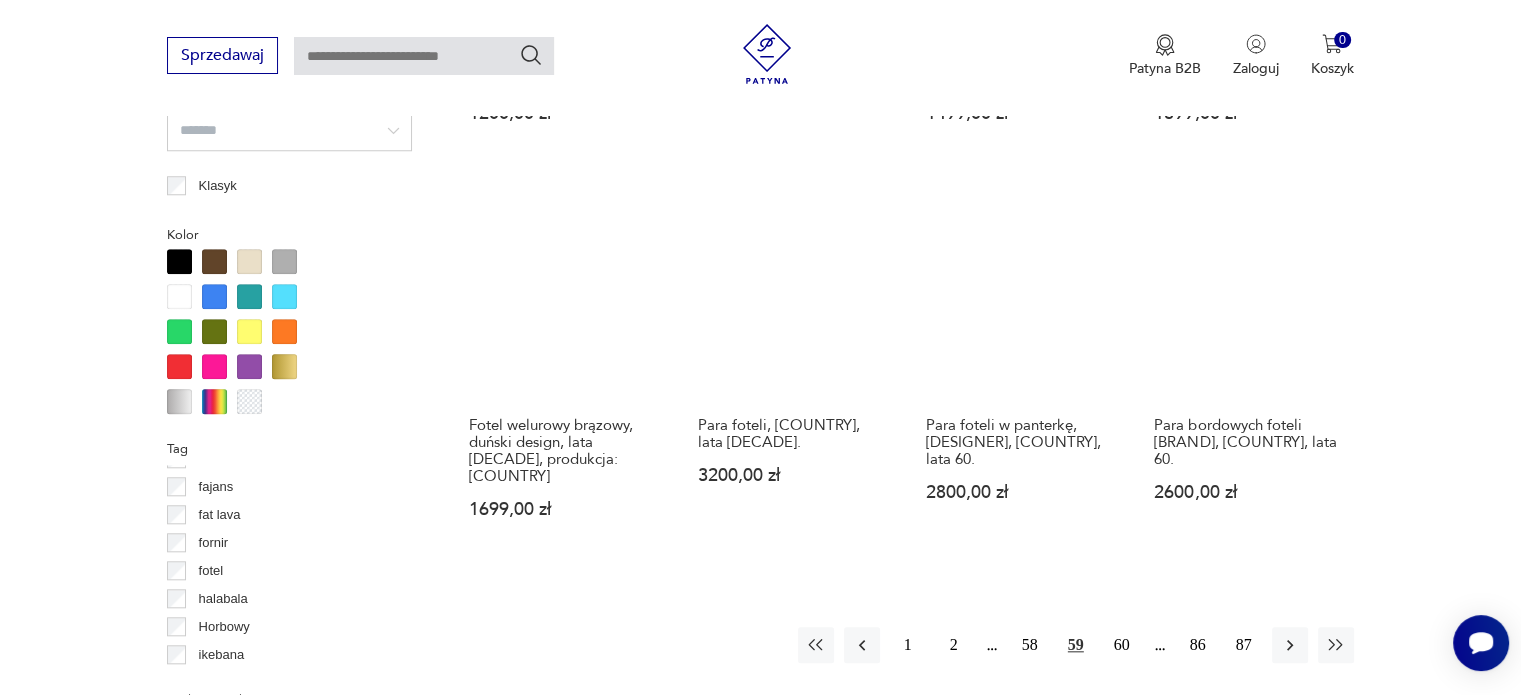 scroll, scrollTop: 1830, scrollLeft: 0, axis: vertical 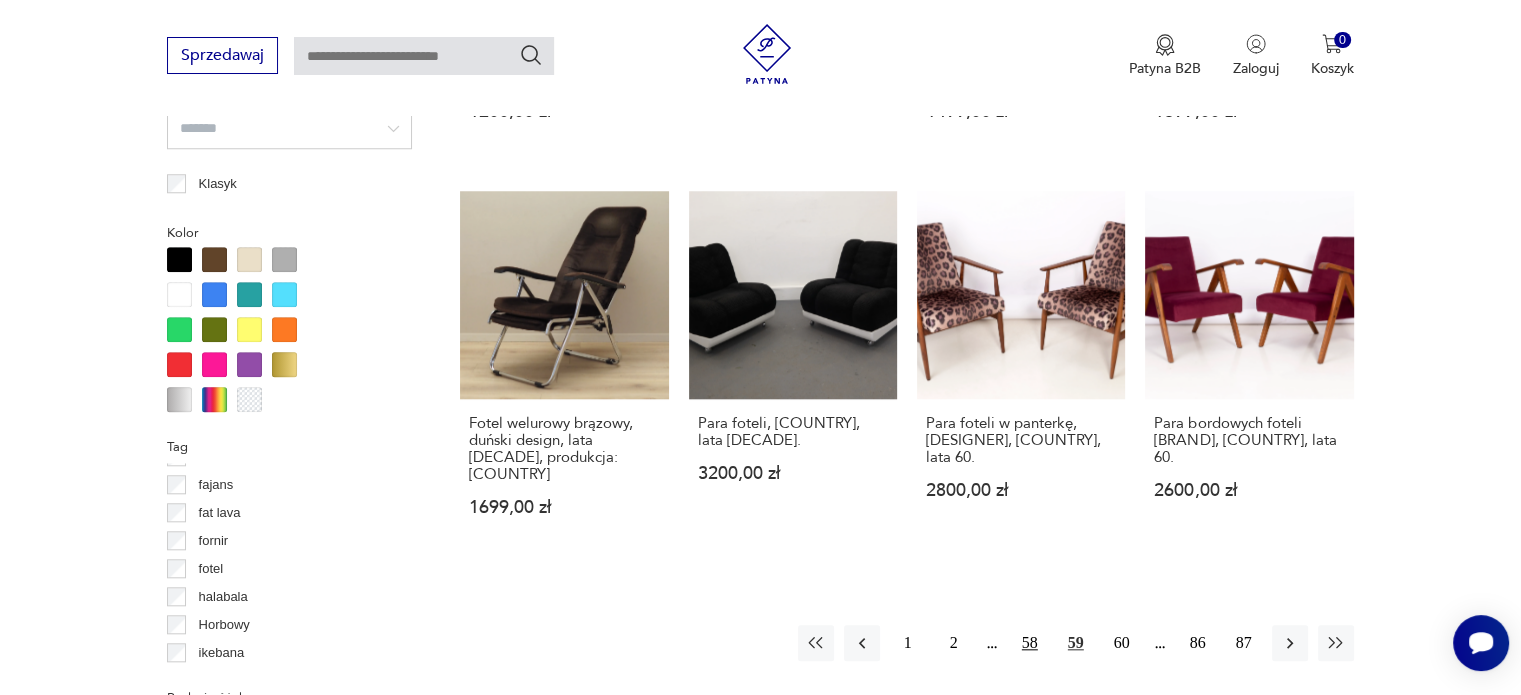 click on "58" at bounding box center (1030, 643) 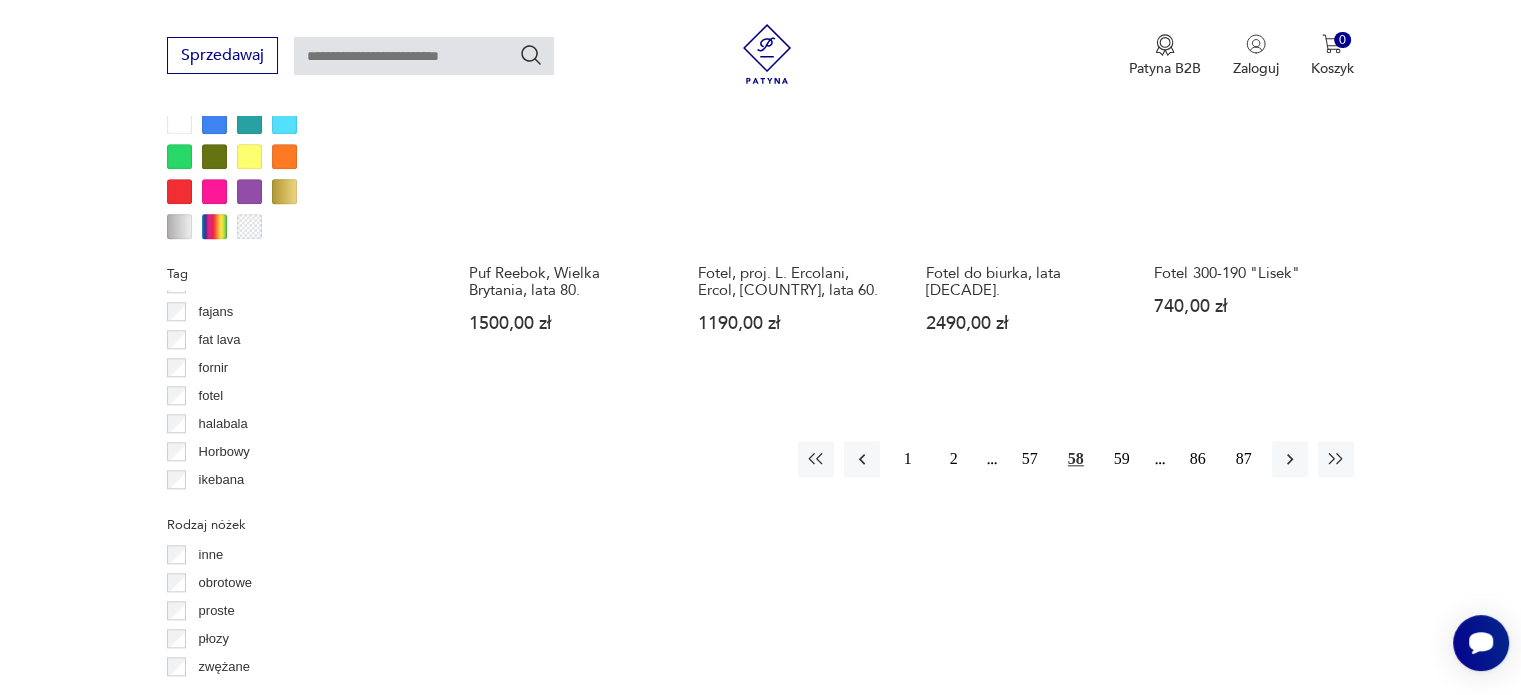 scroll, scrollTop: 2130, scrollLeft: 0, axis: vertical 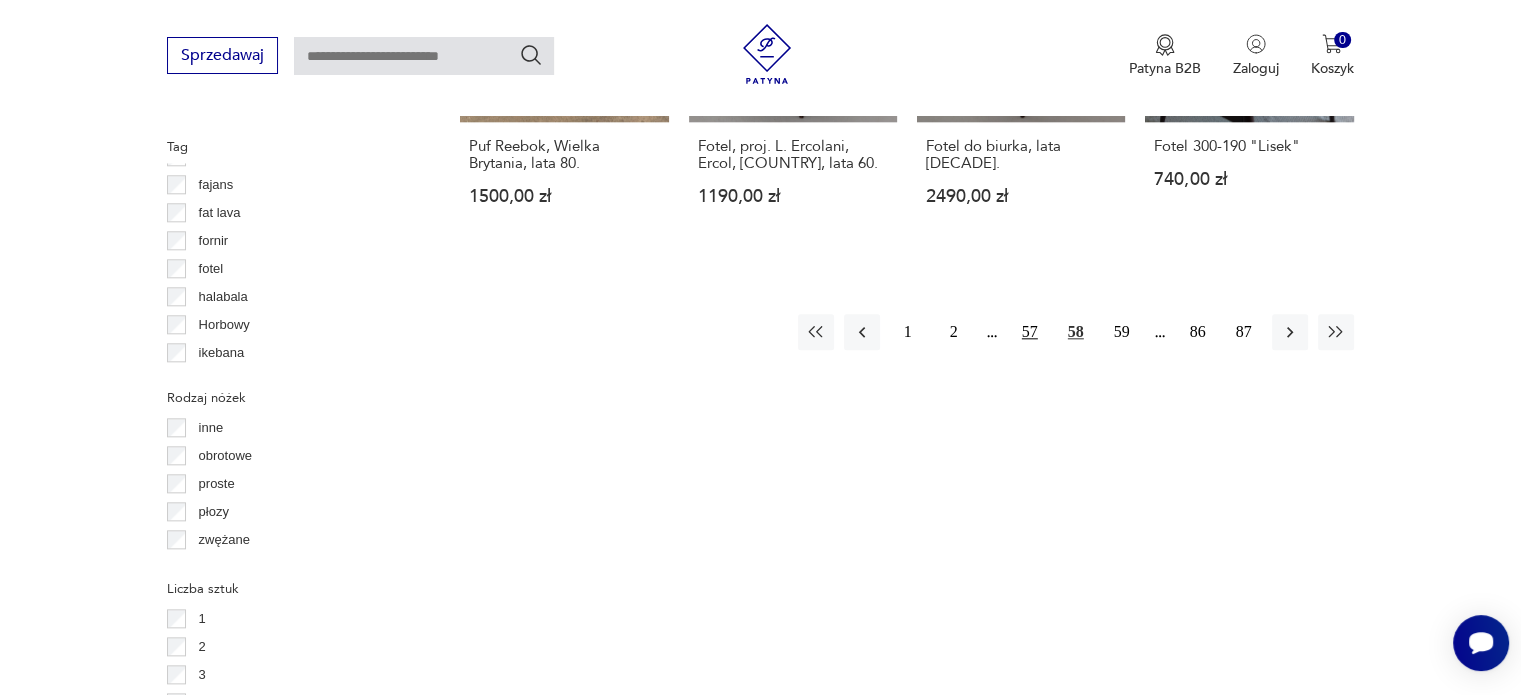 click on "57" at bounding box center [1030, 332] 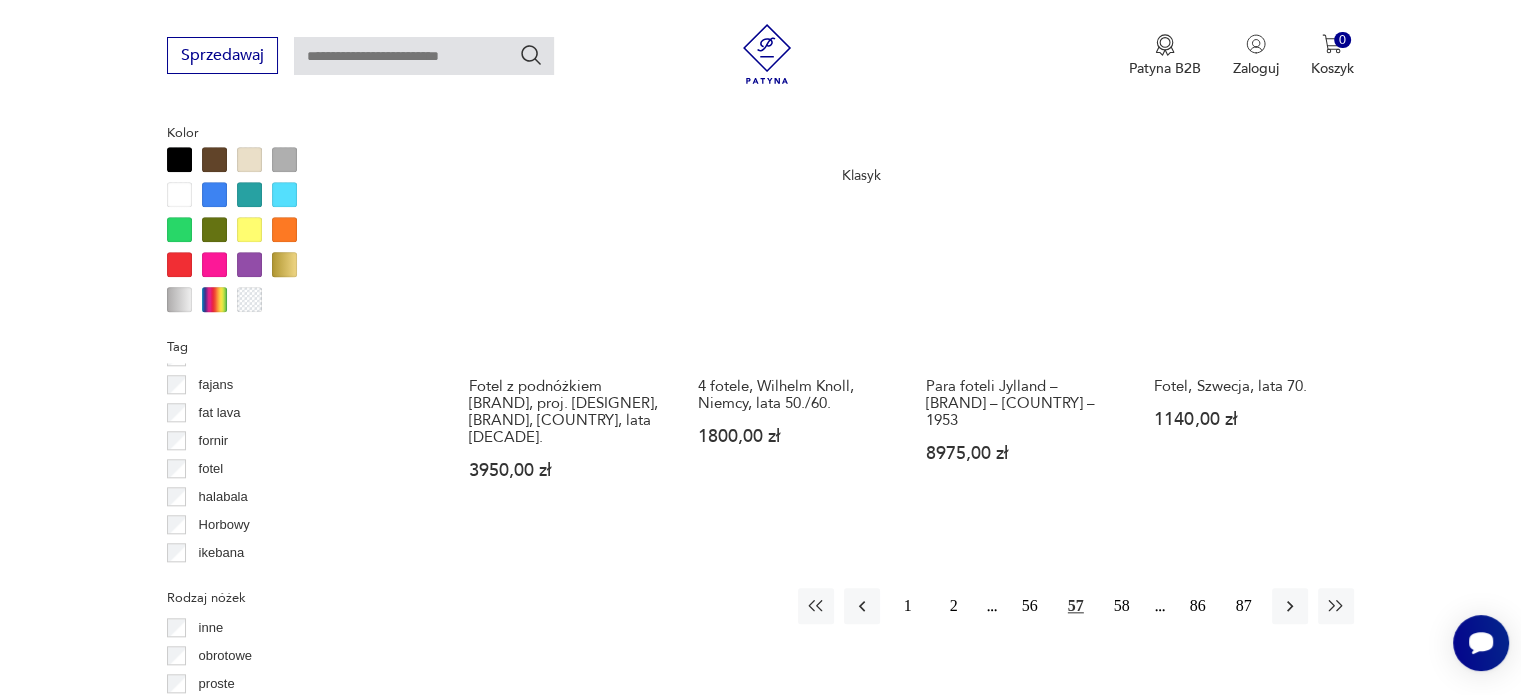 scroll, scrollTop: 2030, scrollLeft: 0, axis: vertical 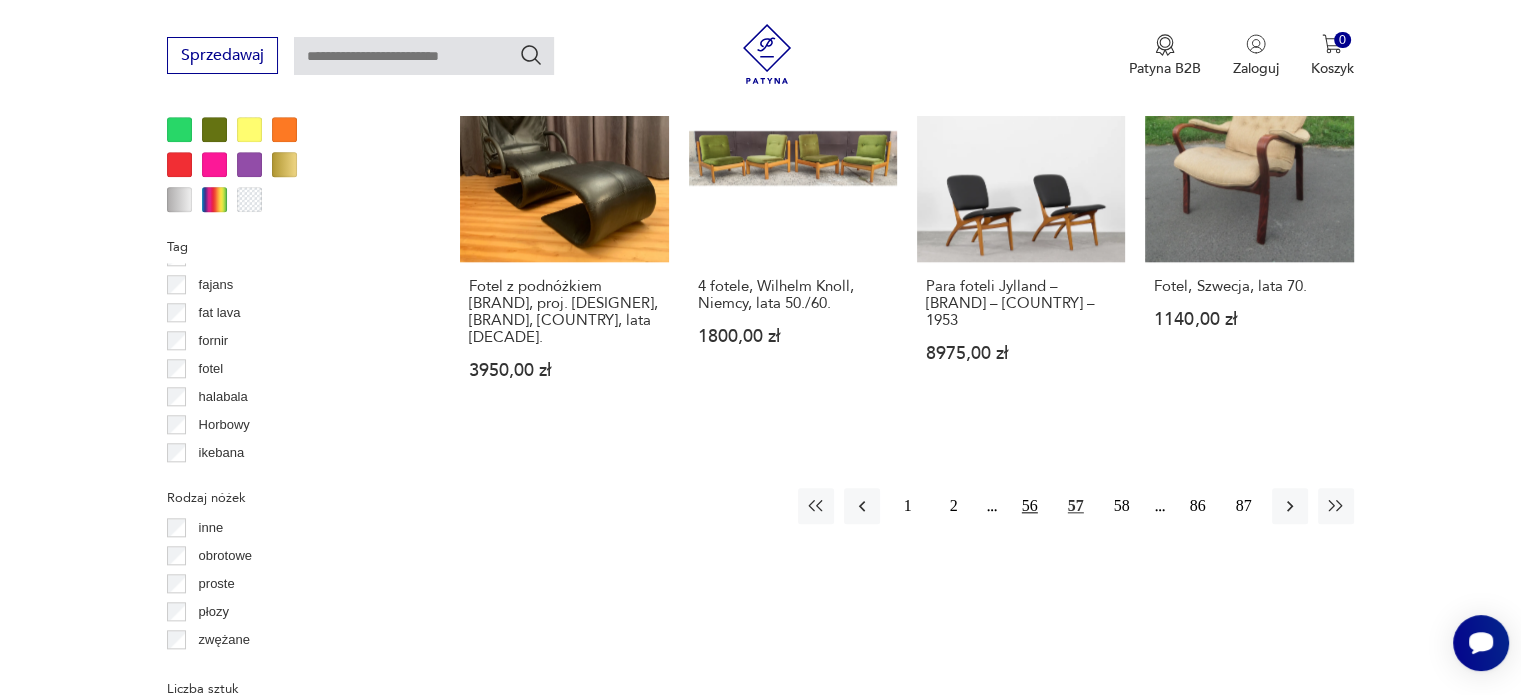 click on "56" at bounding box center (1030, 506) 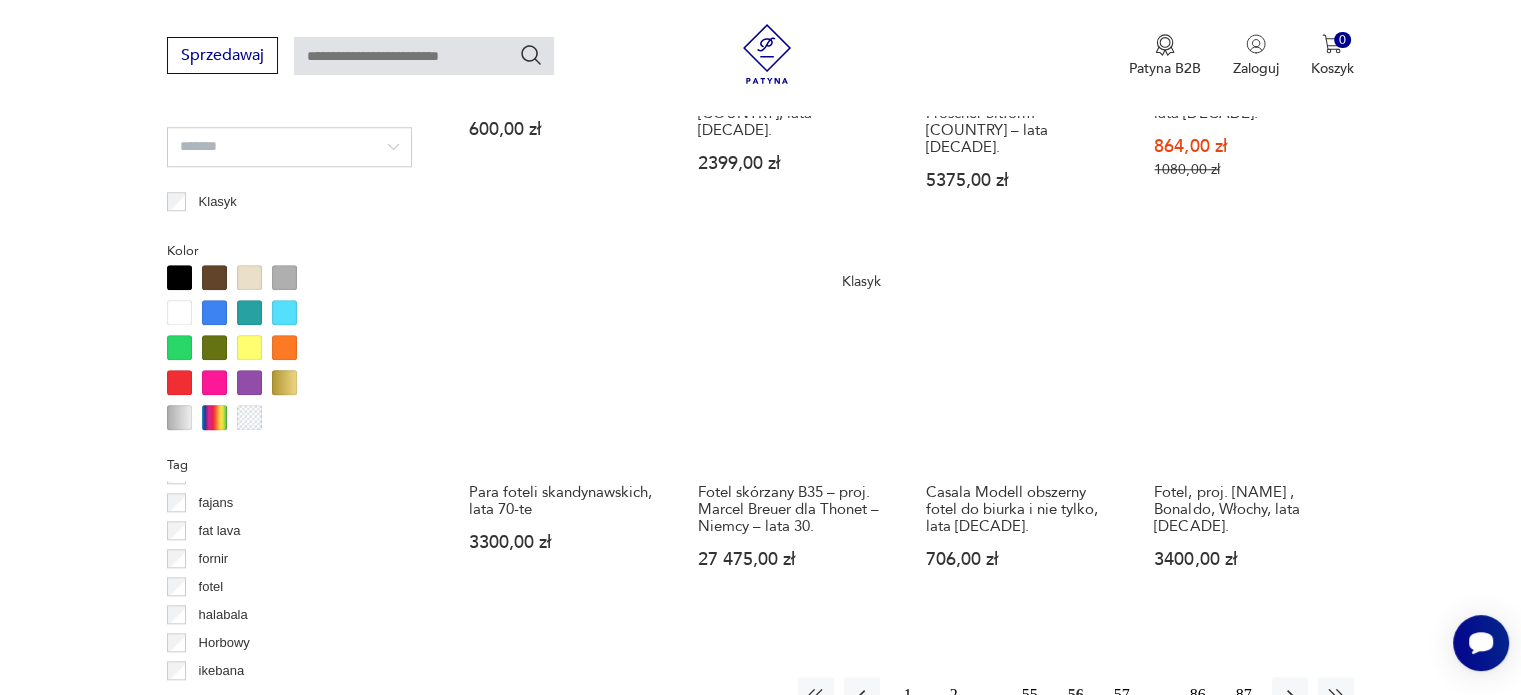 scroll, scrollTop: 1830, scrollLeft: 0, axis: vertical 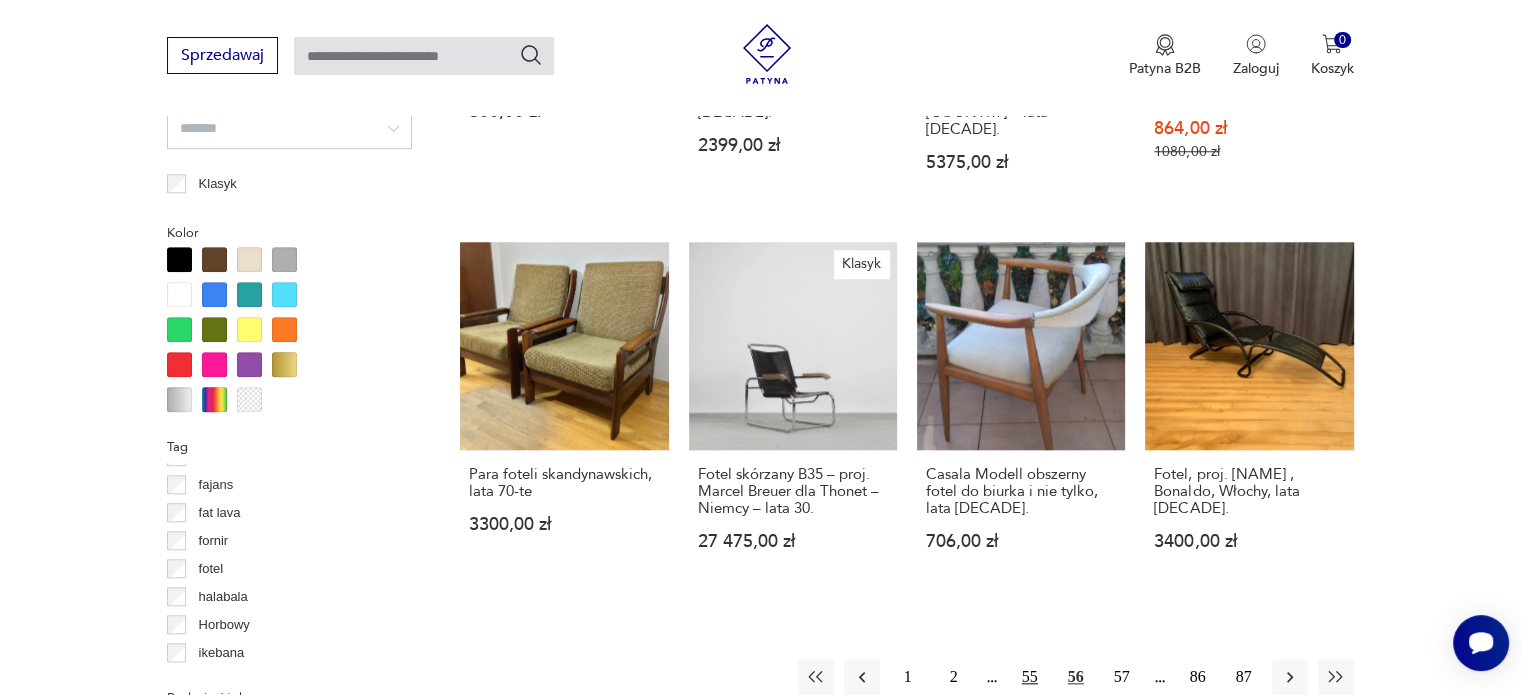 click on "55" at bounding box center (1030, 677) 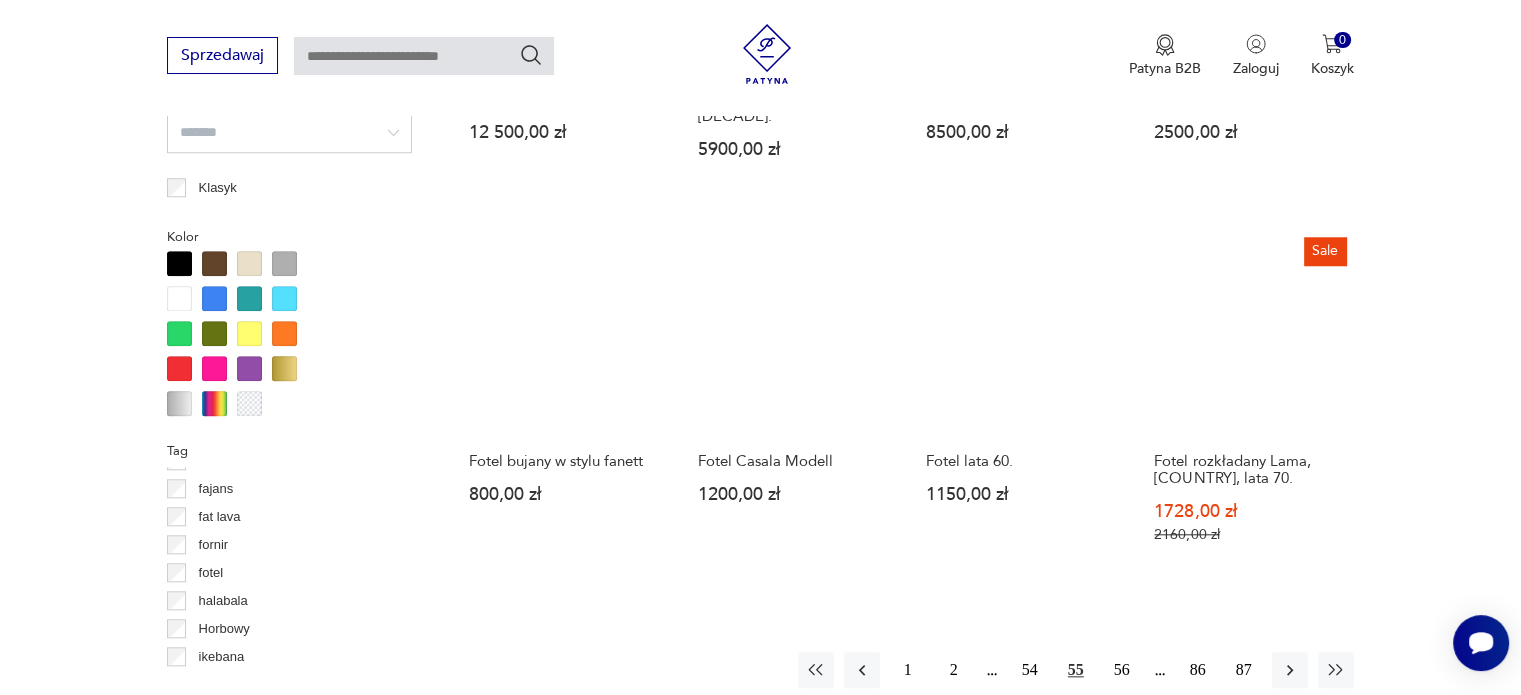scroll, scrollTop: 2030, scrollLeft: 0, axis: vertical 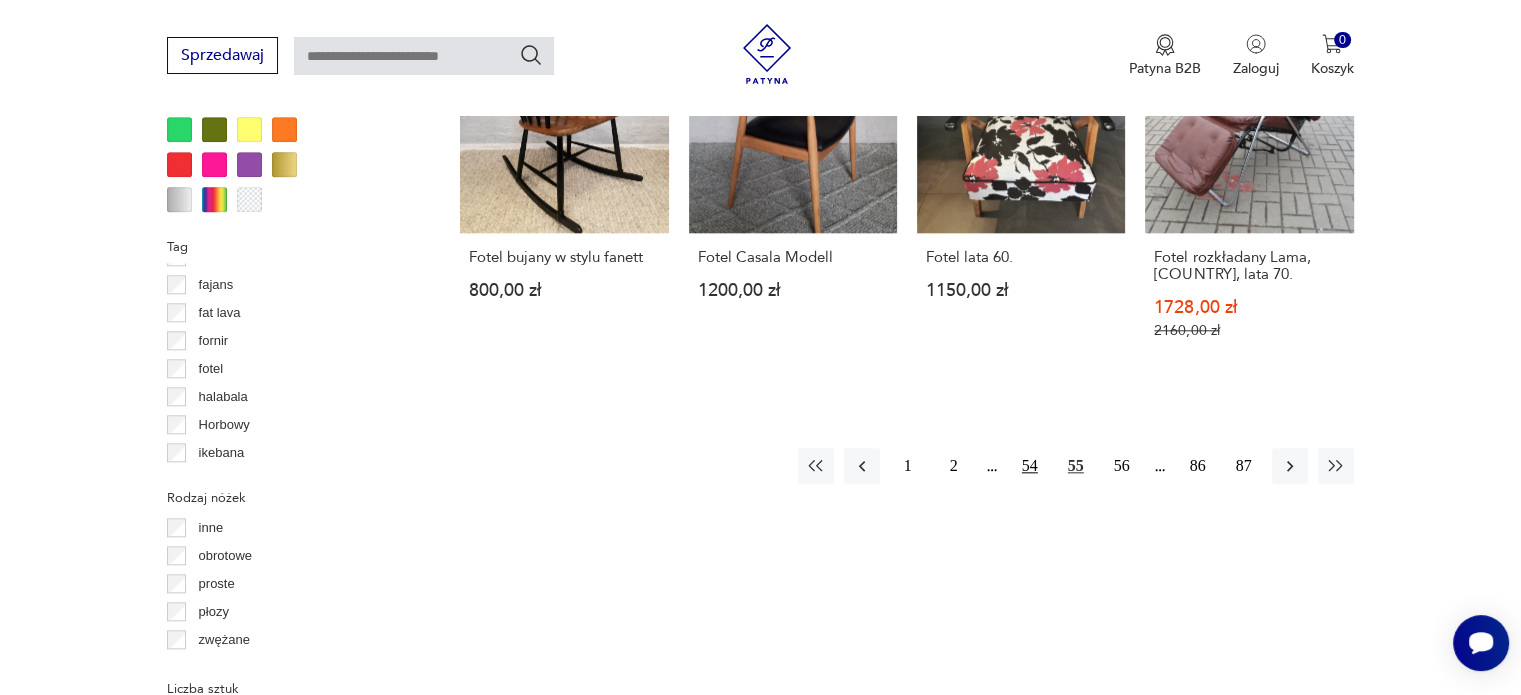 click on "54" at bounding box center (1030, 466) 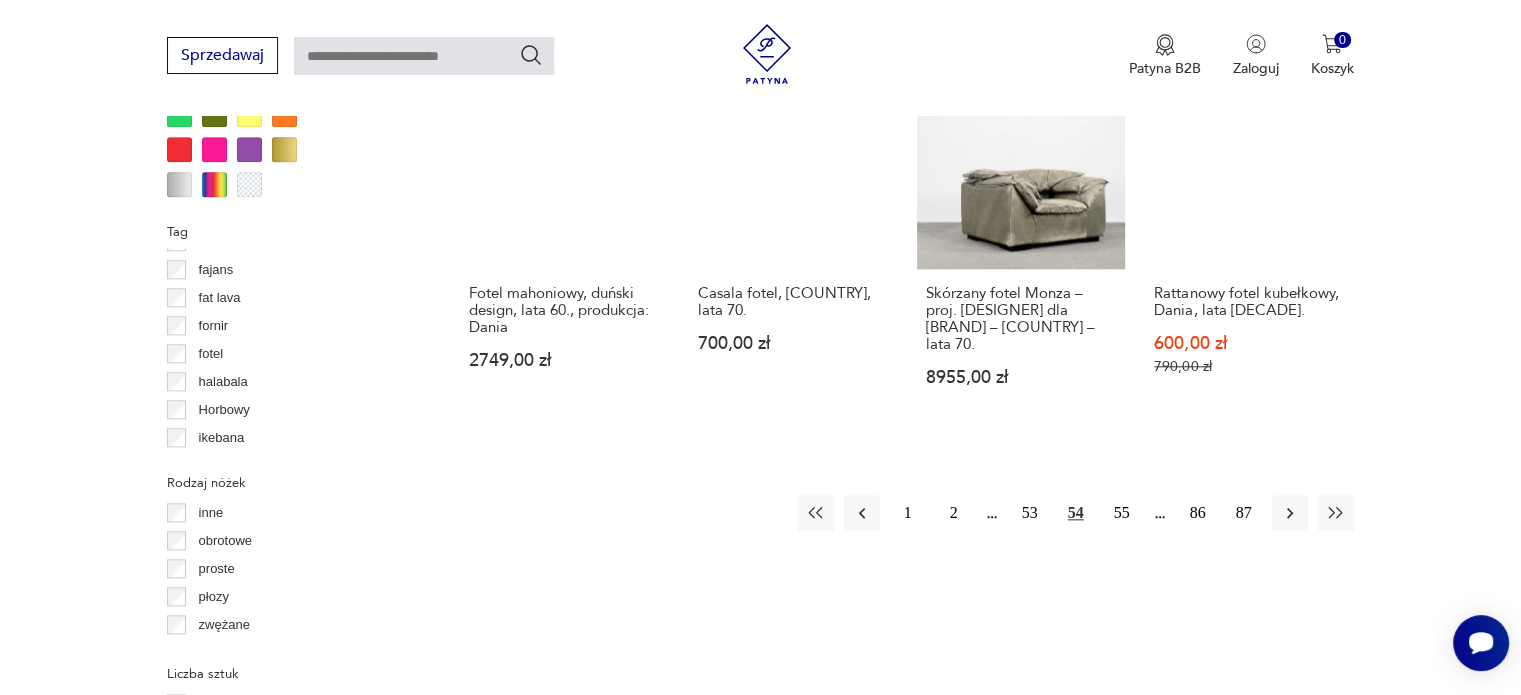 scroll, scrollTop: 2130, scrollLeft: 0, axis: vertical 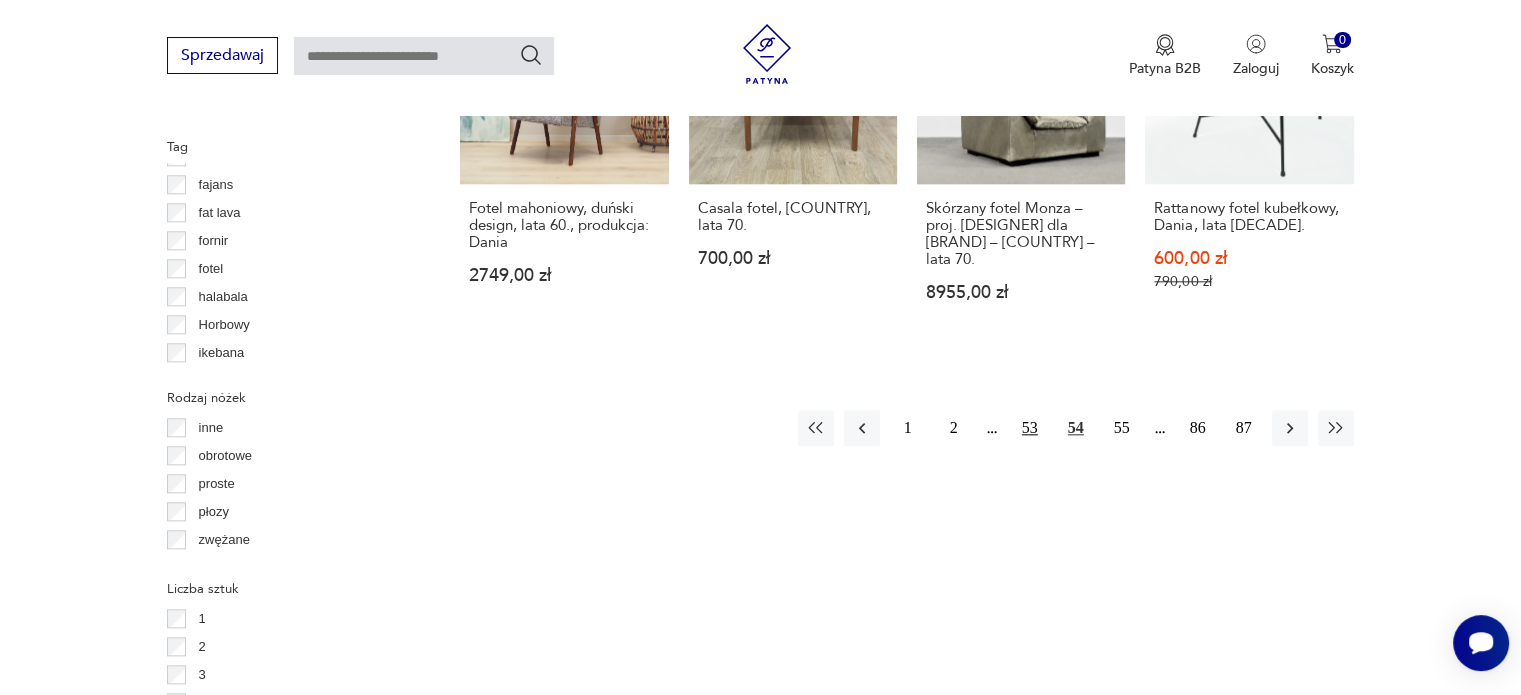 click on "53" at bounding box center (1030, 428) 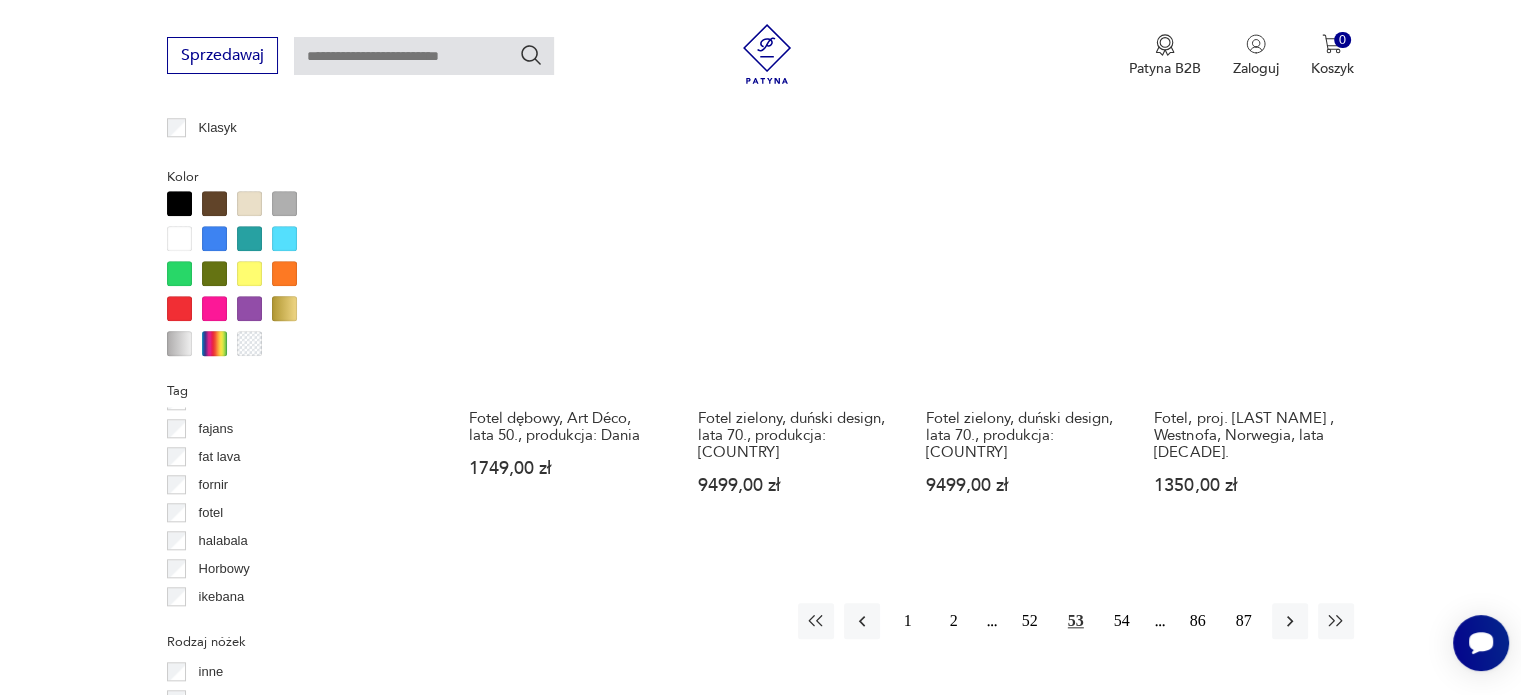 scroll, scrollTop: 1930, scrollLeft: 0, axis: vertical 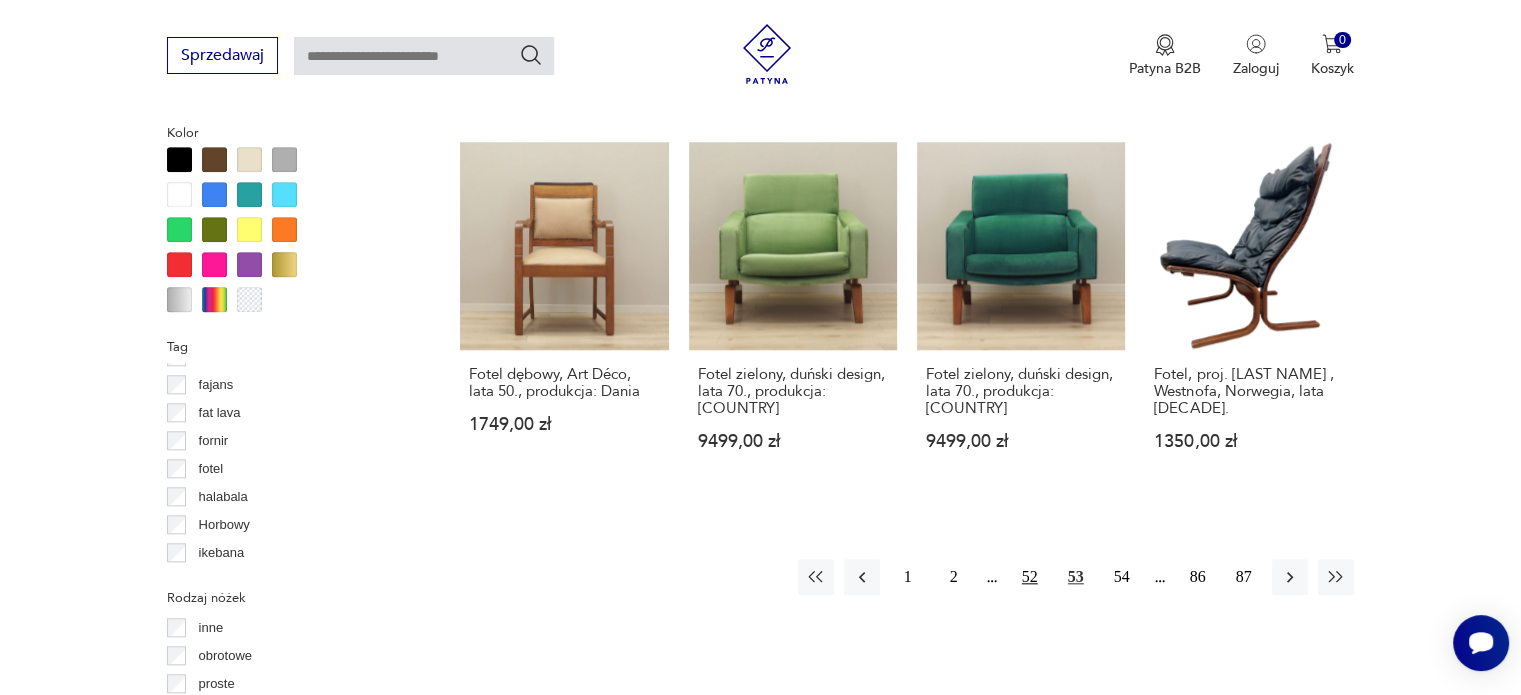 click on "52" at bounding box center [1030, 577] 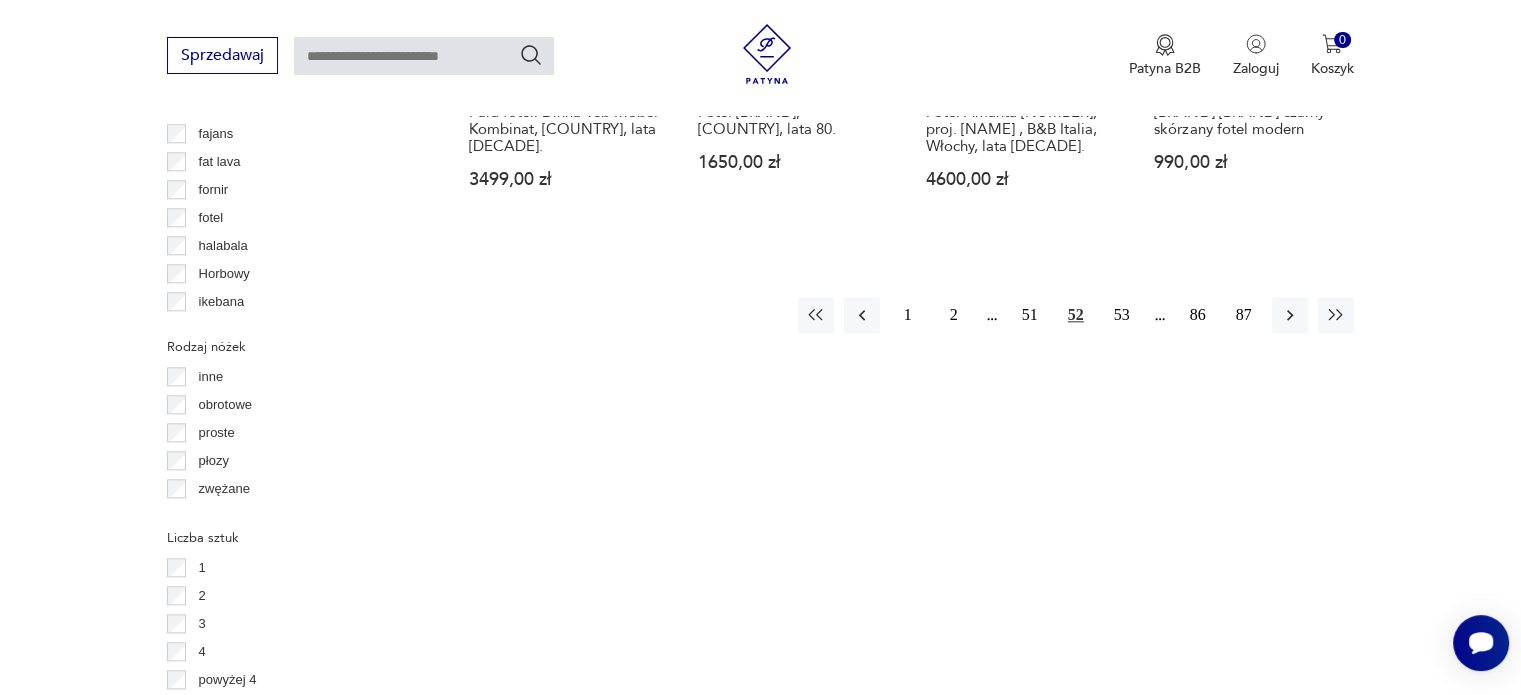 scroll, scrollTop: 2230, scrollLeft: 0, axis: vertical 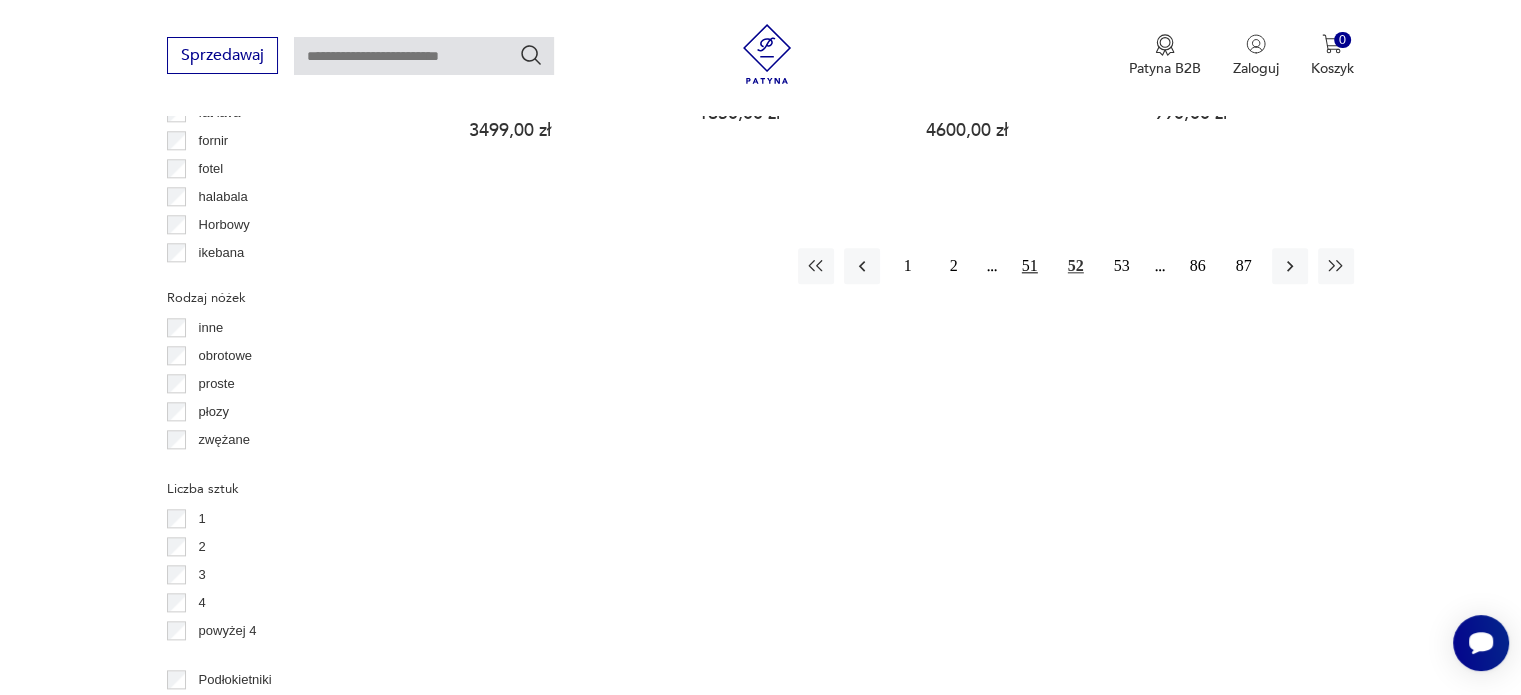 click on "51" at bounding box center (1030, 266) 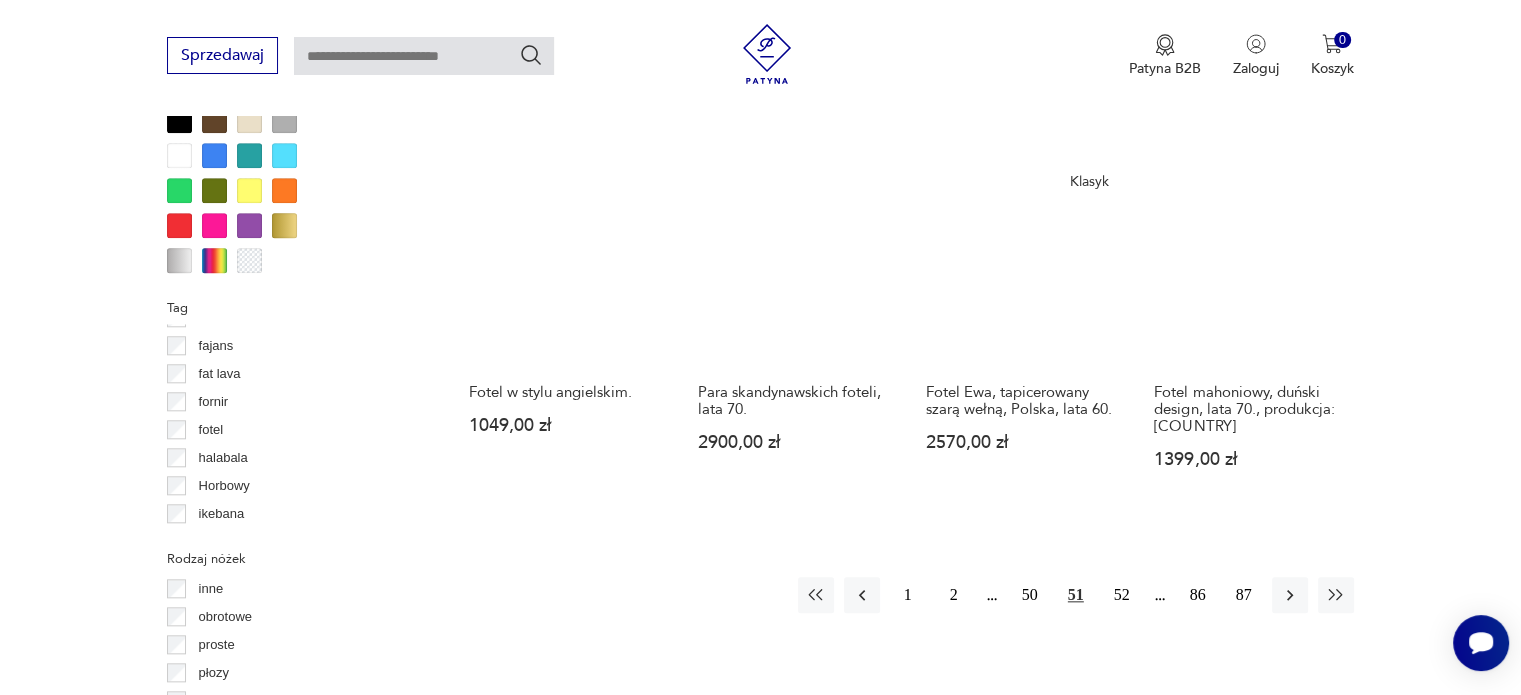 scroll, scrollTop: 2030, scrollLeft: 0, axis: vertical 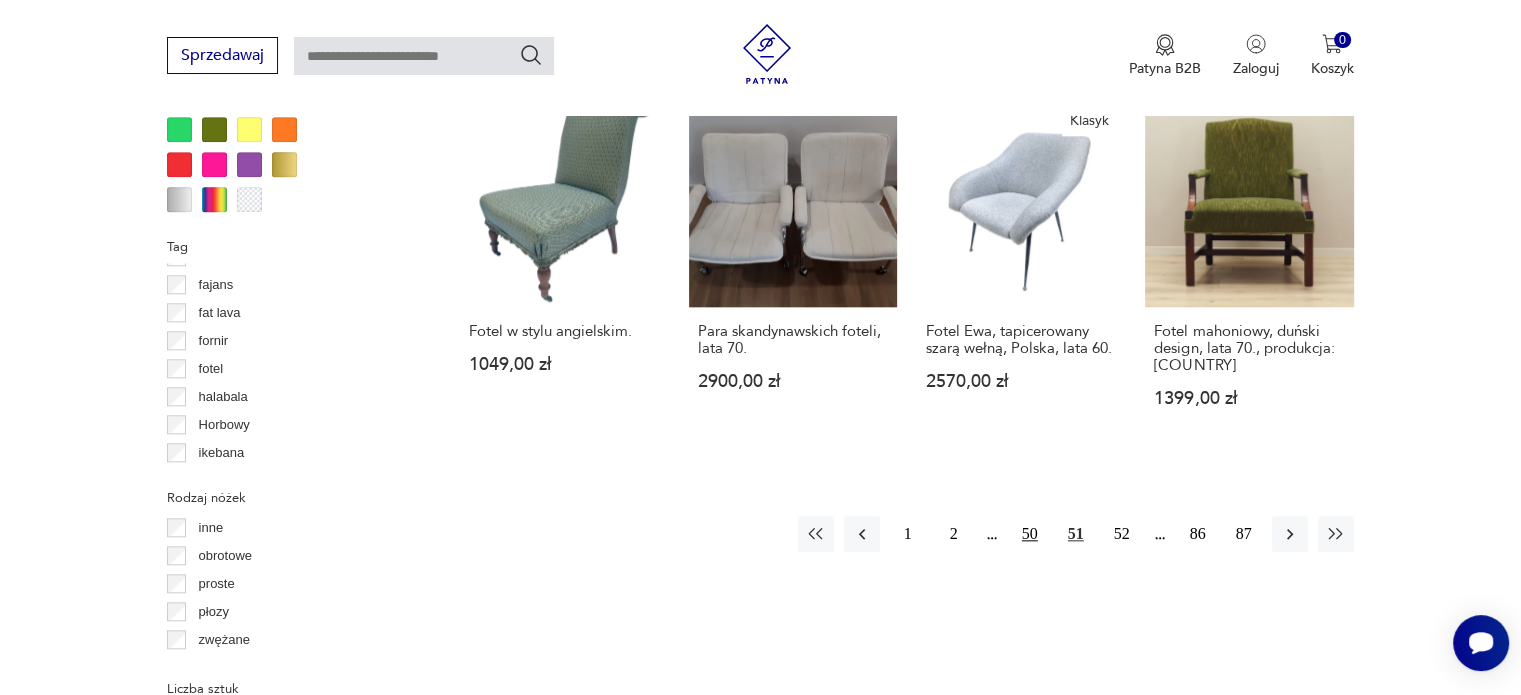 click on "50" at bounding box center (1030, 534) 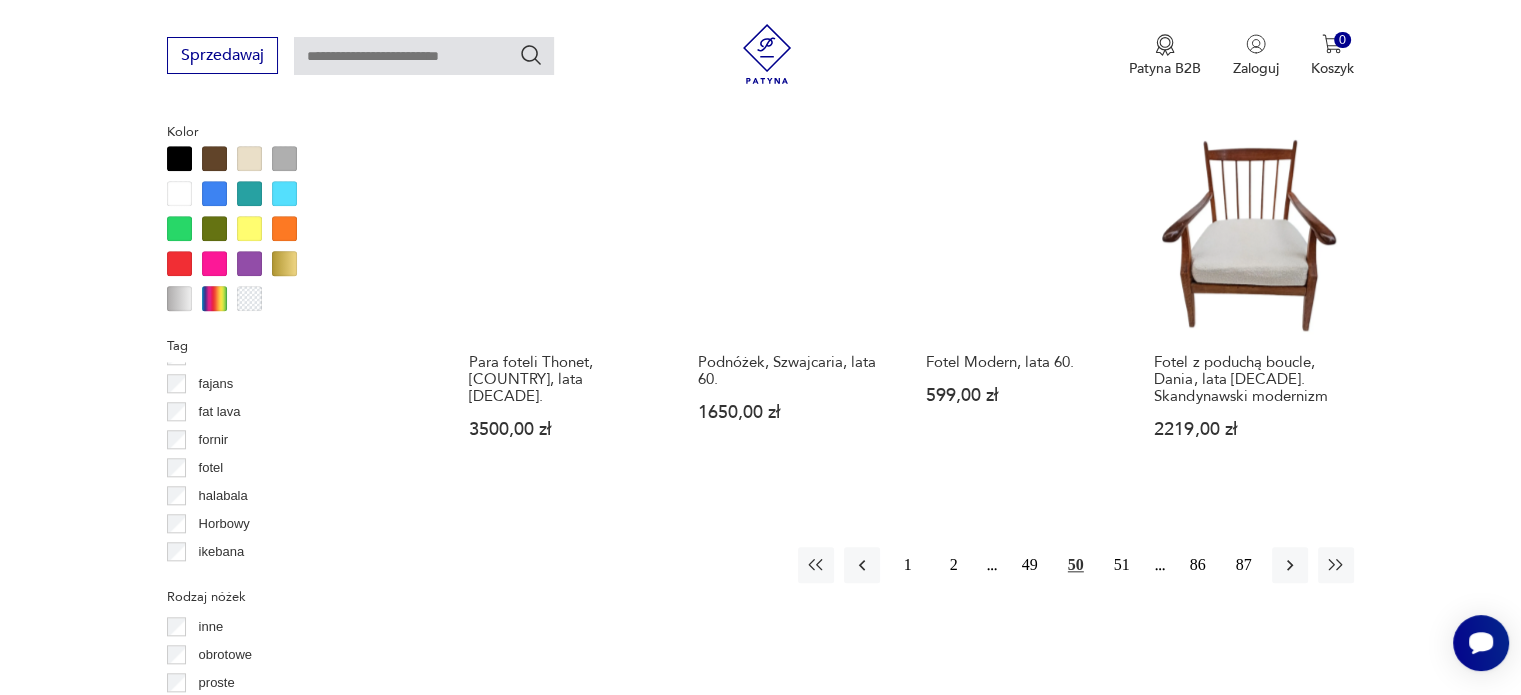 scroll, scrollTop: 2130, scrollLeft: 0, axis: vertical 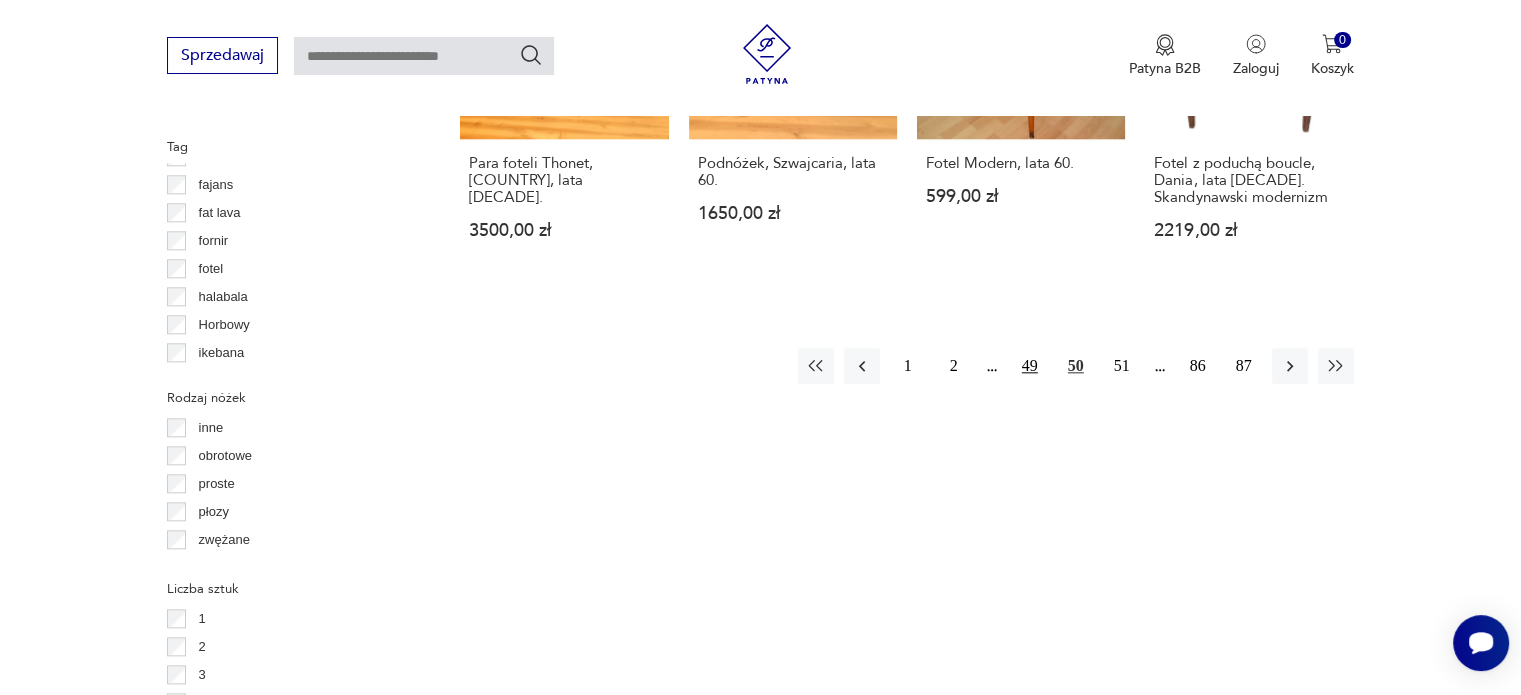 click on "49" at bounding box center (1030, 366) 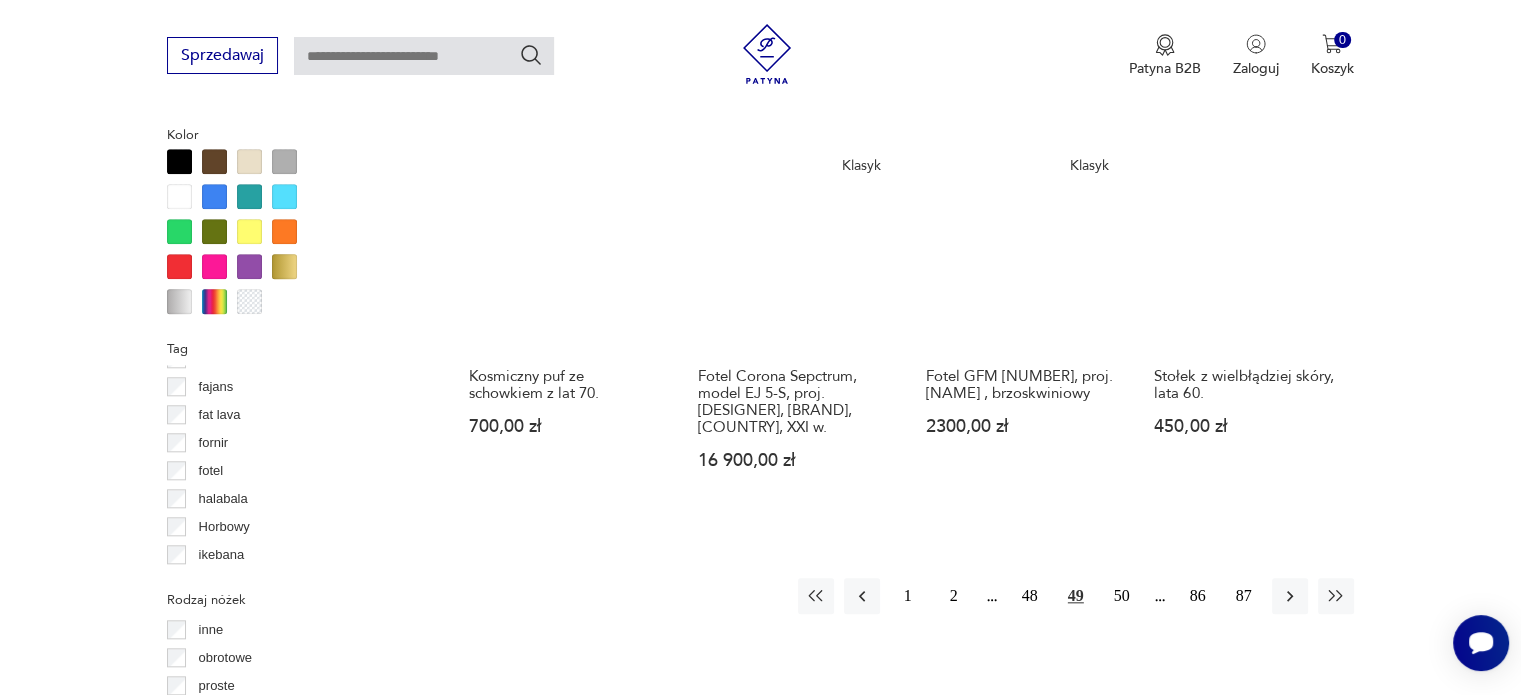 scroll, scrollTop: 1930, scrollLeft: 0, axis: vertical 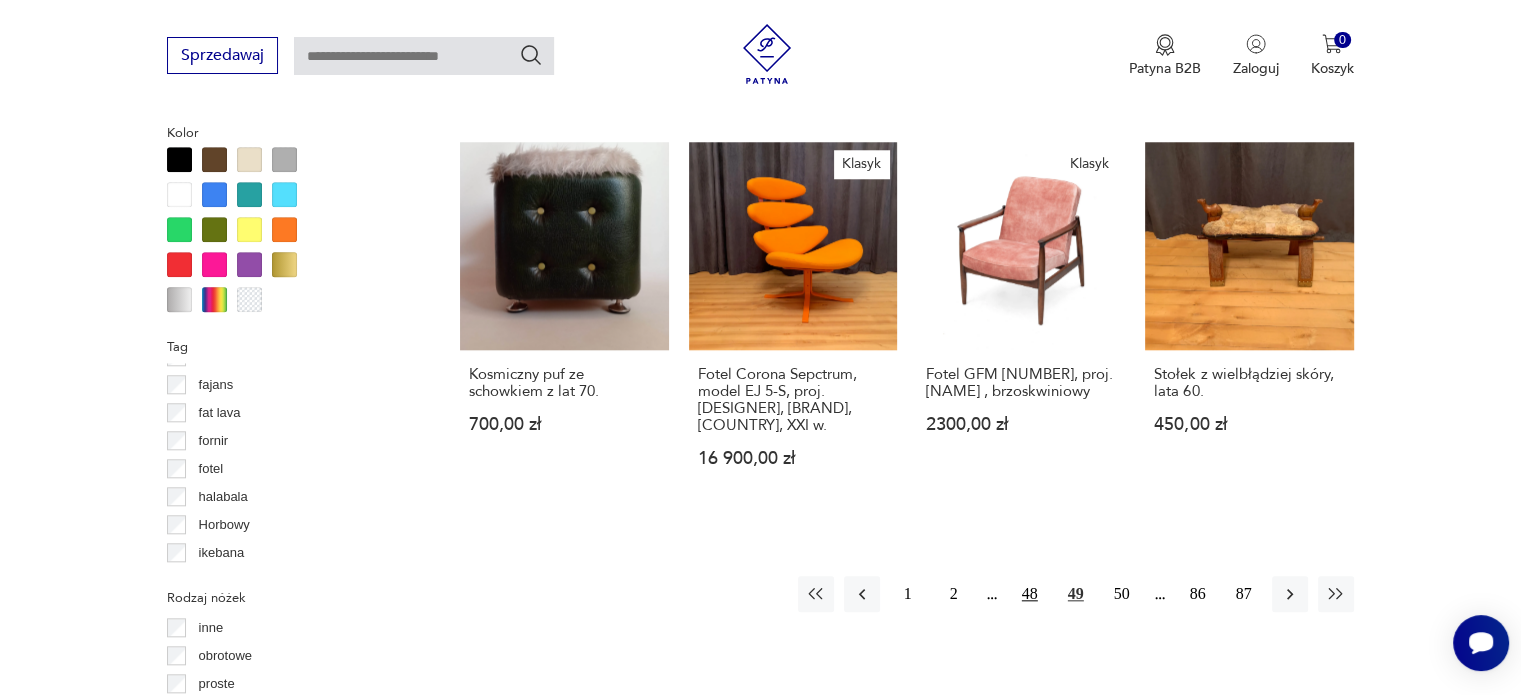 click on "48" at bounding box center [1030, 594] 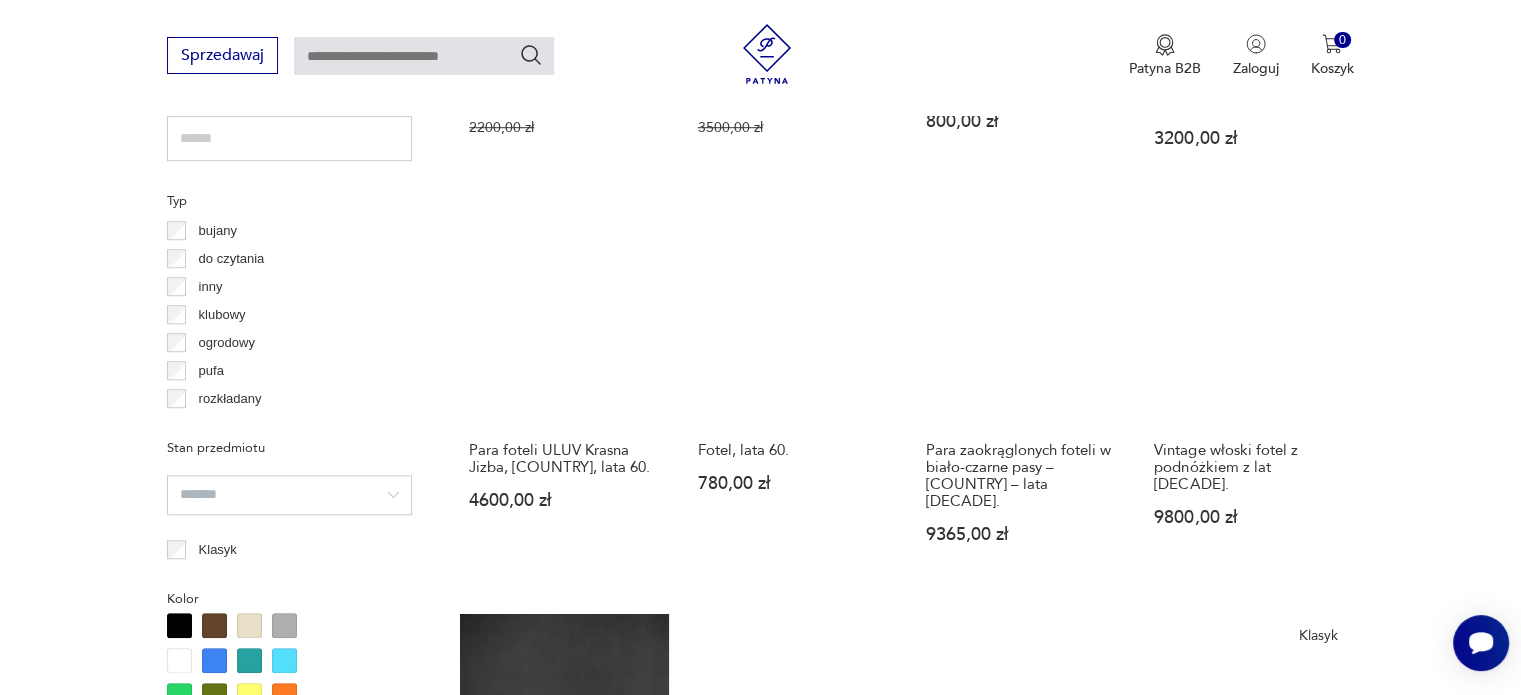 scroll, scrollTop: 1430, scrollLeft: 0, axis: vertical 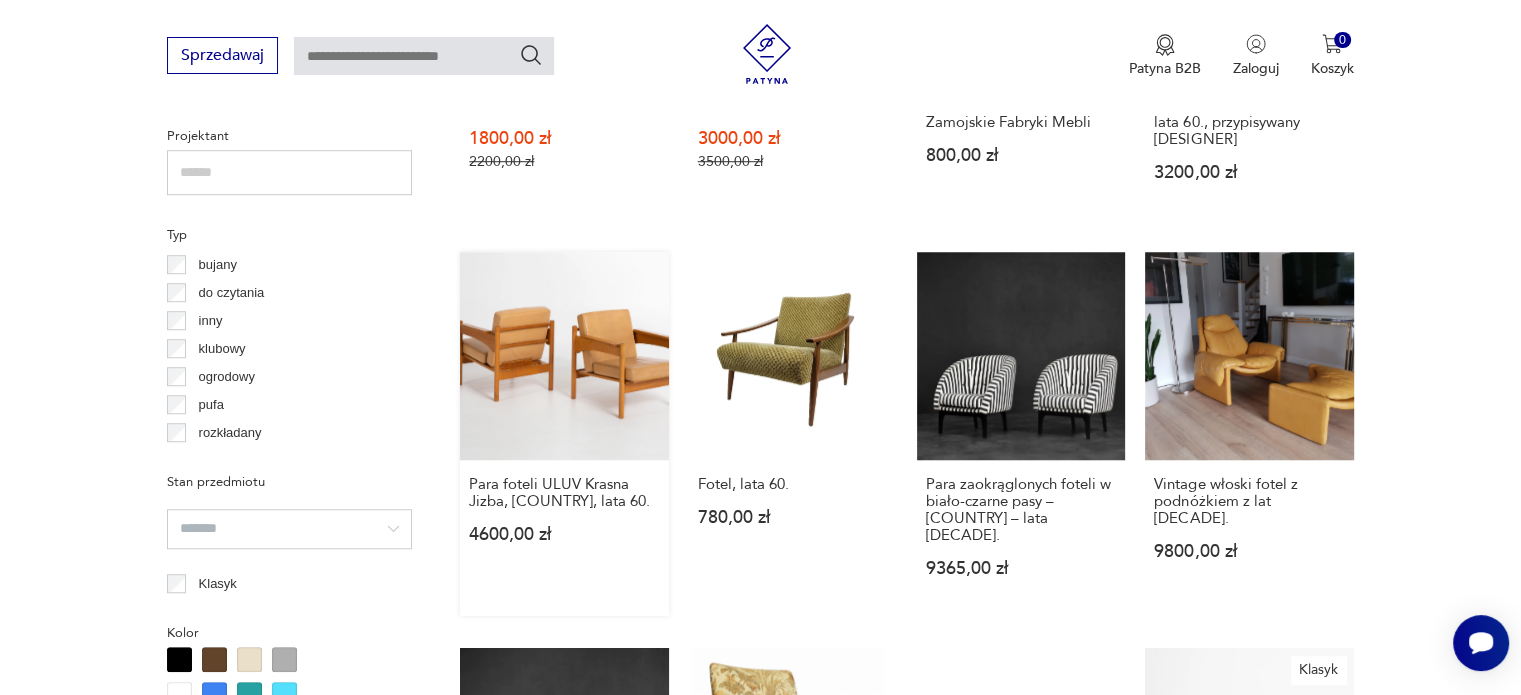 click on "Para foteli ULUV Krasna Jizba, [COUNTRY], lata 60. 4600,00 zł" at bounding box center (564, 434) 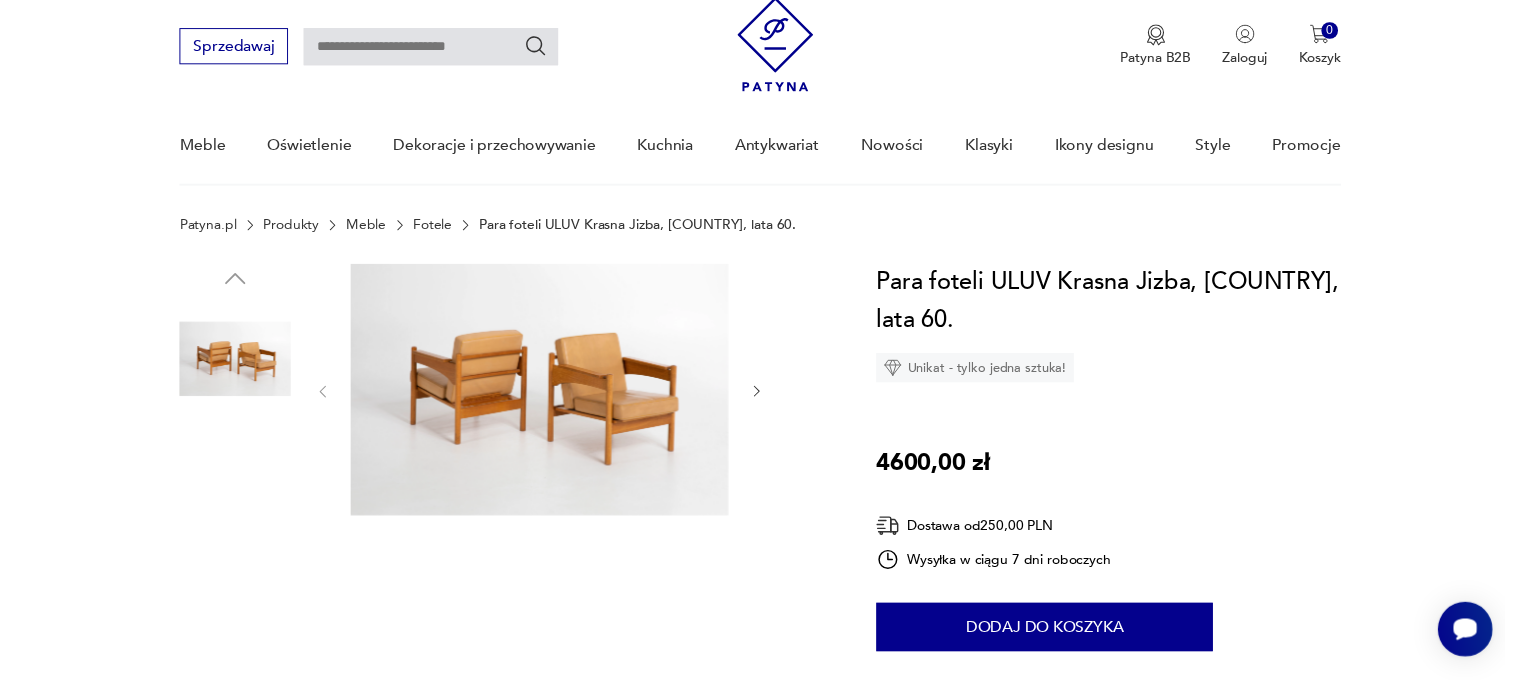 scroll, scrollTop: 0, scrollLeft: 0, axis: both 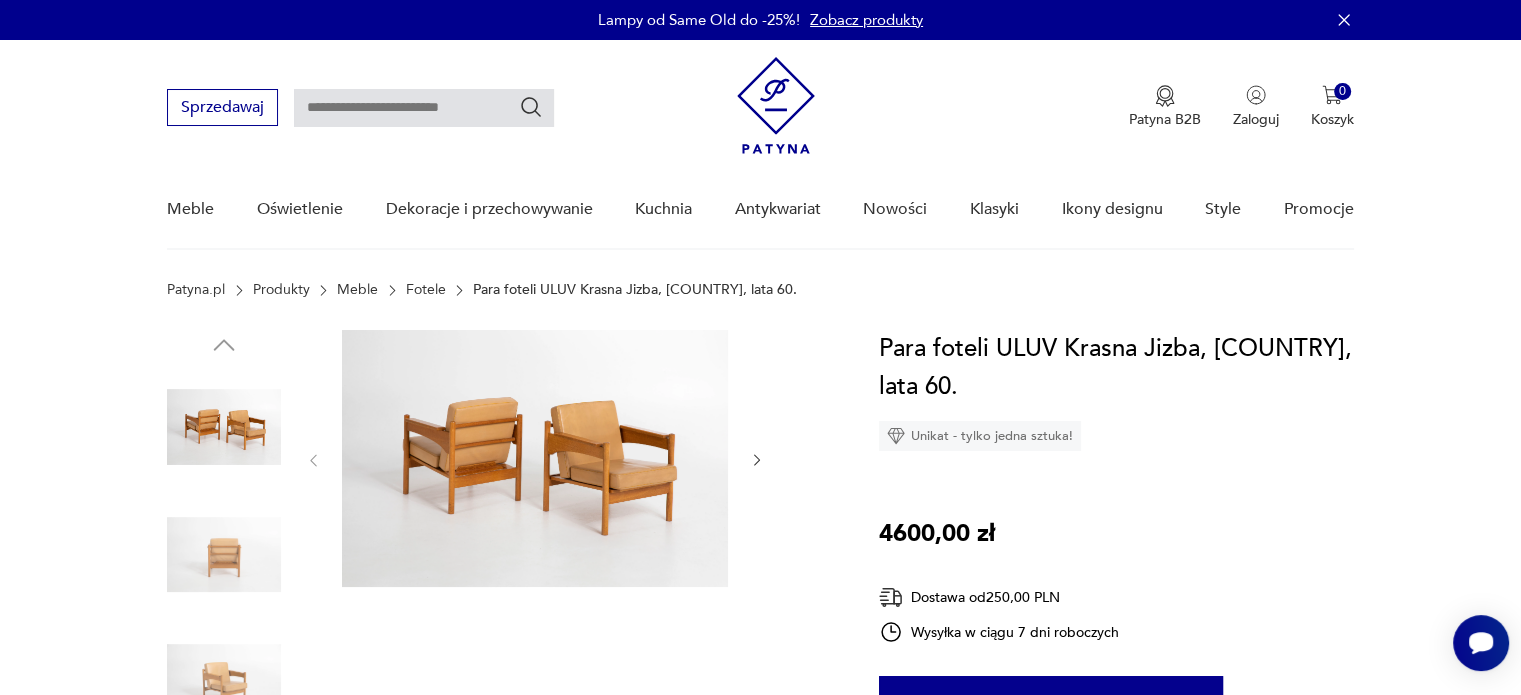 click at bounding box center [757, 460] 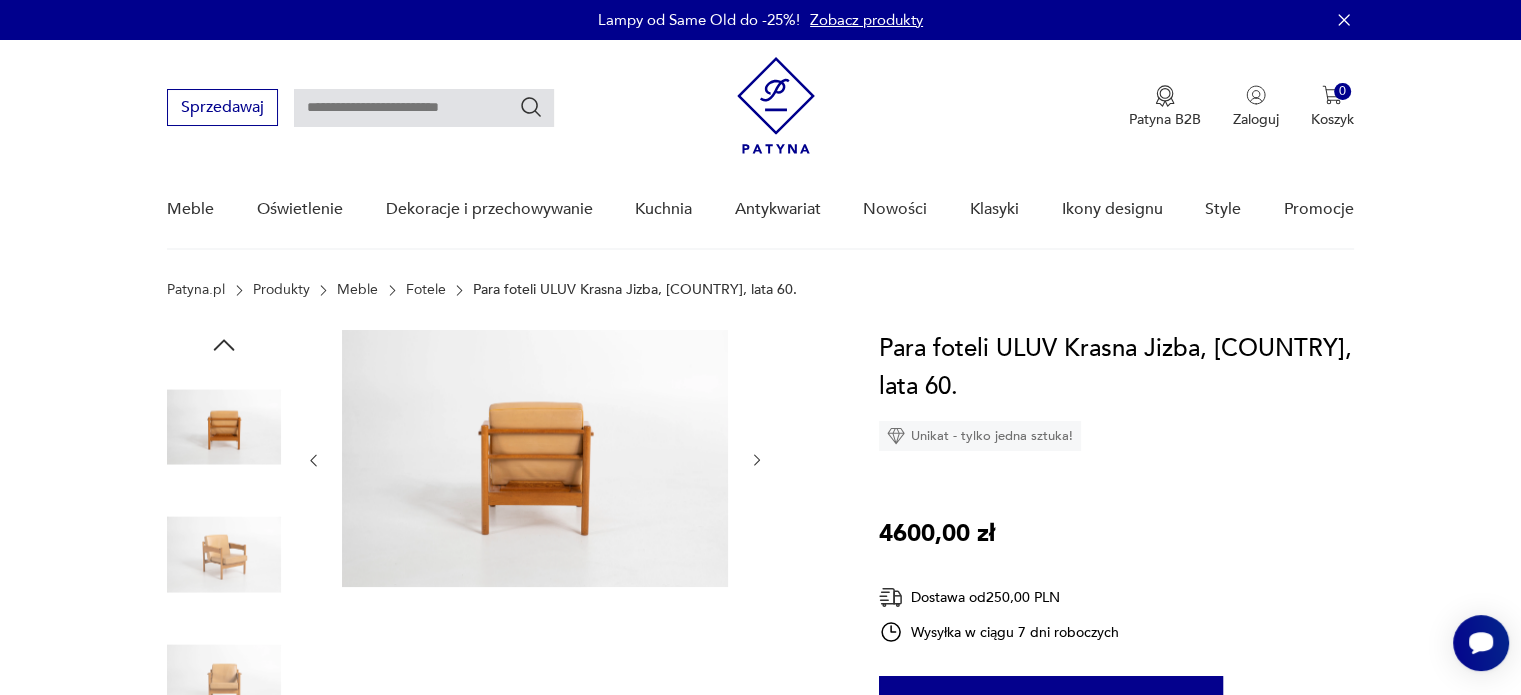 click at bounding box center [757, 460] 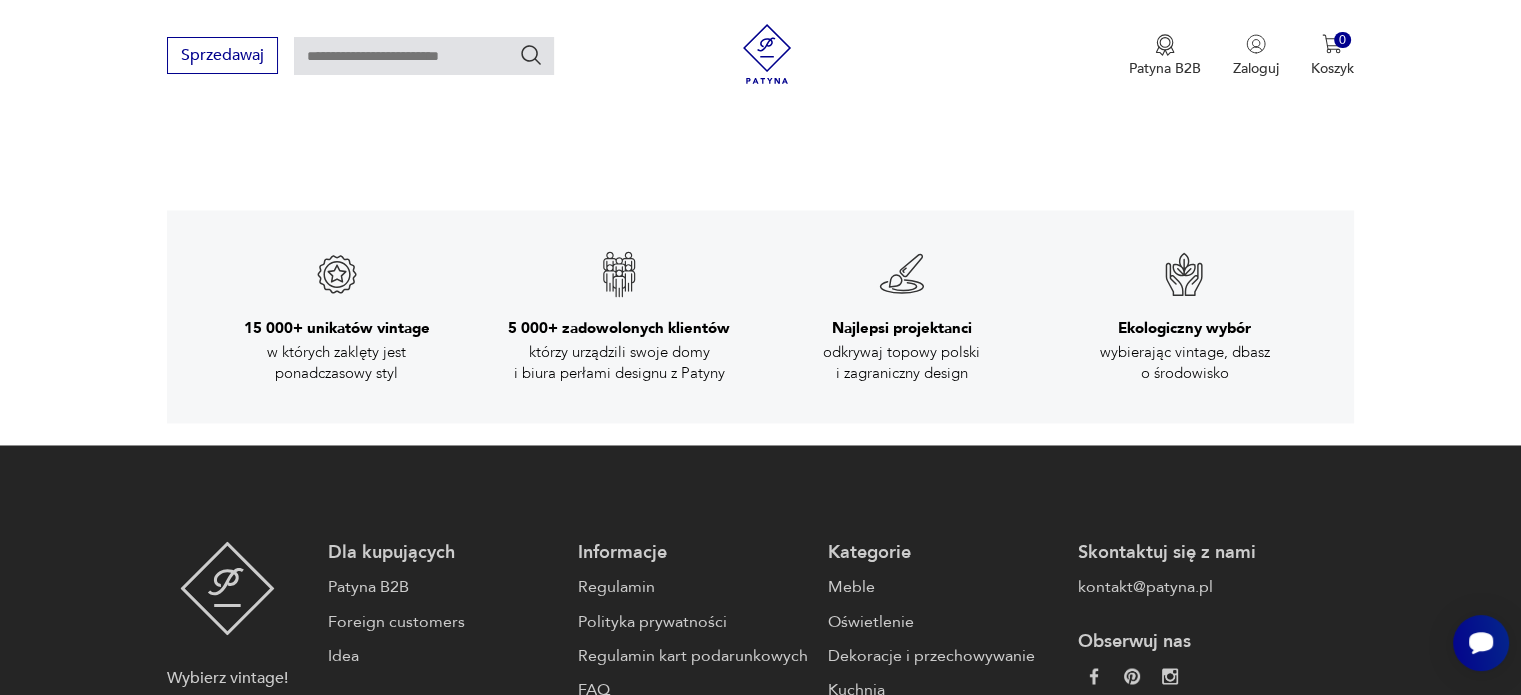 scroll, scrollTop: 3533, scrollLeft: 0, axis: vertical 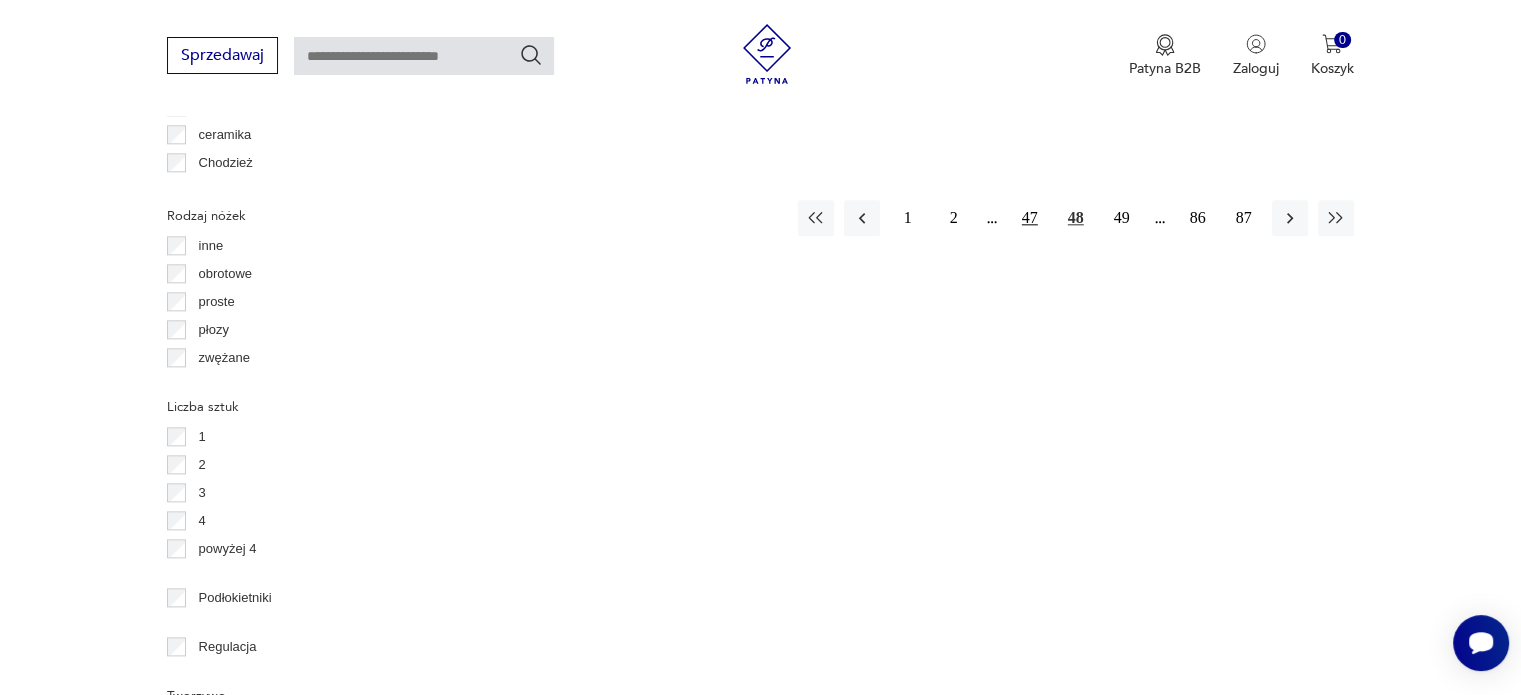 click on "47" at bounding box center [1030, 218] 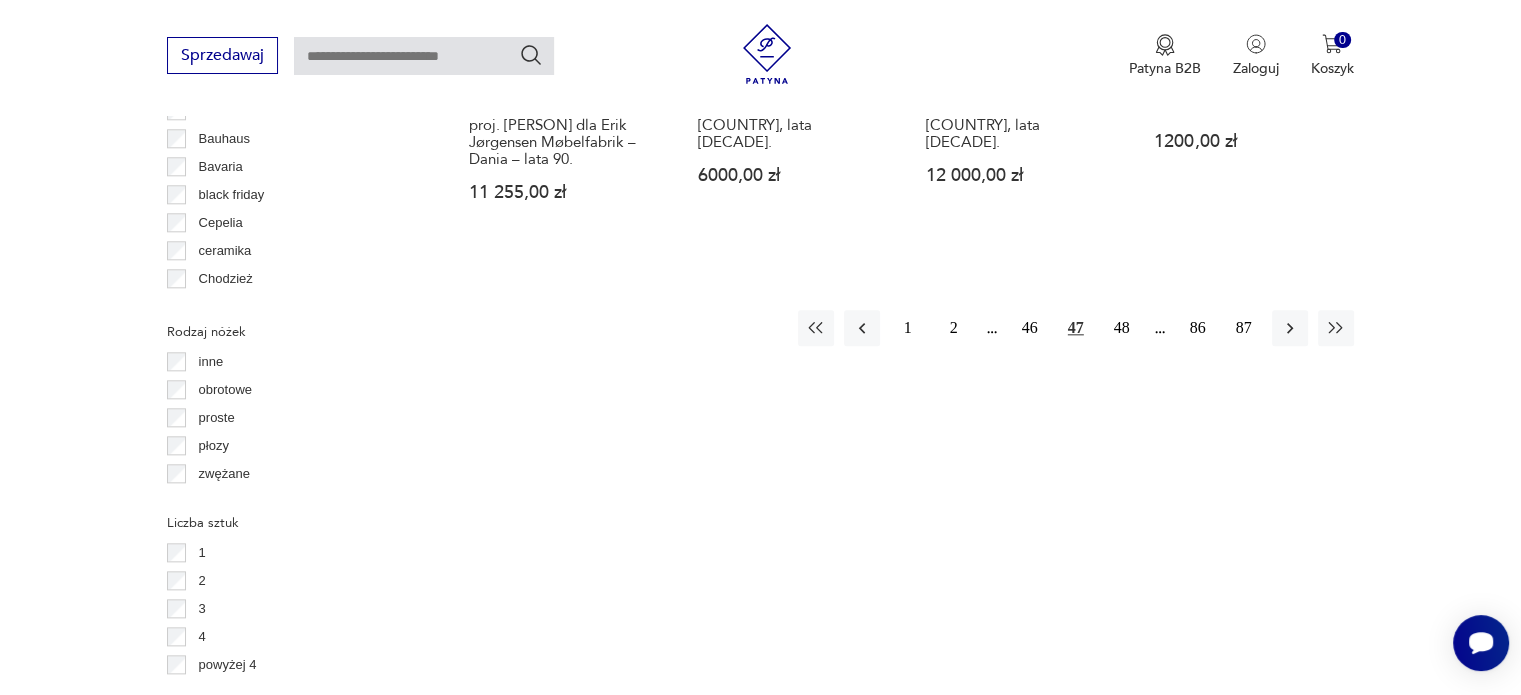 scroll, scrollTop: 2230, scrollLeft: 0, axis: vertical 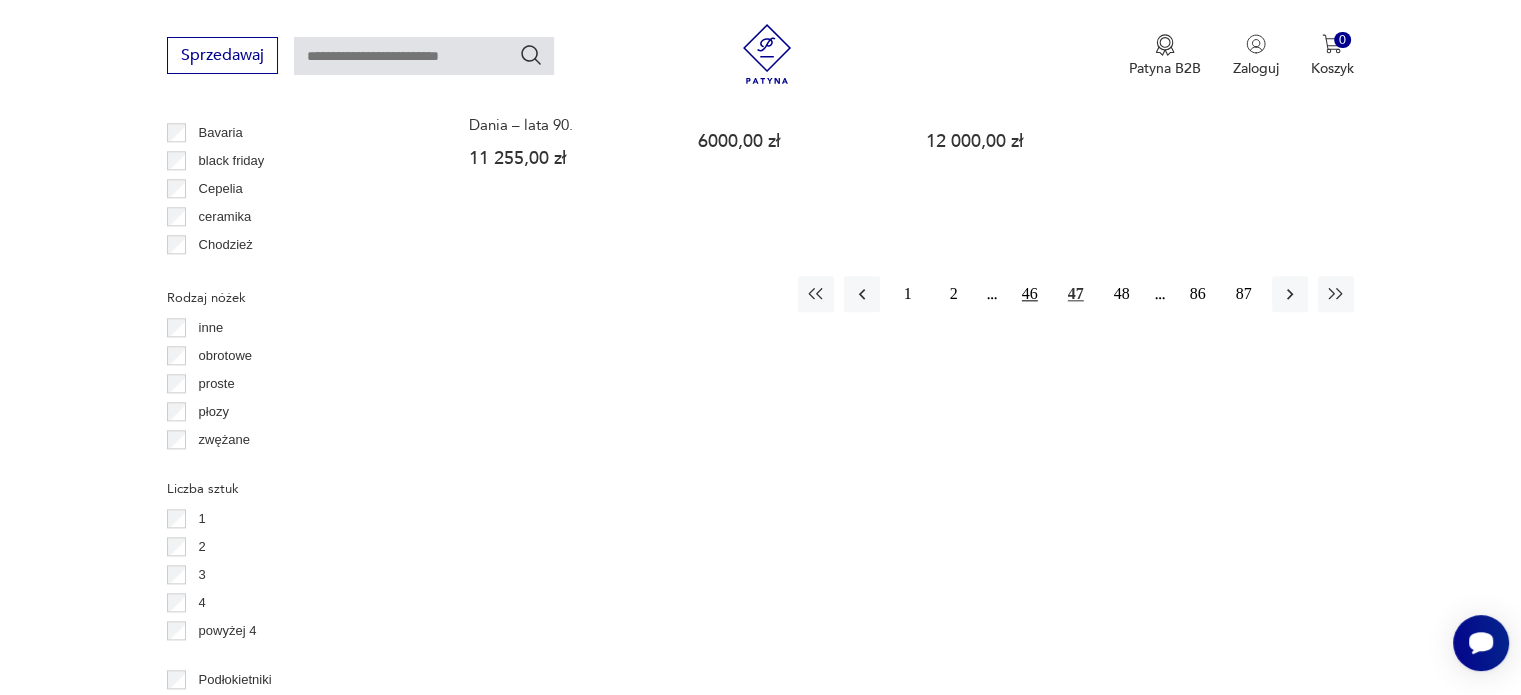 click on "46" at bounding box center (1030, 294) 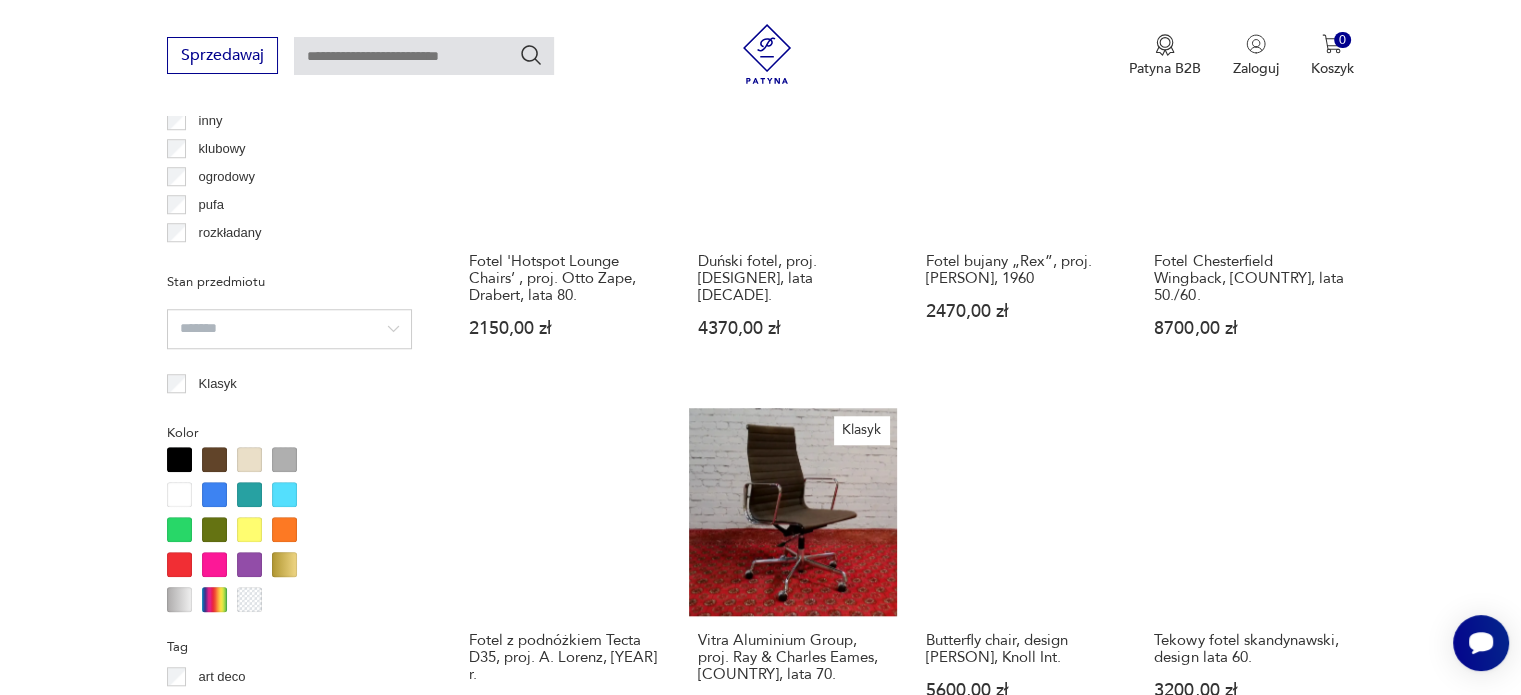 scroll, scrollTop: 1930, scrollLeft: 0, axis: vertical 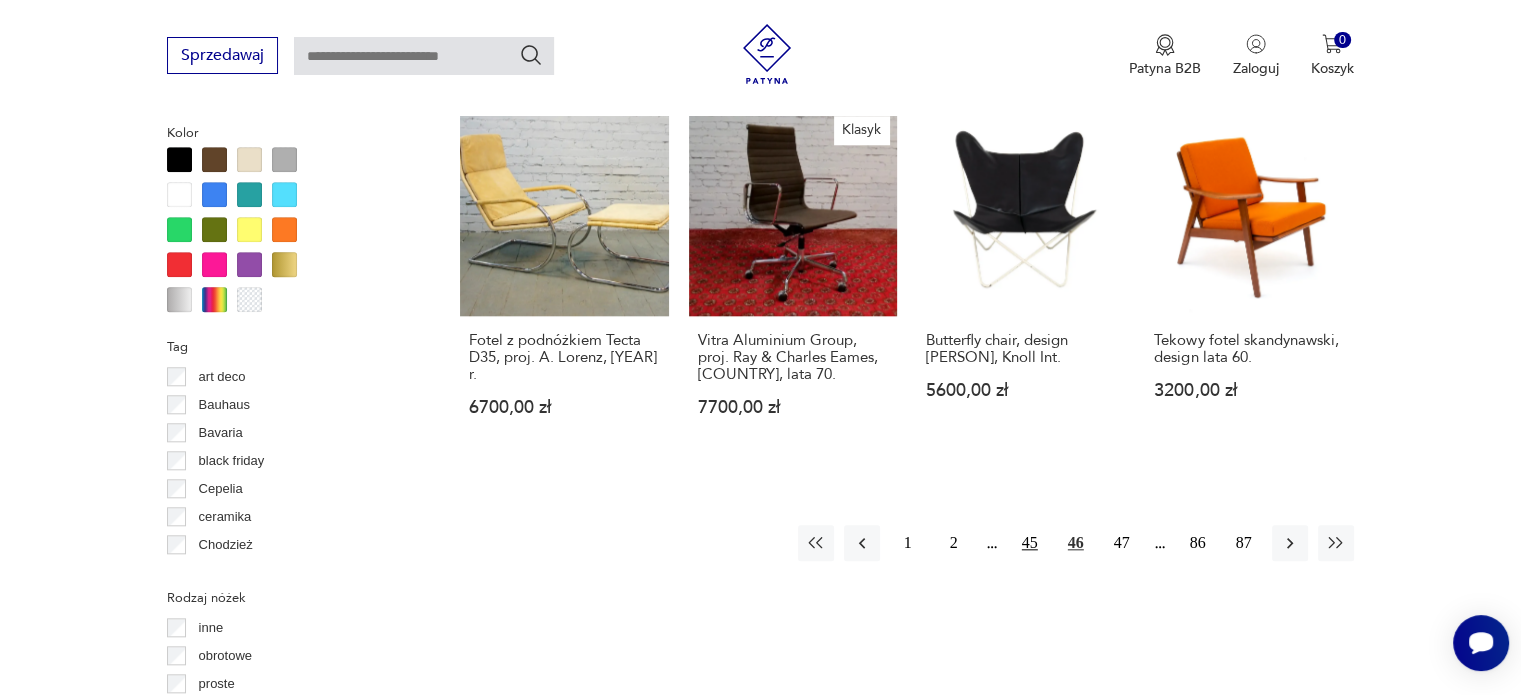 click on "45" at bounding box center (1030, 543) 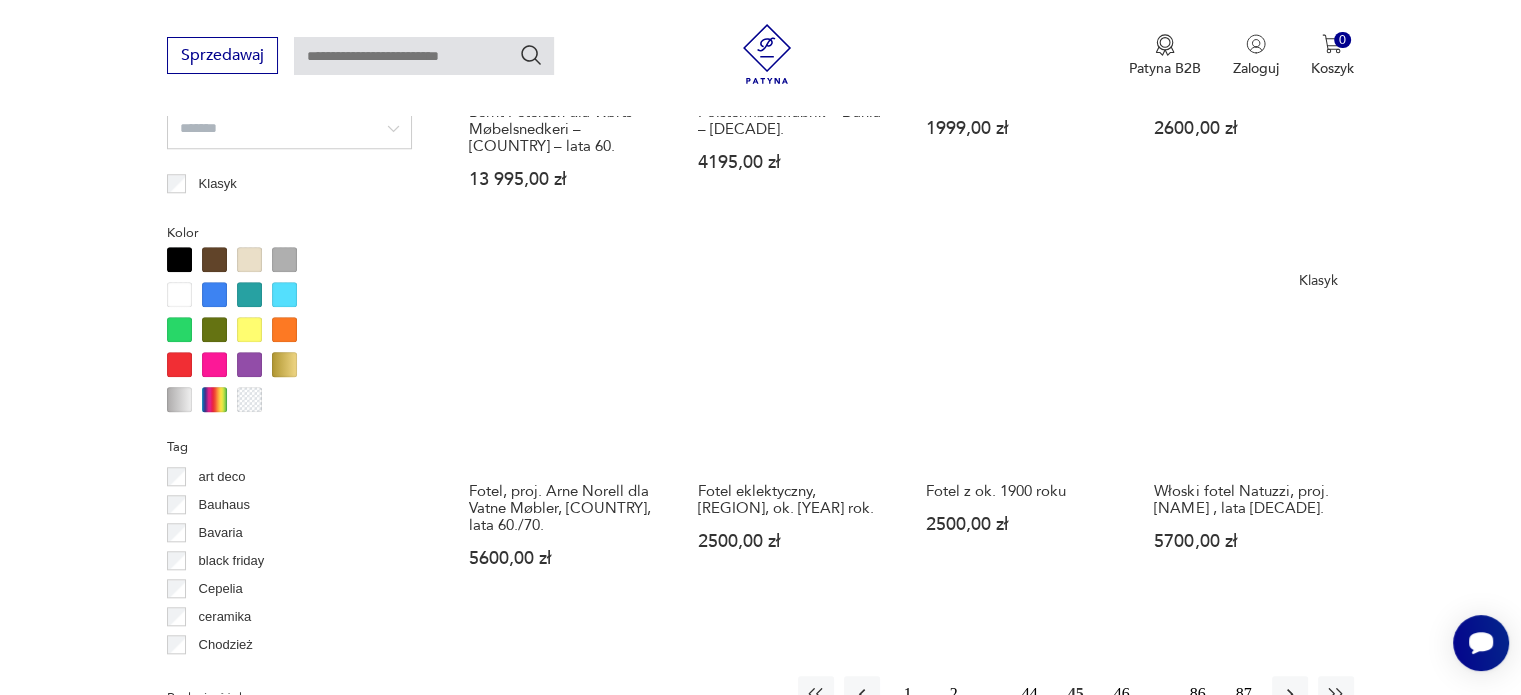 scroll, scrollTop: 2130, scrollLeft: 0, axis: vertical 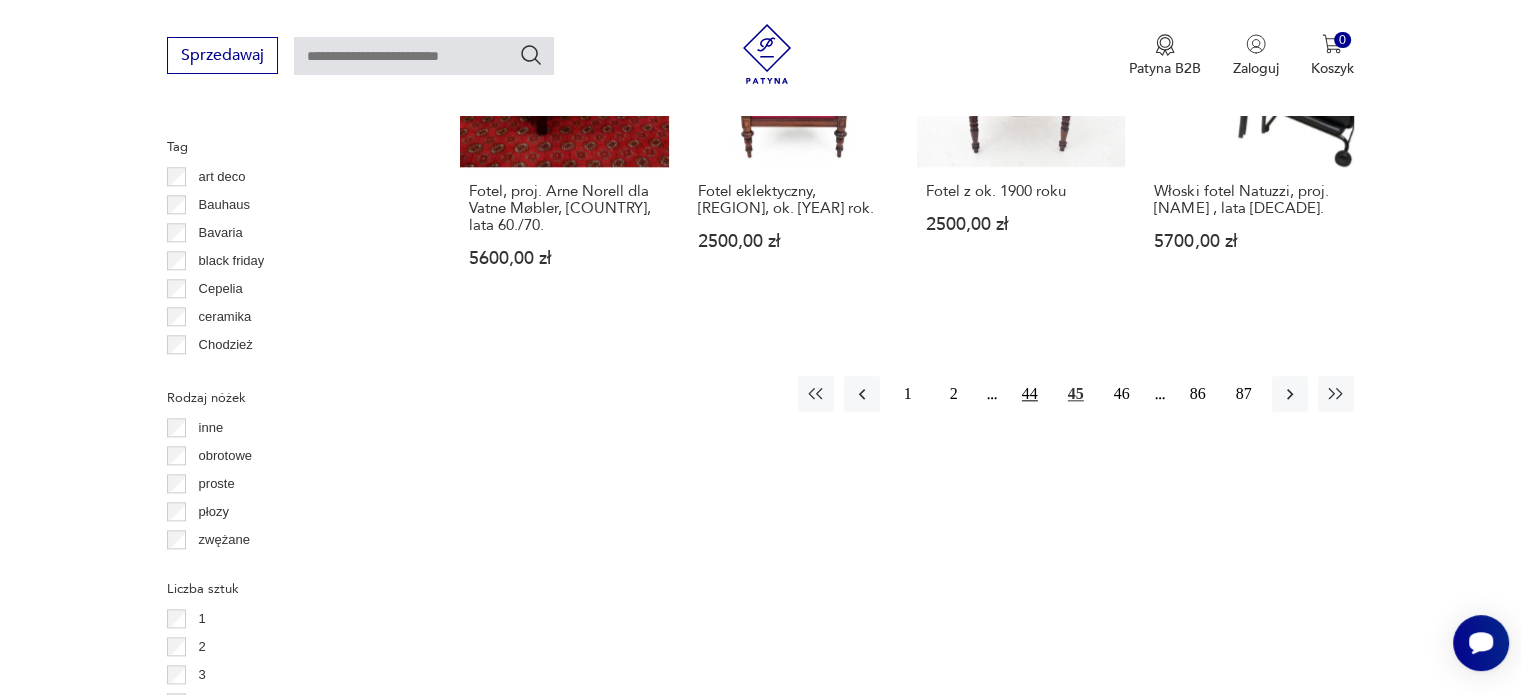click on "44" at bounding box center (1030, 394) 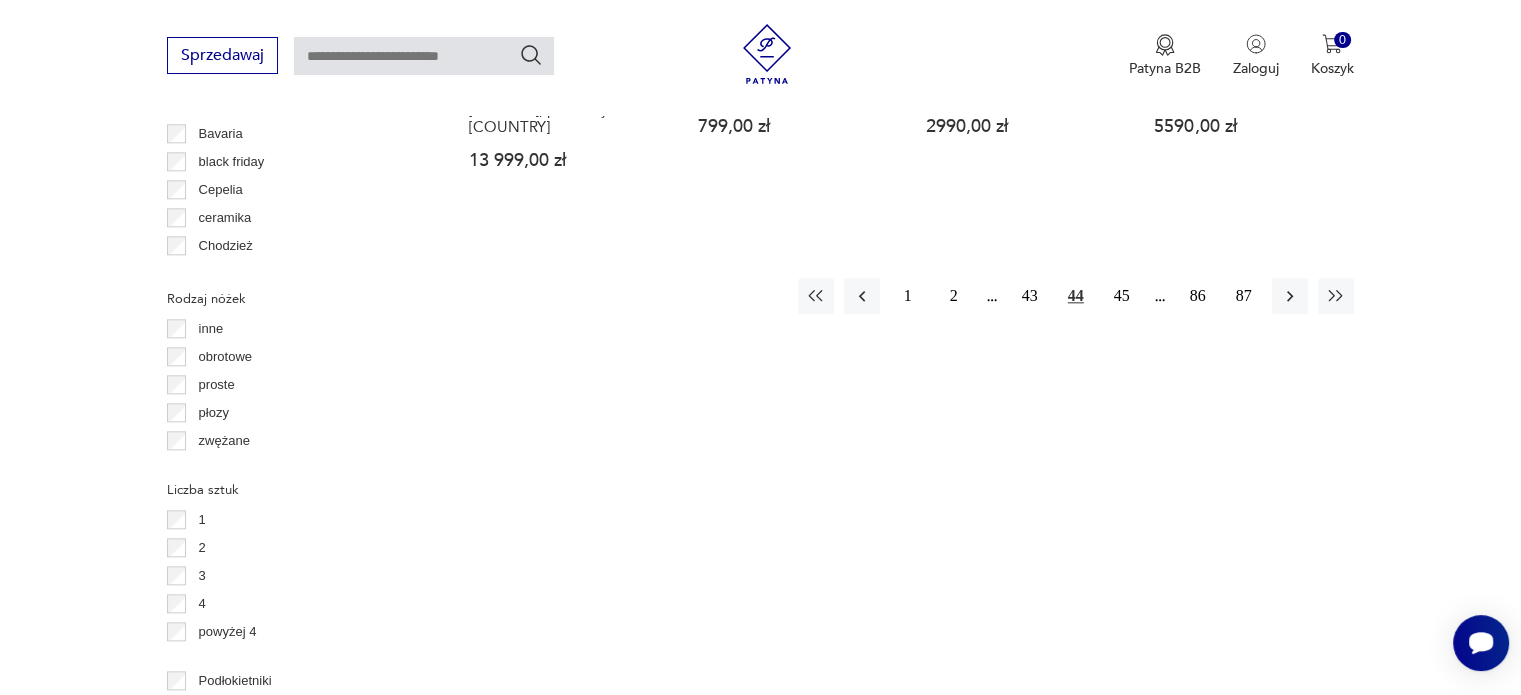 scroll, scrollTop: 2230, scrollLeft: 0, axis: vertical 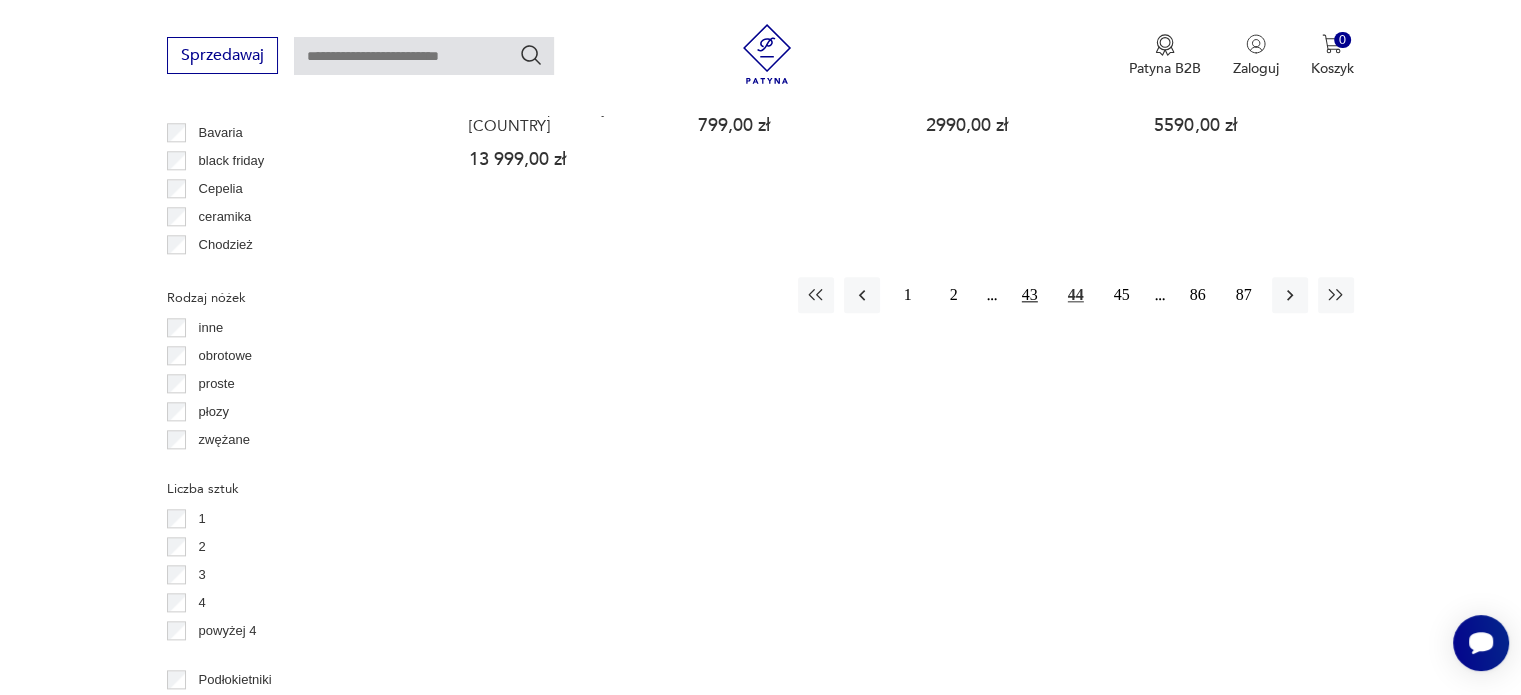 click on "43" at bounding box center [1030, 295] 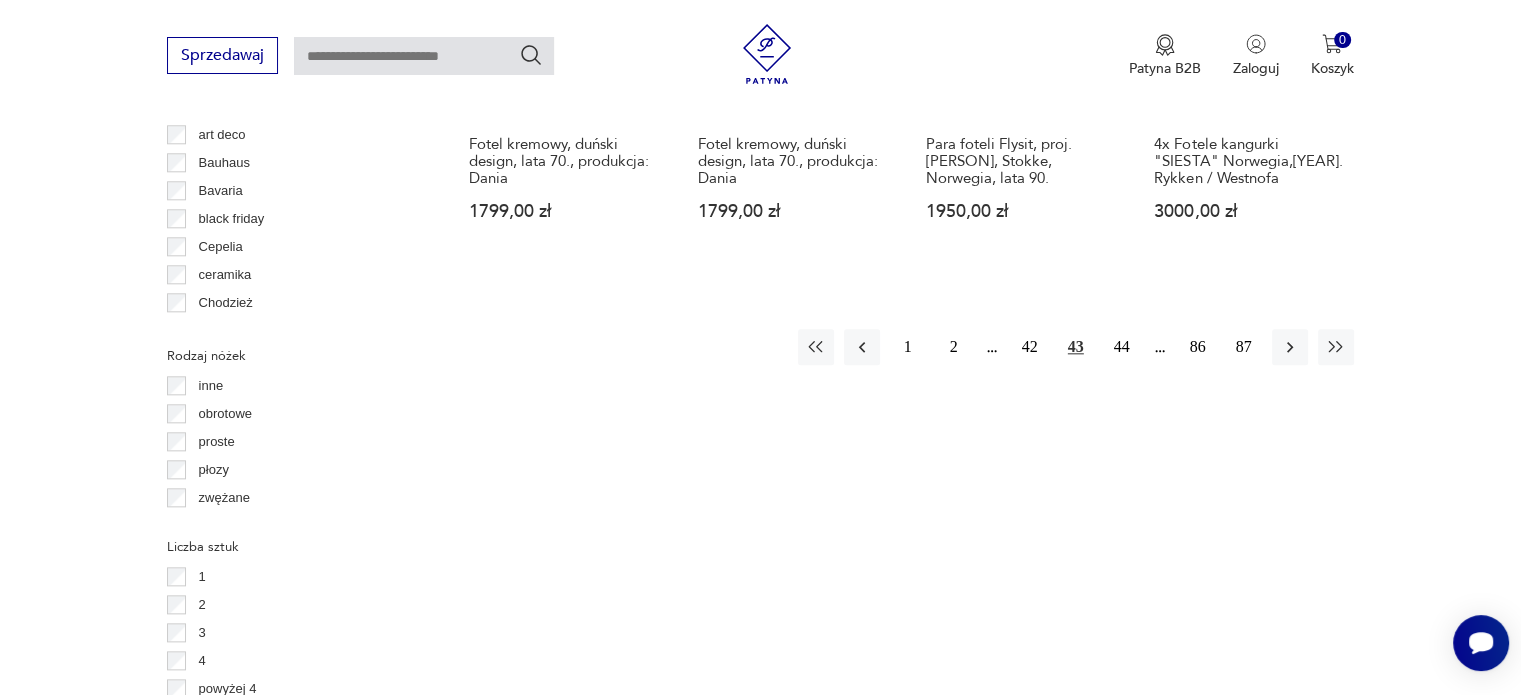 scroll, scrollTop: 2330, scrollLeft: 0, axis: vertical 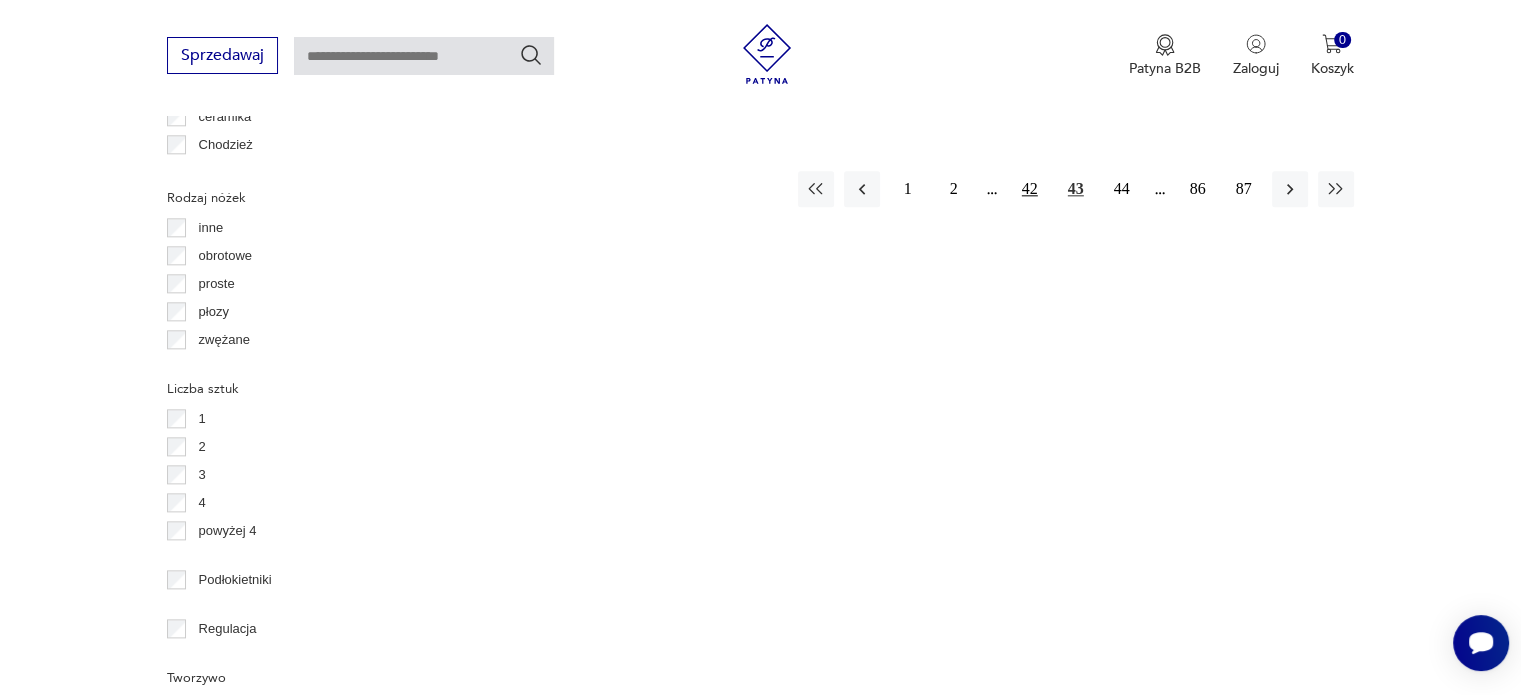 click on "42" at bounding box center [1030, 189] 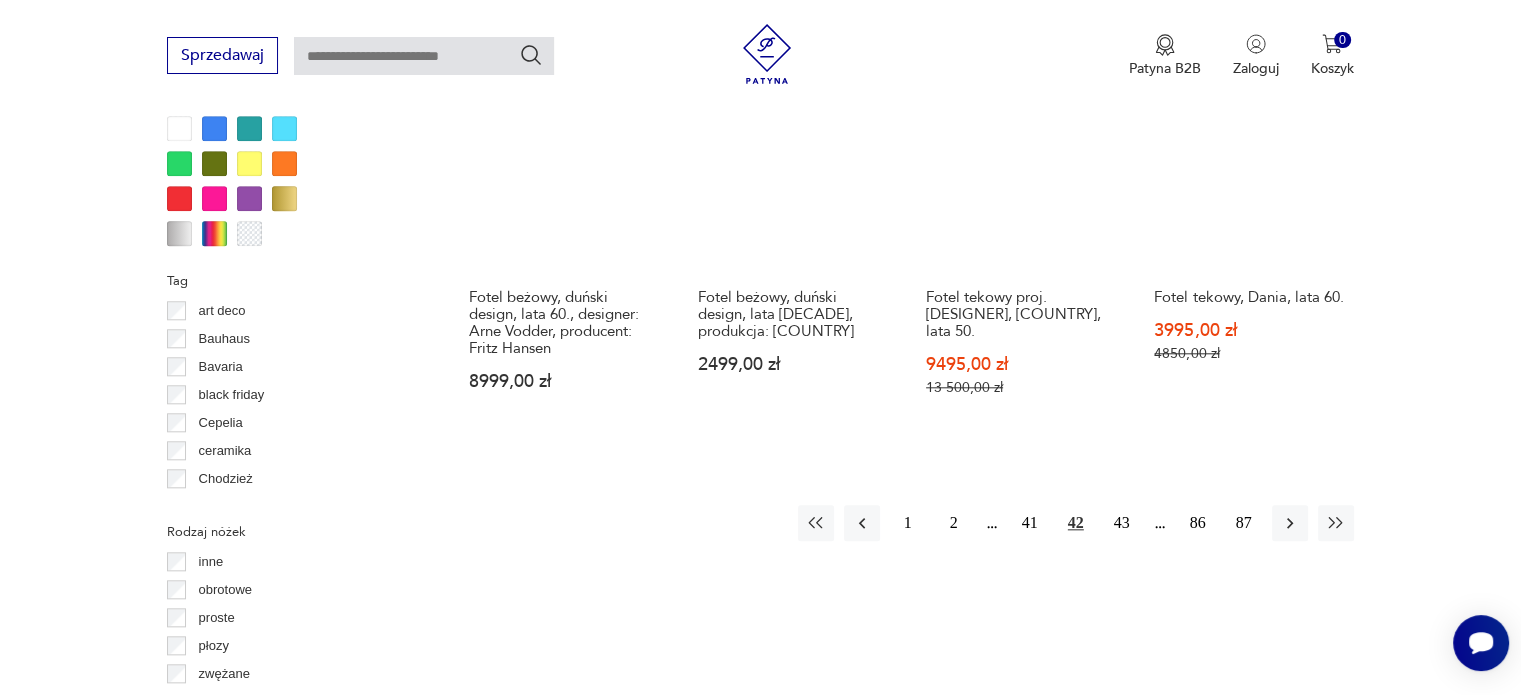 scroll, scrollTop: 2030, scrollLeft: 0, axis: vertical 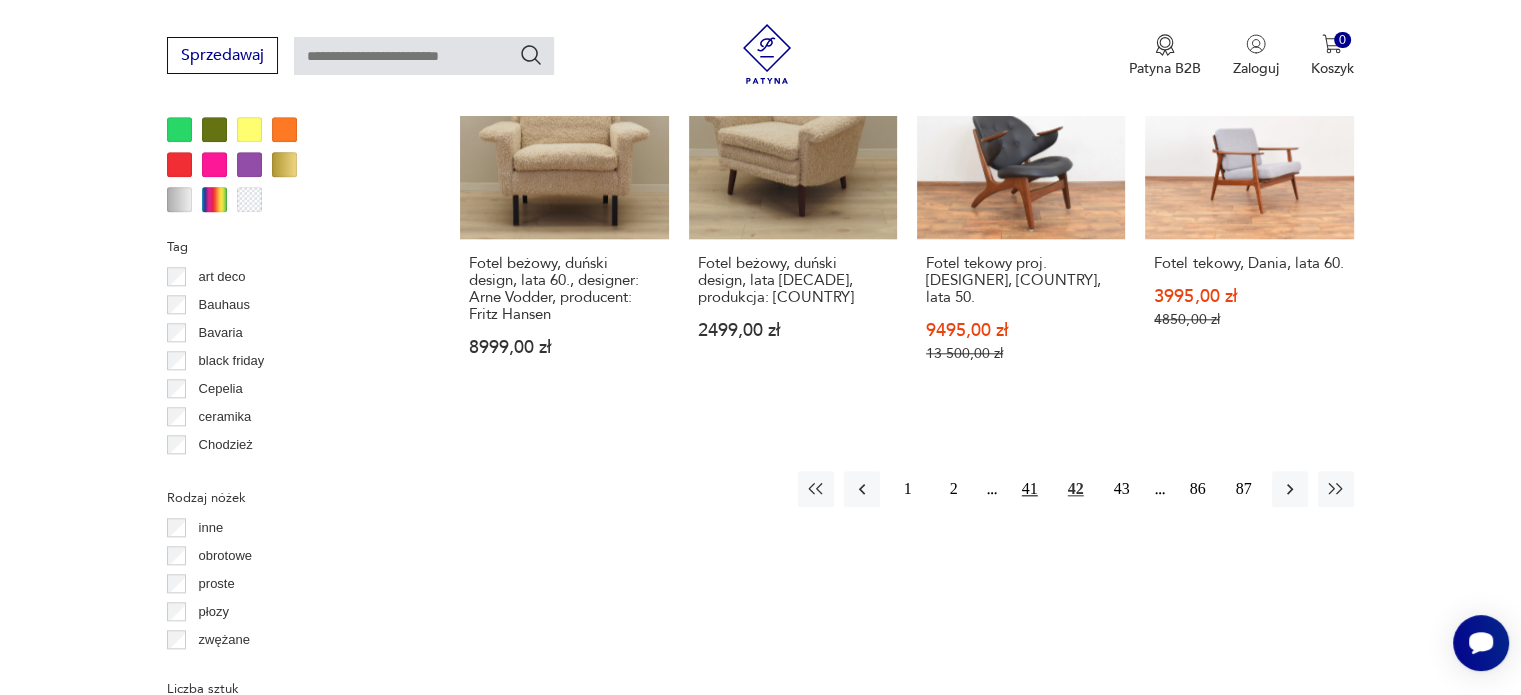 click on "41" at bounding box center (1030, 489) 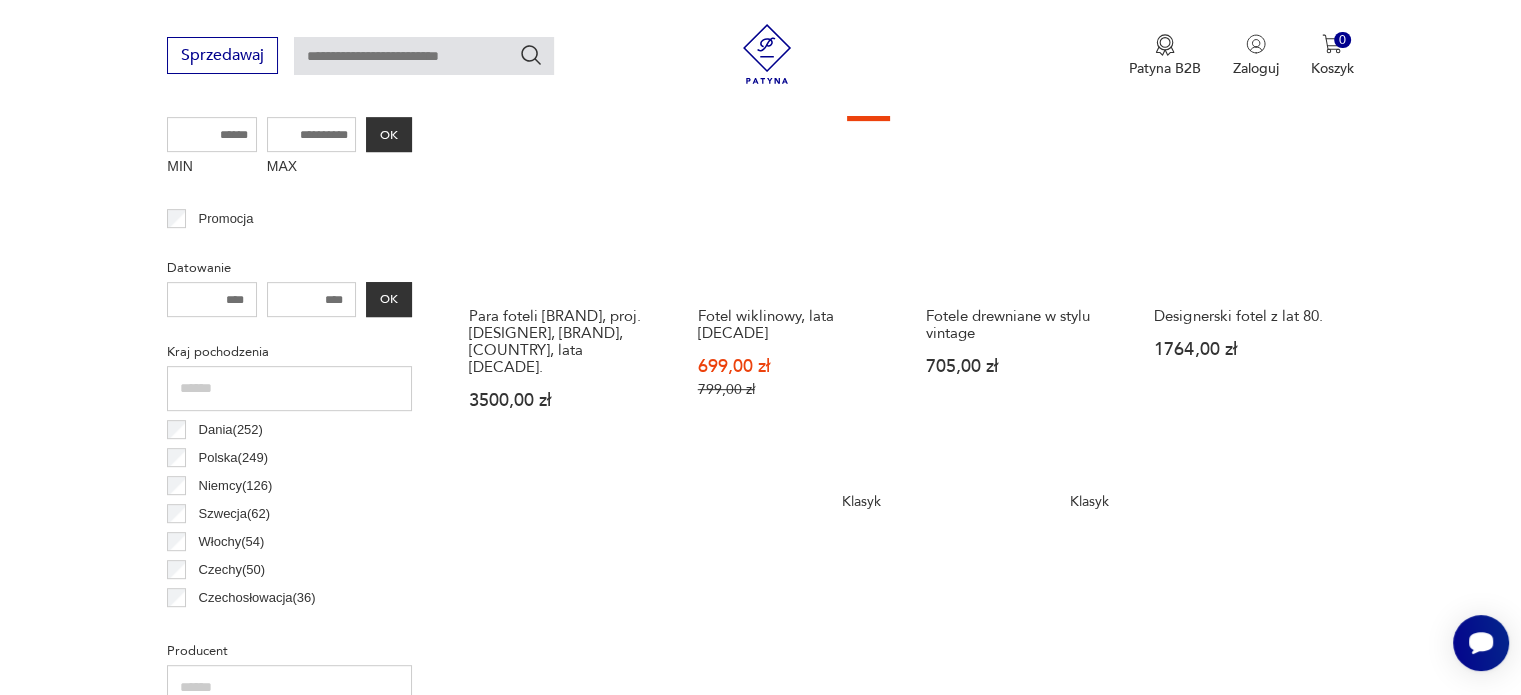 scroll, scrollTop: 830, scrollLeft: 0, axis: vertical 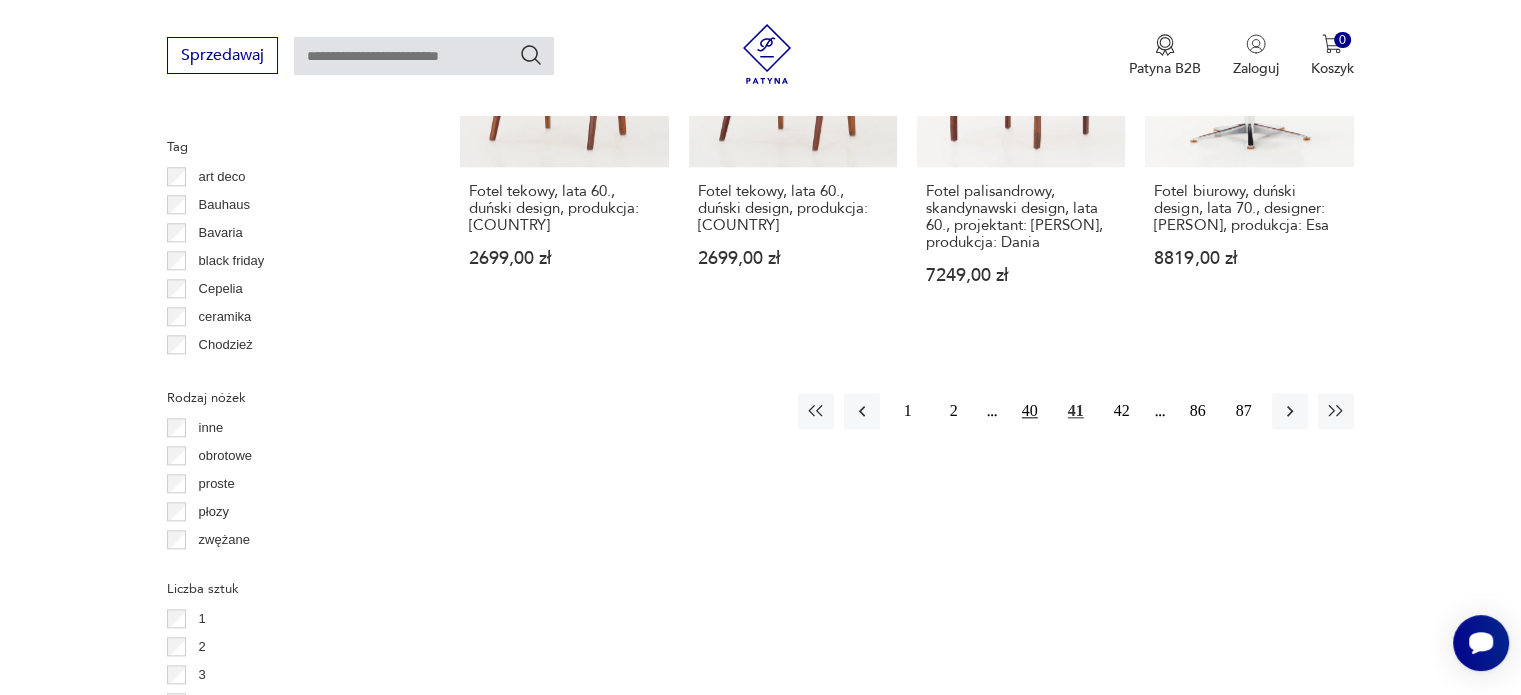 click on "40" at bounding box center (1030, 411) 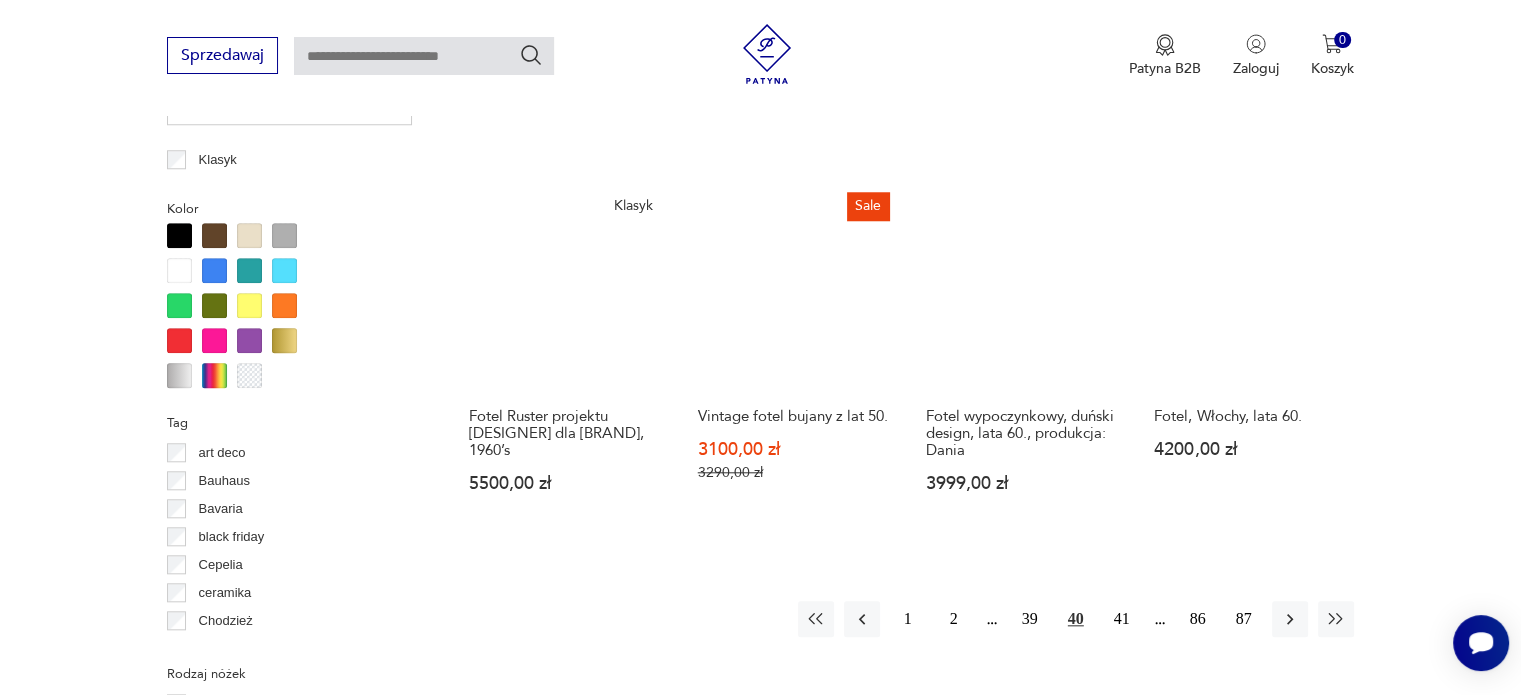 scroll, scrollTop: 2030, scrollLeft: 0, axis: vertical 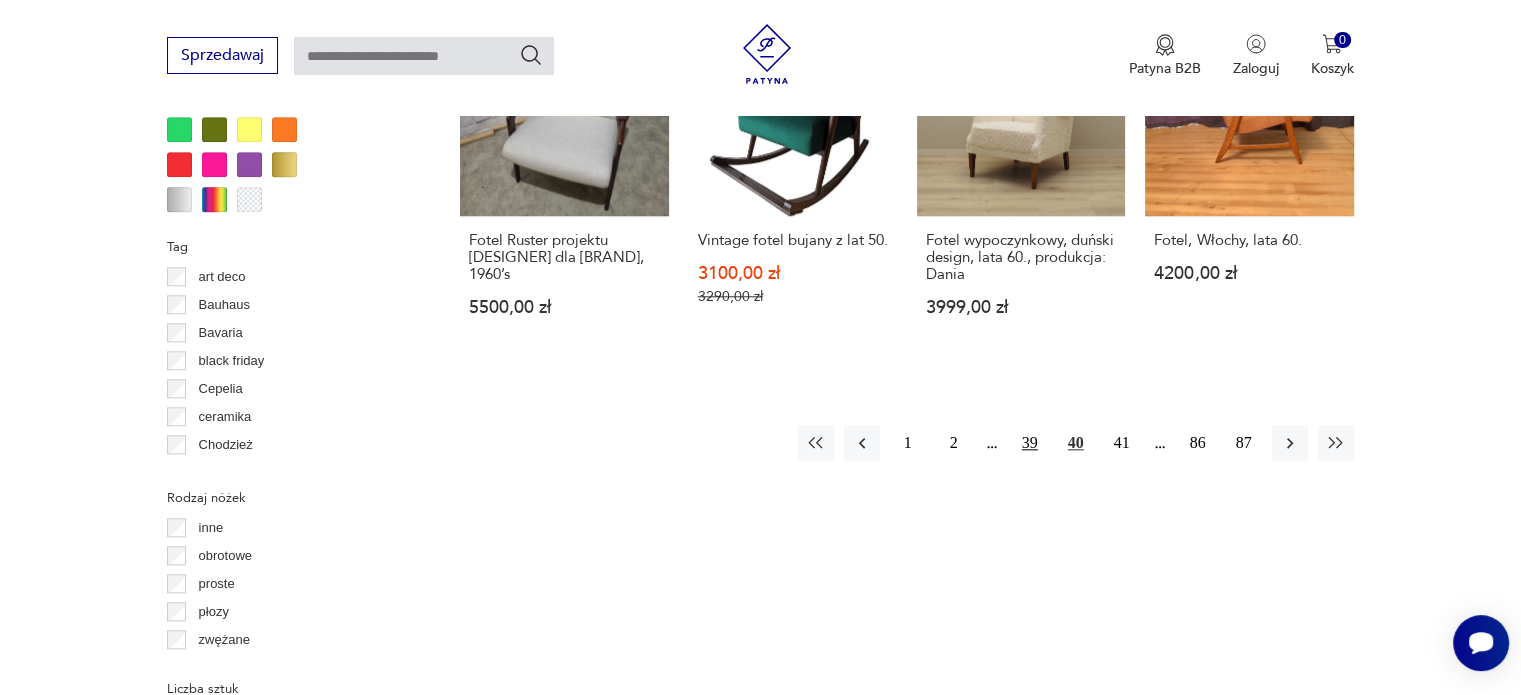 click on "39" at bounding box center [1030, 443] 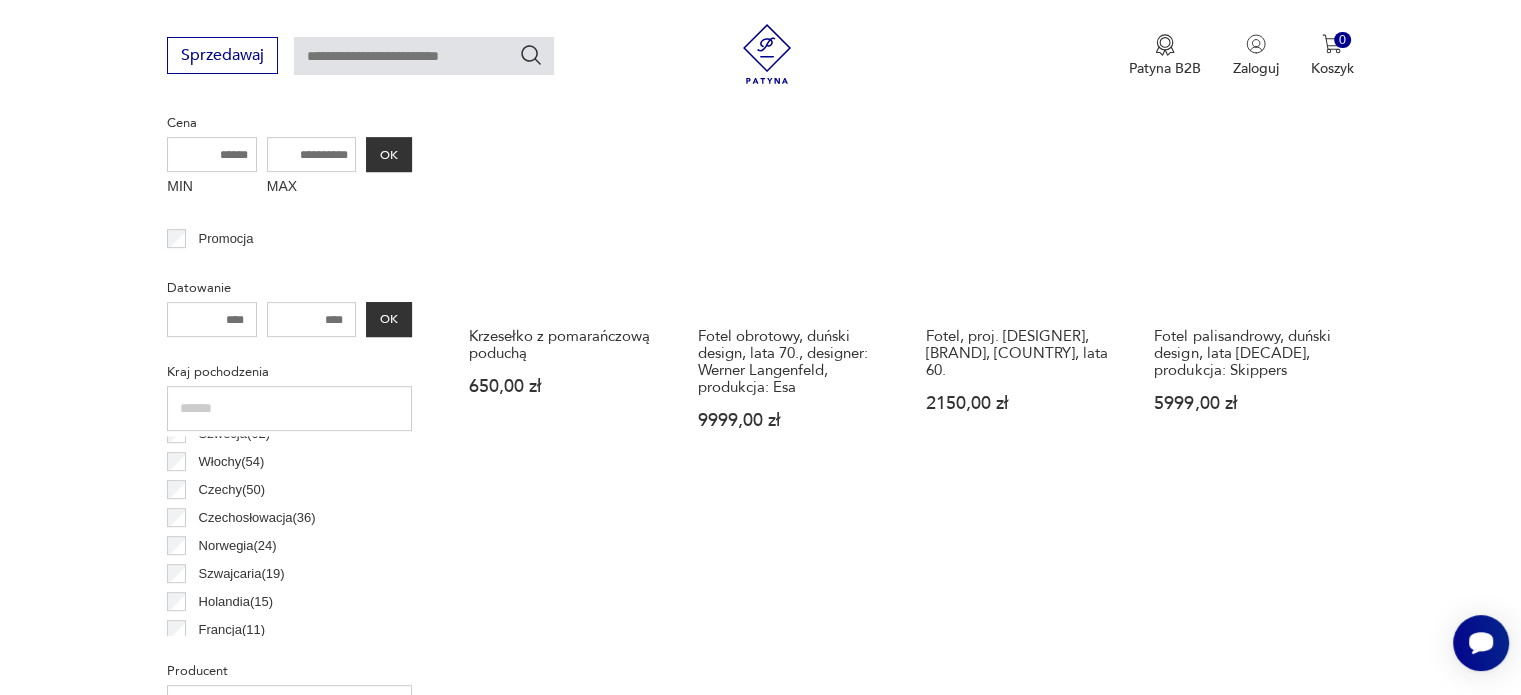 scroll, scrollTop: 830, scrollLeft: 0, axis: vertical 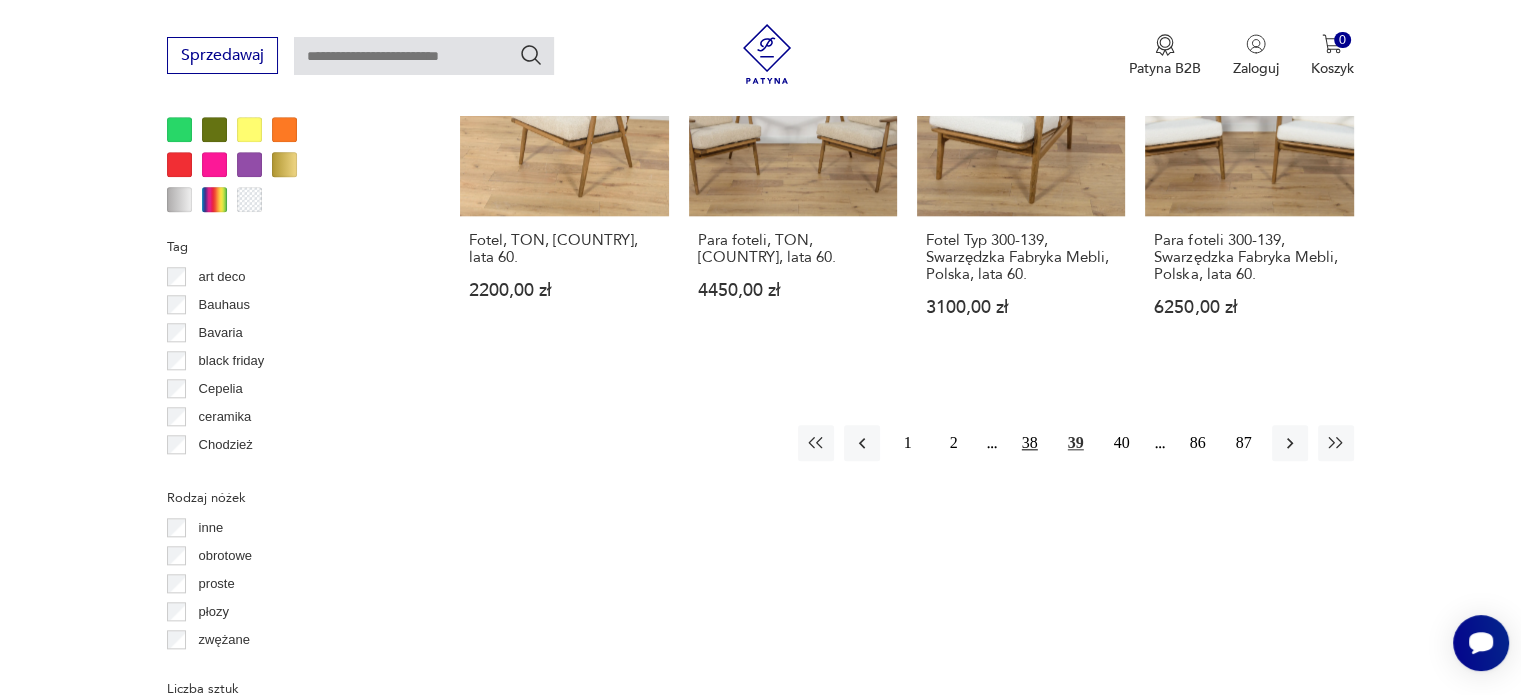 click on "38" at bounding box center (1030, 443) 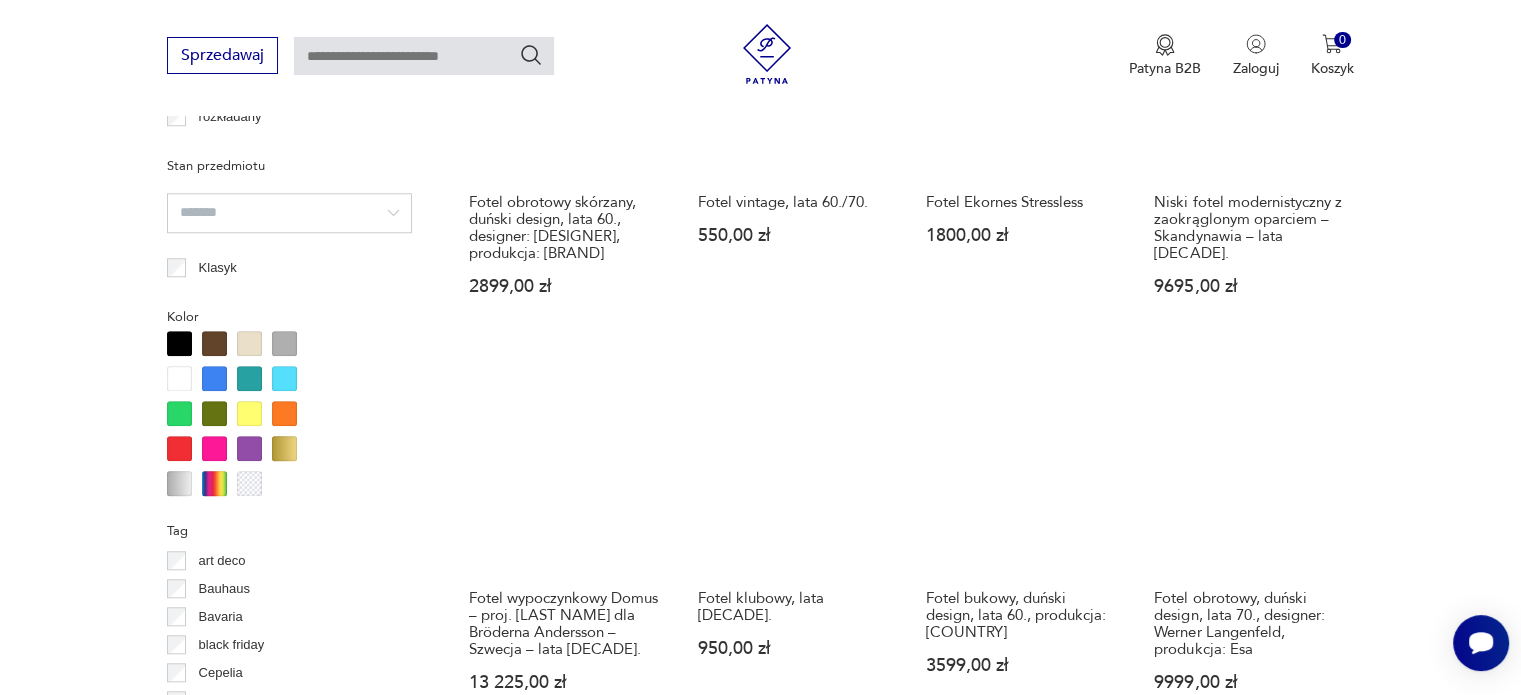 scroll, scrollTop: 1930, scrollLeft: 0, axis: vertical 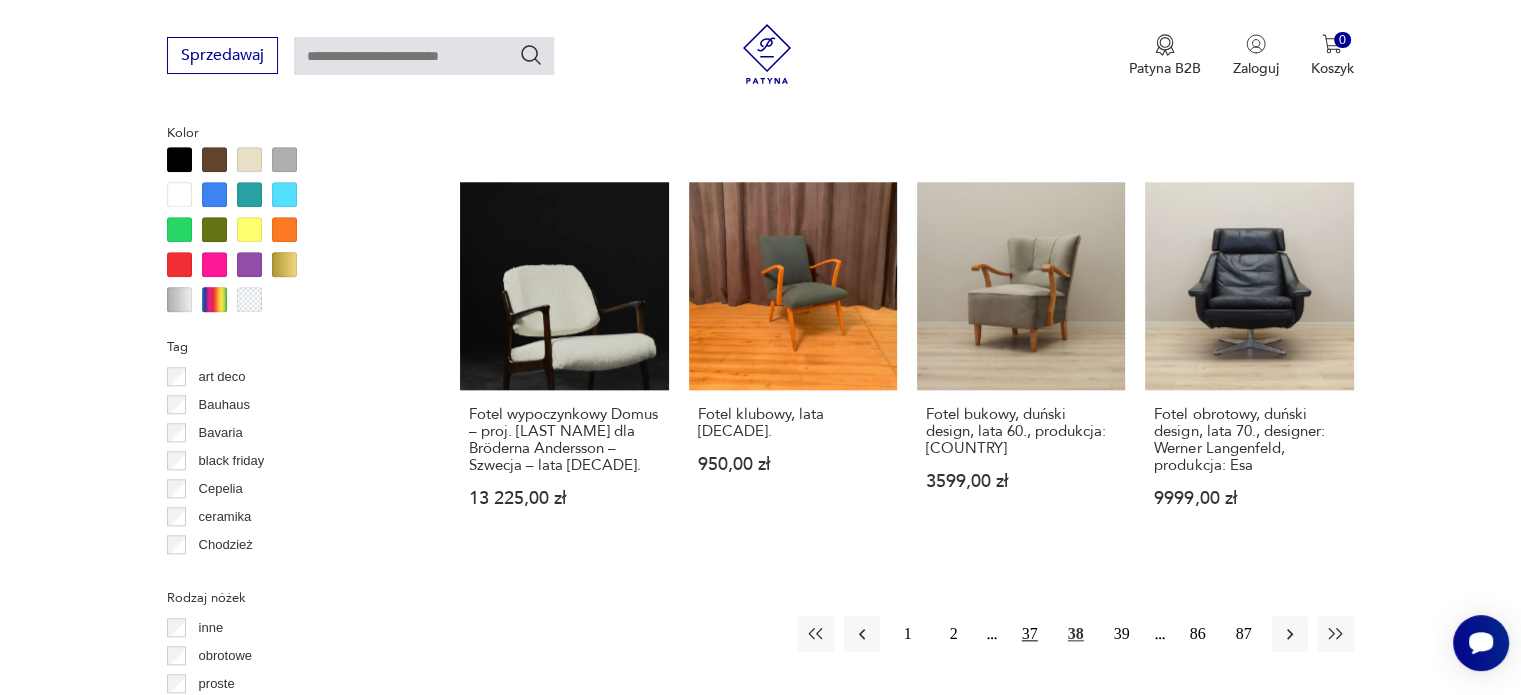 click on "37" at bounding box center [1030, 634] 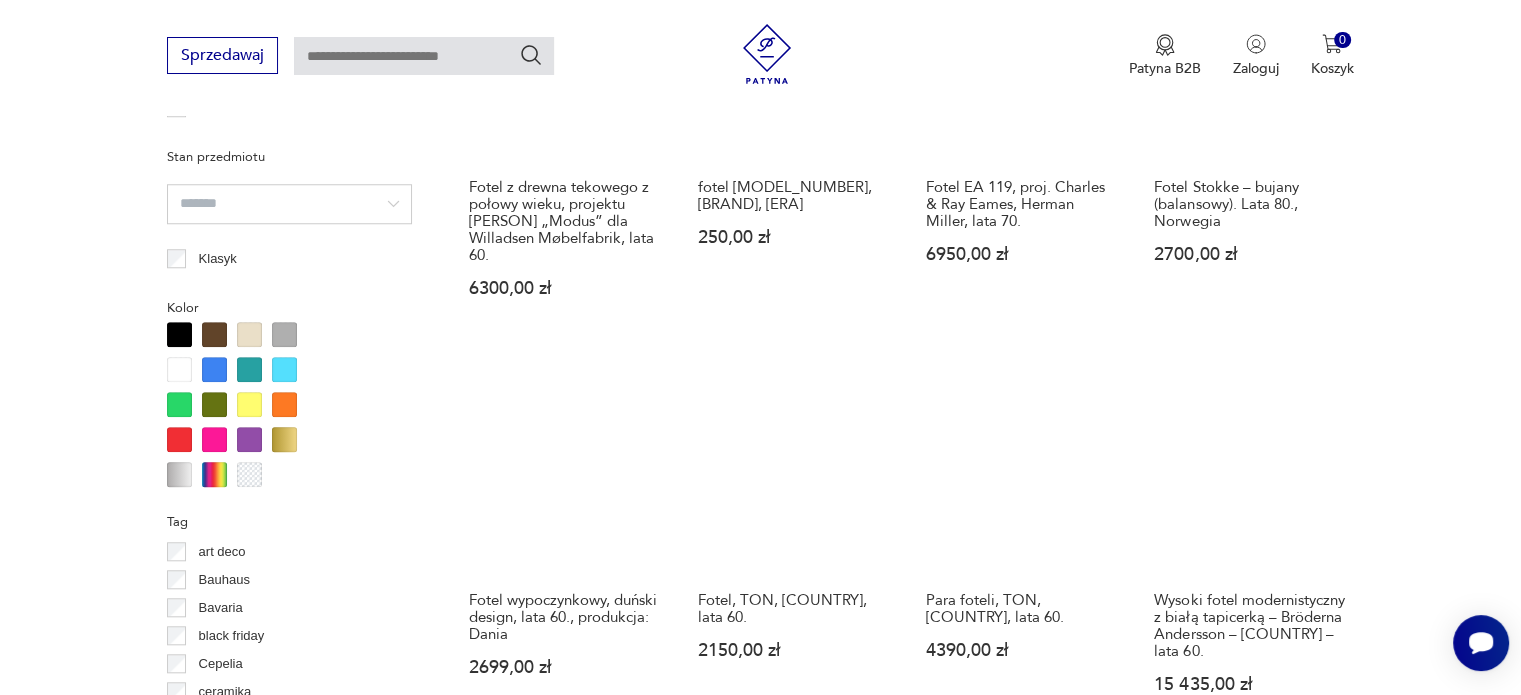 scroll, scrollTop: 1830, scrollLeft: 0, axis: vertical 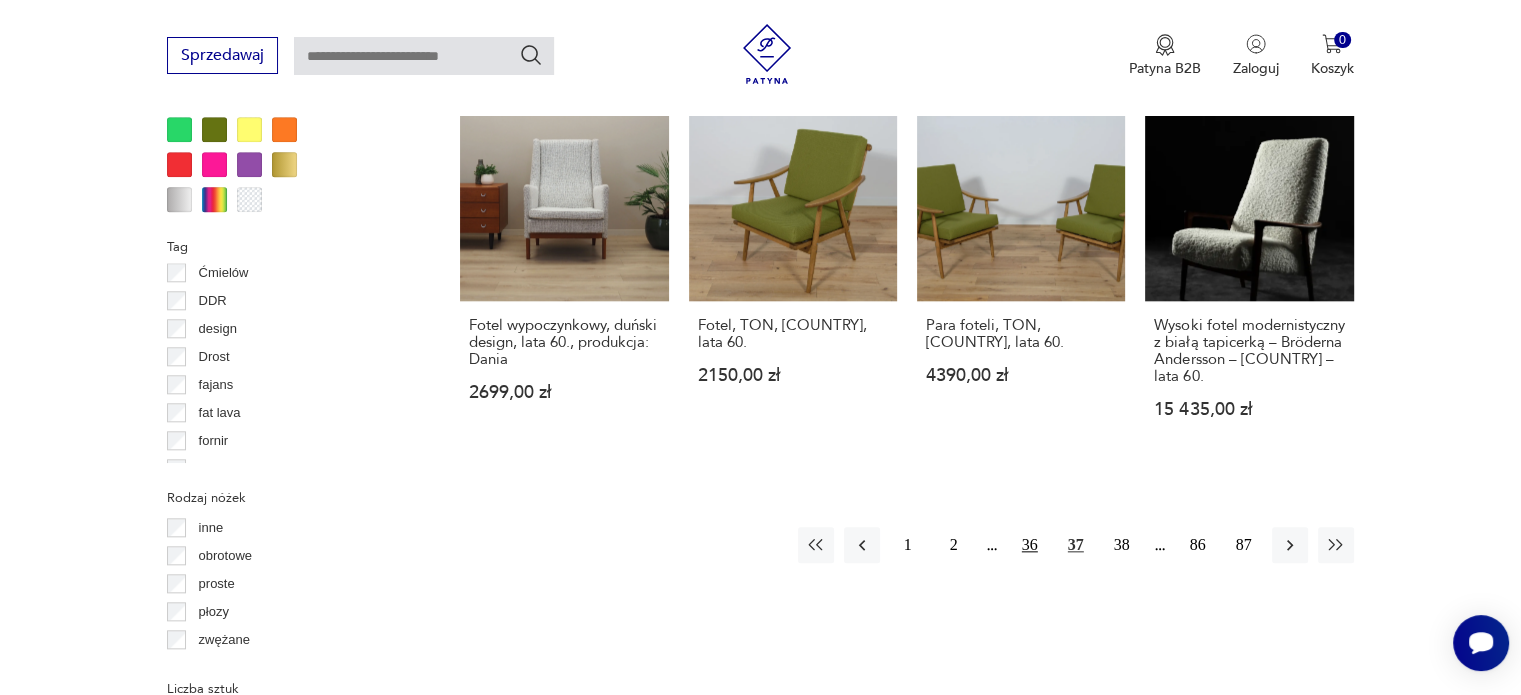 click on "36" at bounding box center (1030, 545) 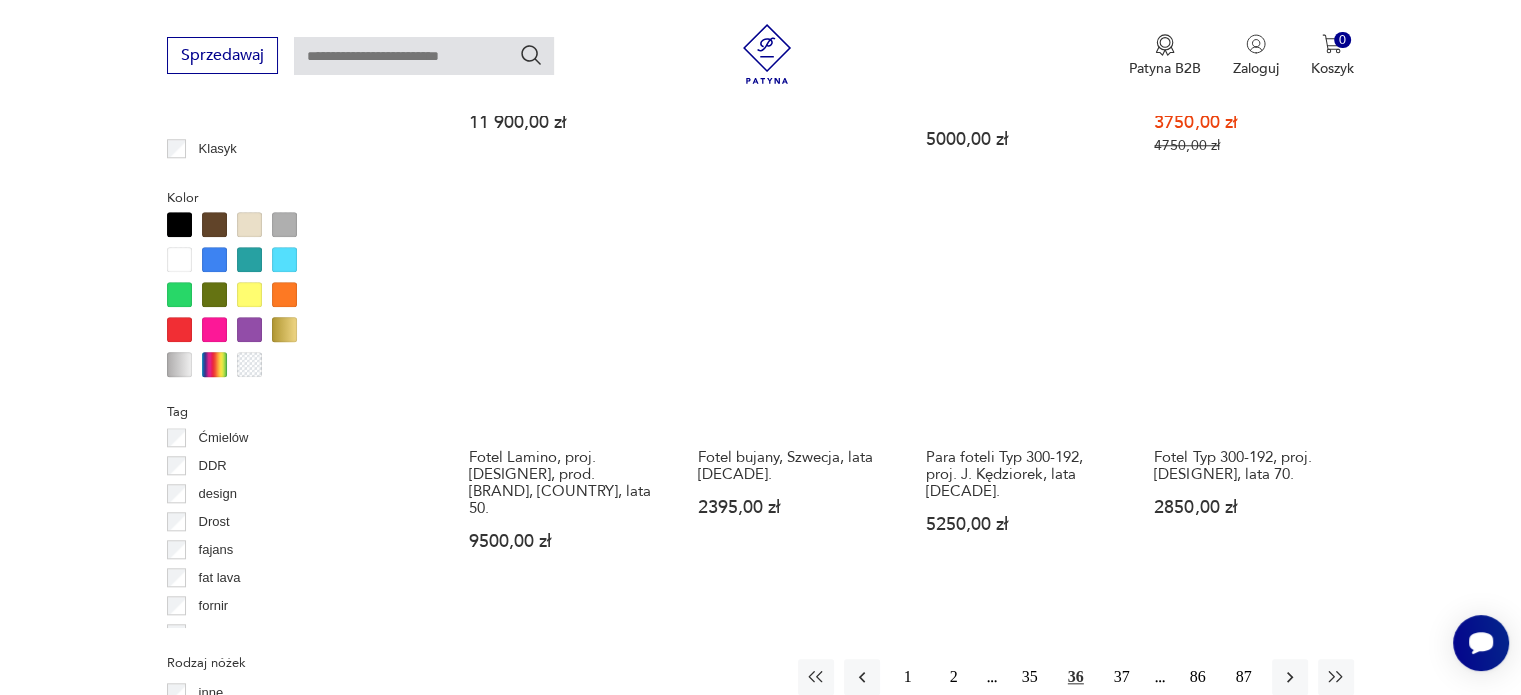 scroll, scrollTop: 1930, scrollLeft: 0, axis: vertical 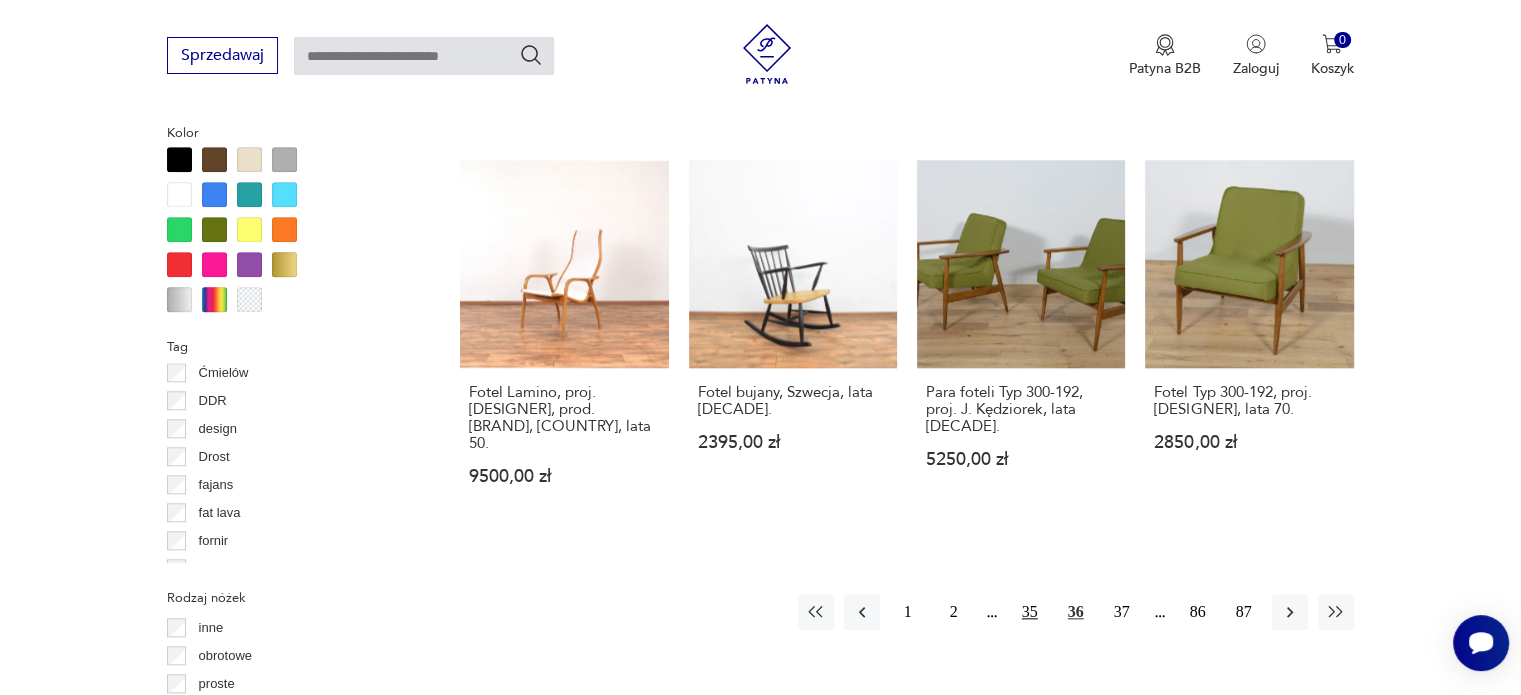 click on "35" at bounding box center [1030, 612] 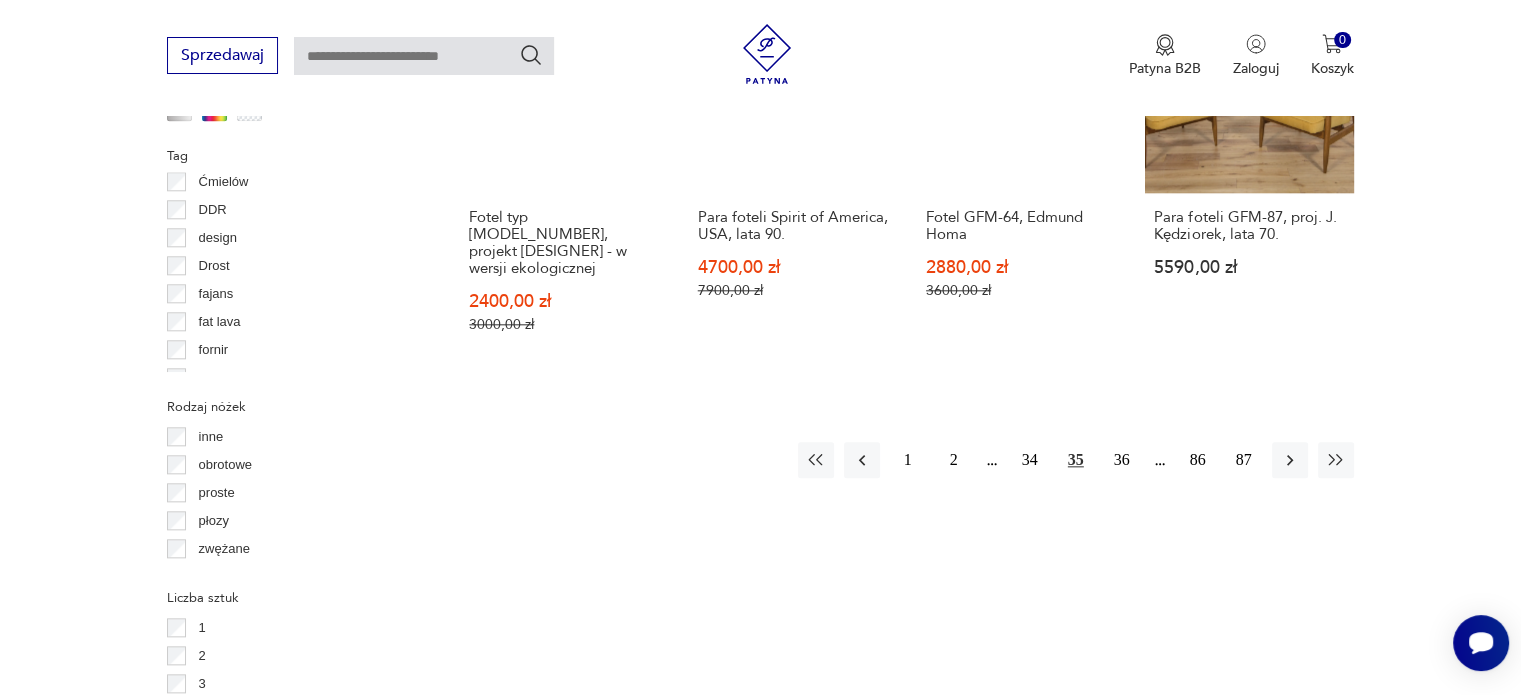 scroll, scrollTop: 2130, scrollLeft: 0, axis: vertical 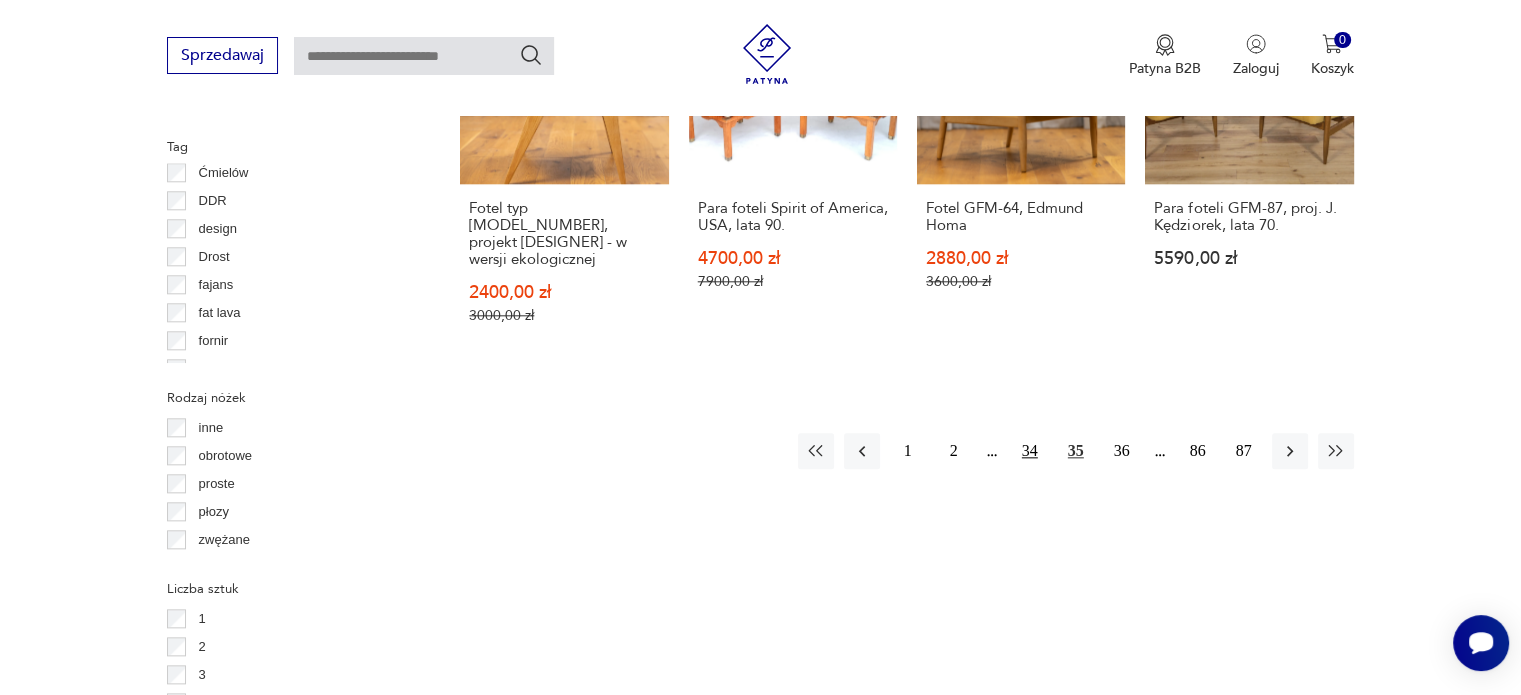 click on "34" at bounding box center [1030, 451] 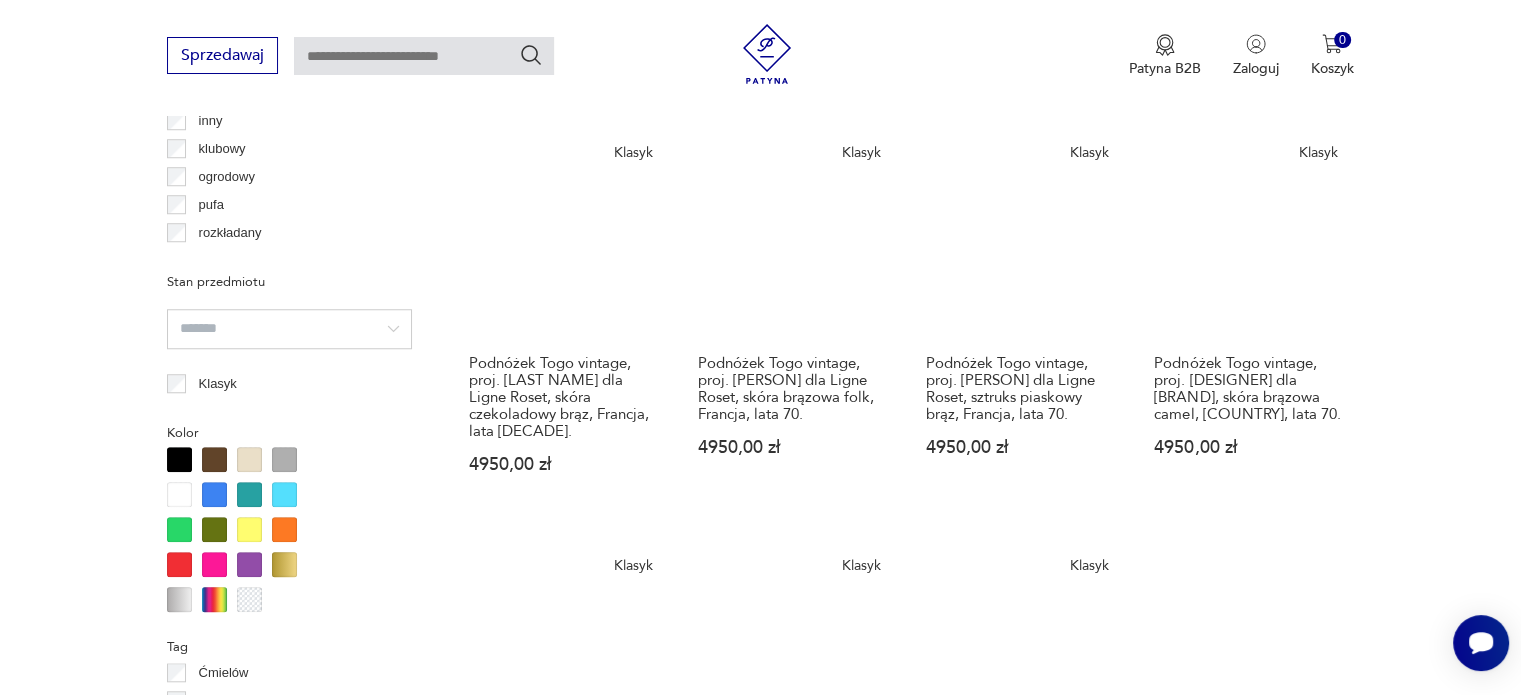 scroll, scrollTop: 1930, scrollLeft: 0, axis: vertical 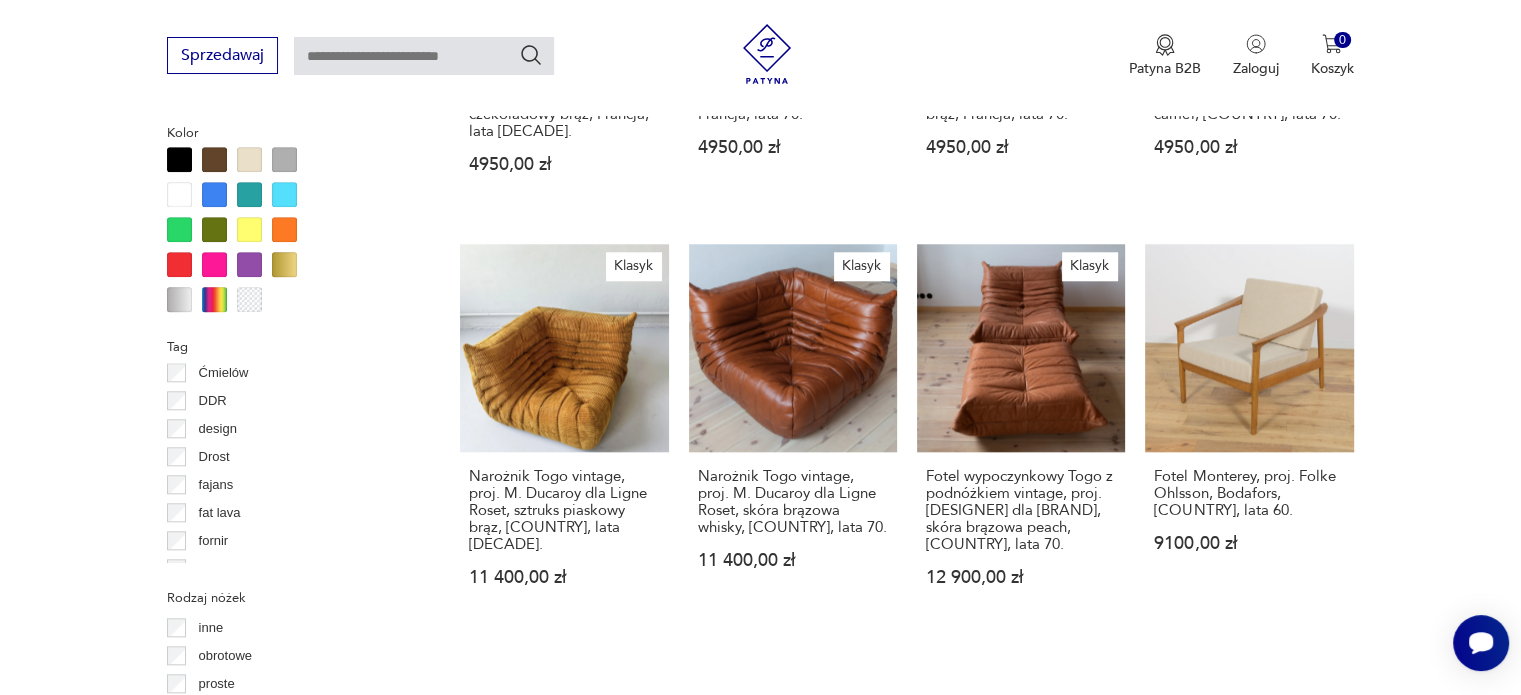 click on "33" at bounding box center (1030, 713) 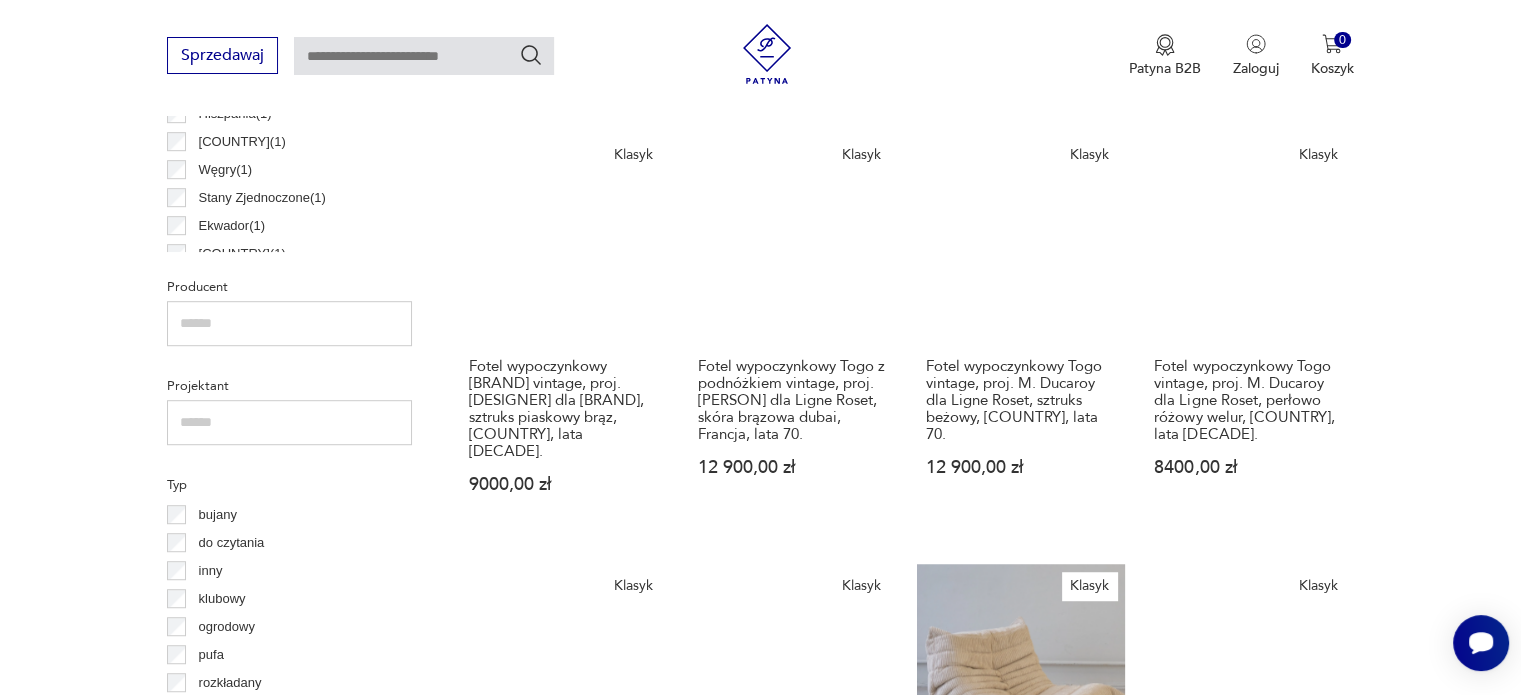 scroll, scrollTop: 1230, scrollLeft: 0, axis: vertical 